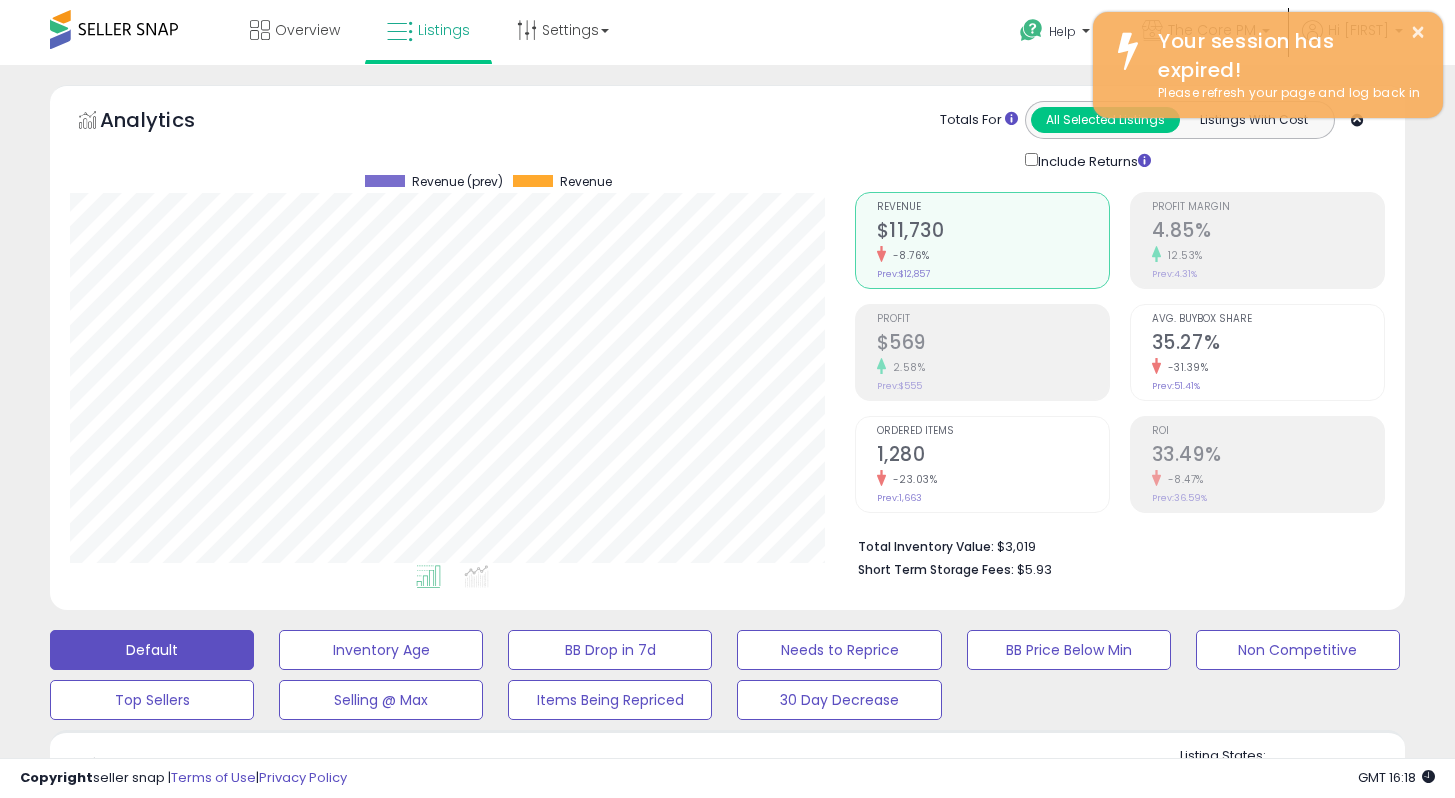scroll, scrollTop: 435, scrollLeft: 0, axis: vertical 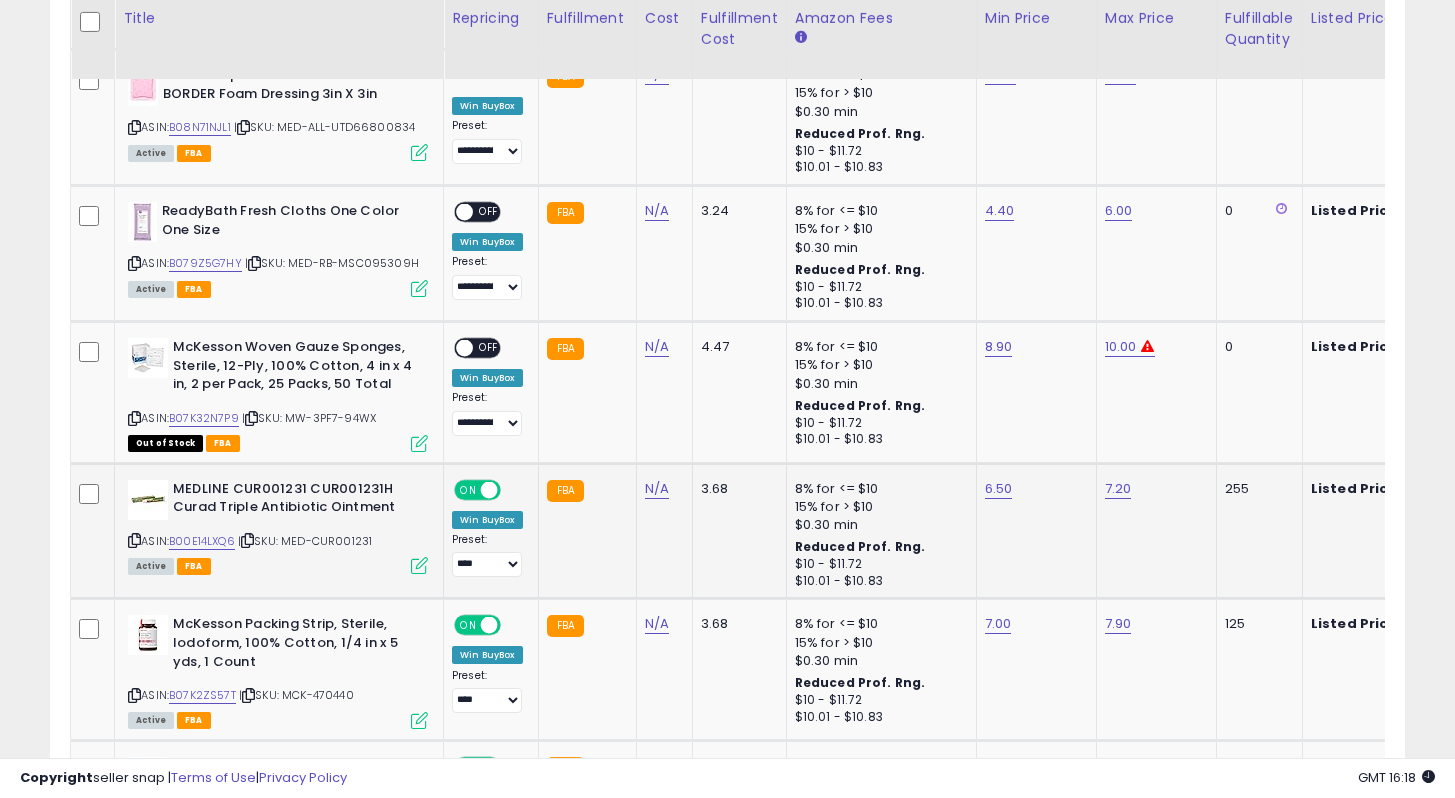 click at bounding box center (419, 565) 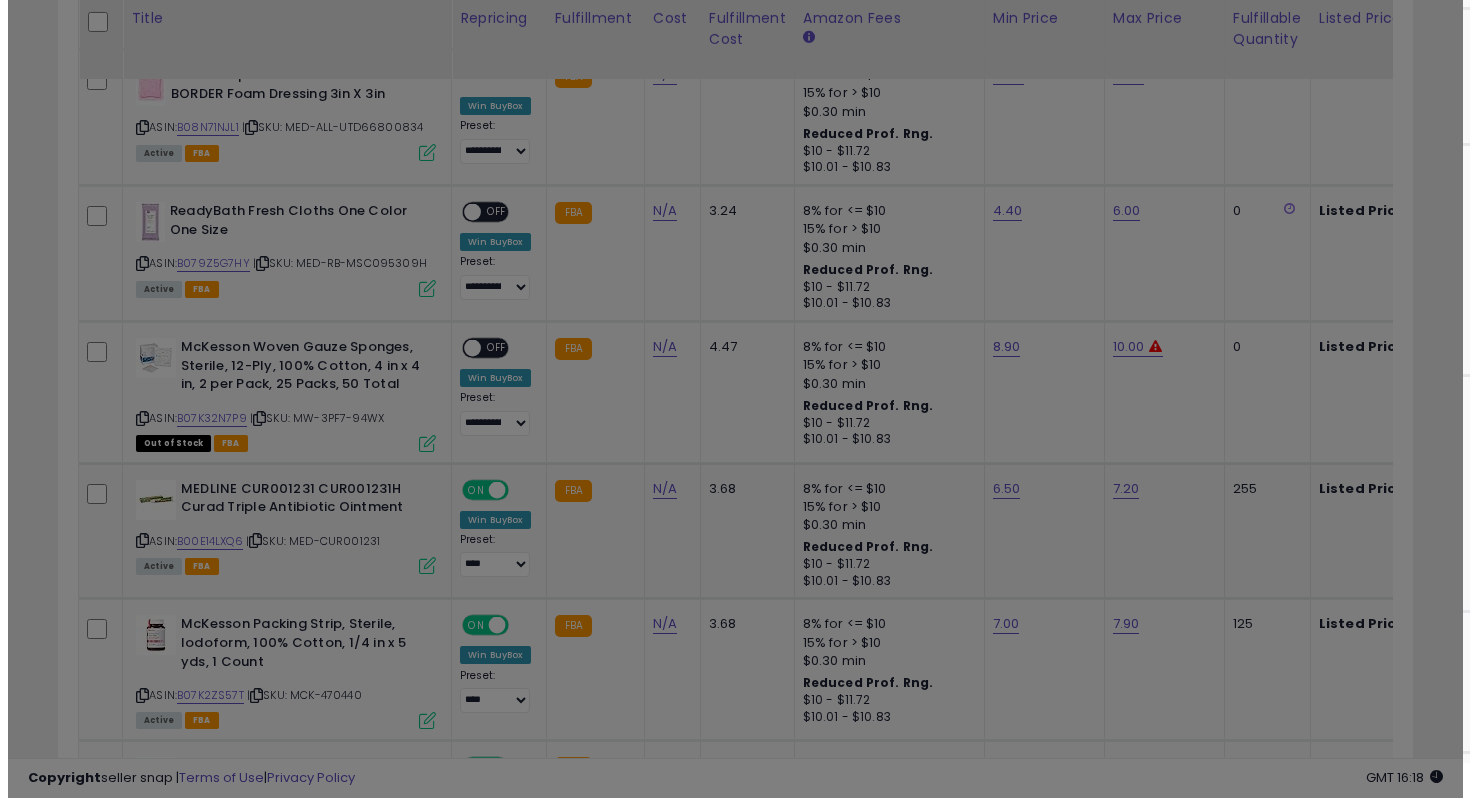 scroll, scrollTop: 999590, scrollLeft: 999207, axis: both 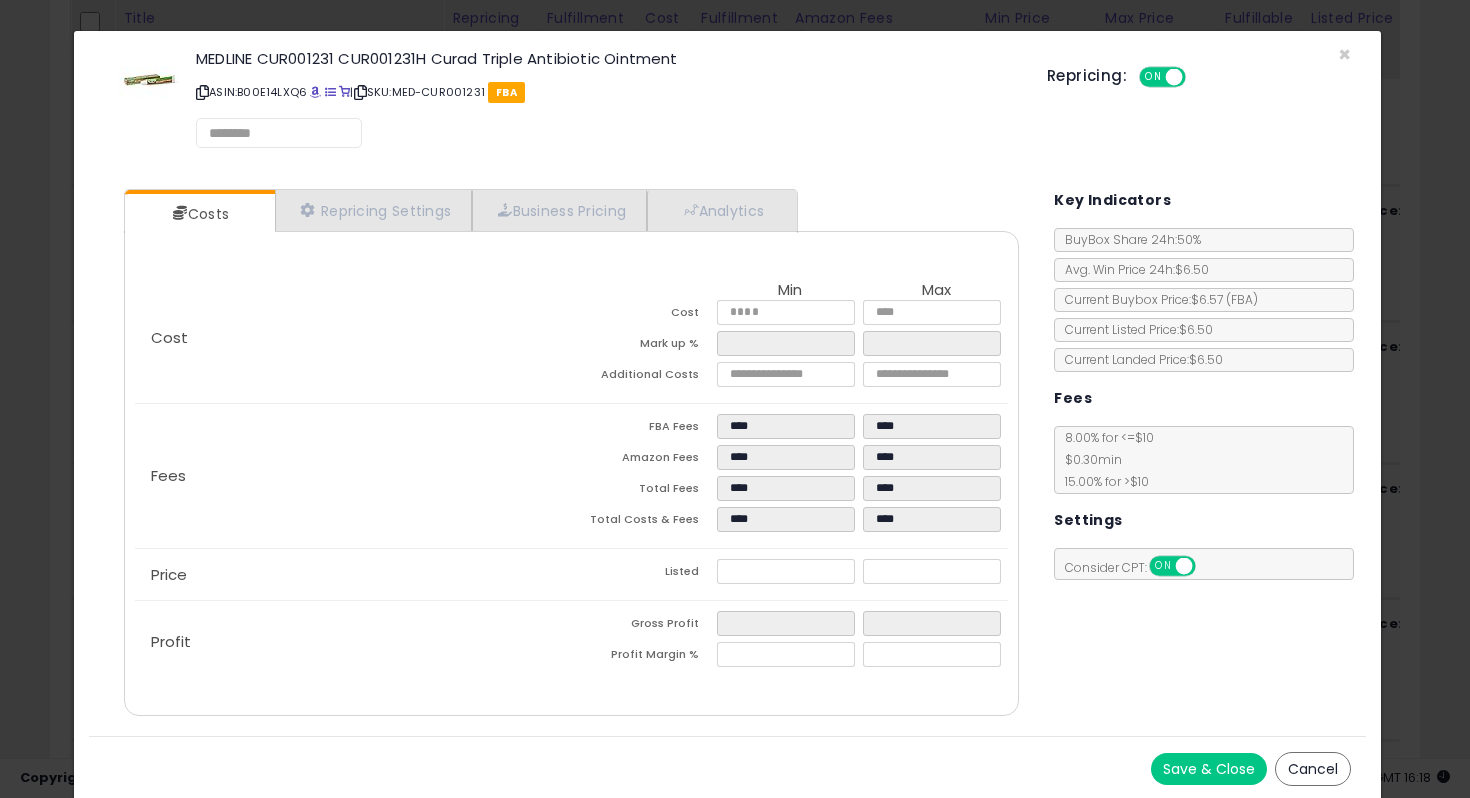select on "******" 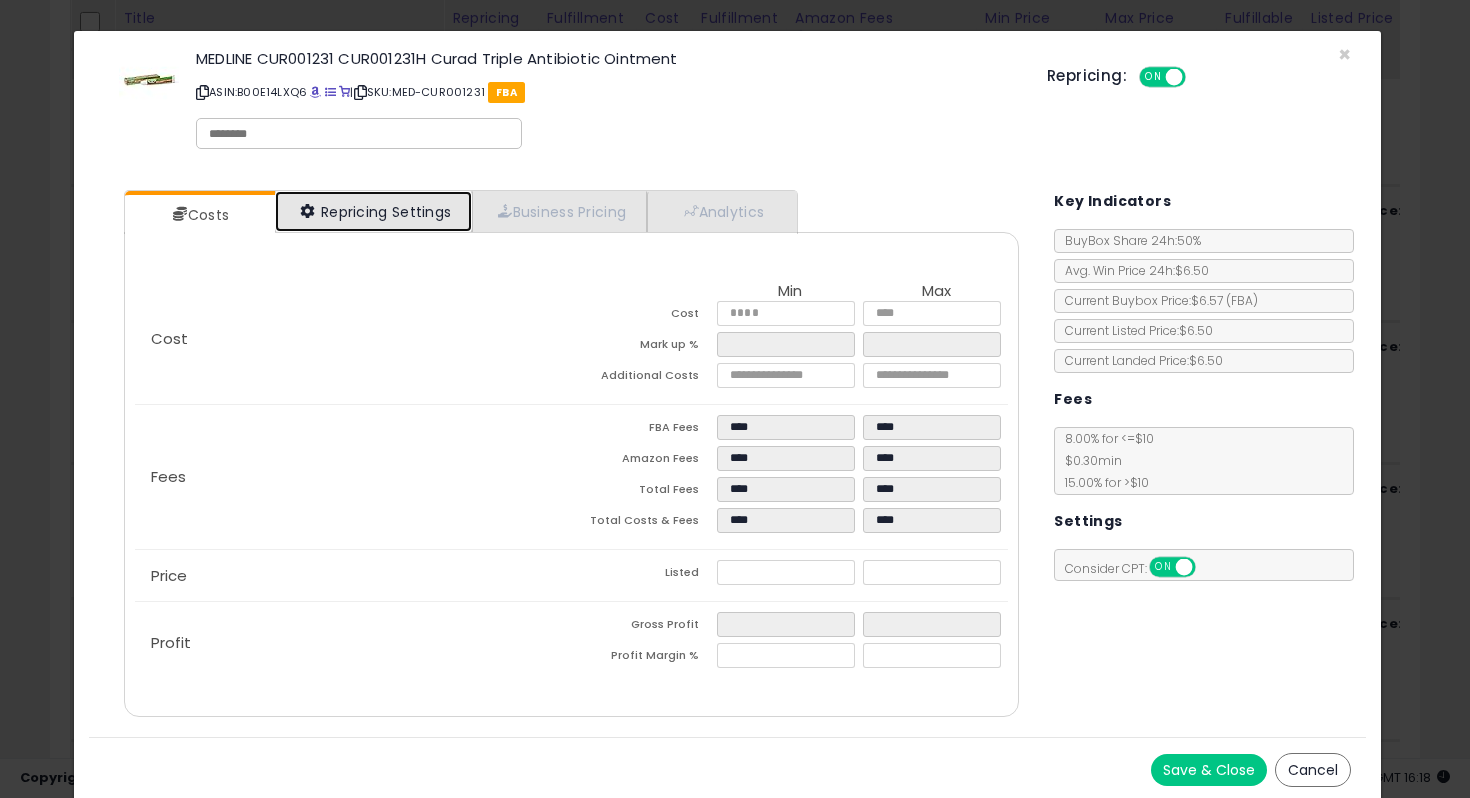 click on "Repricing Settings" at bounding box center [374, 211] 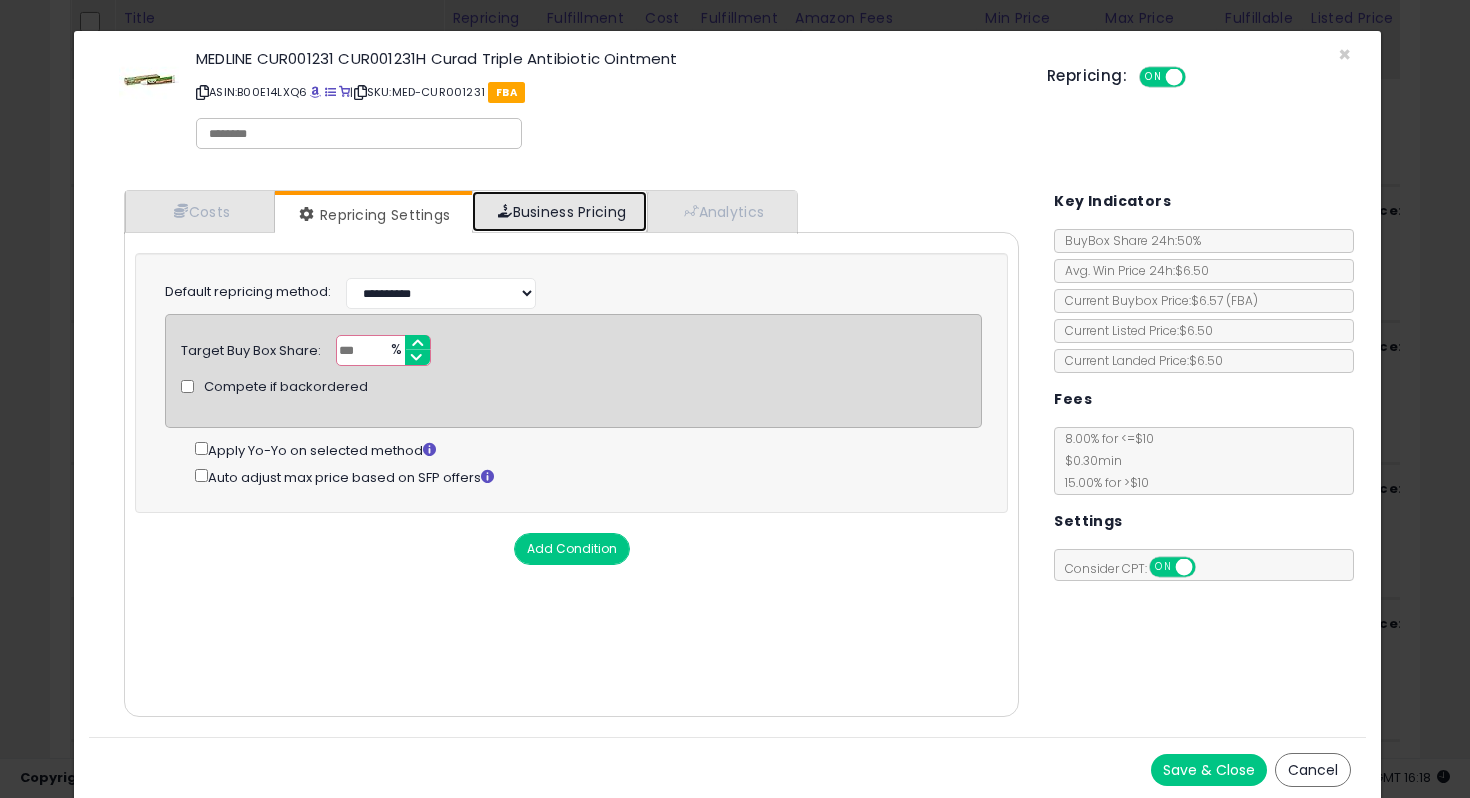 click on "Business Pricing" at bounding box center [559, 211] 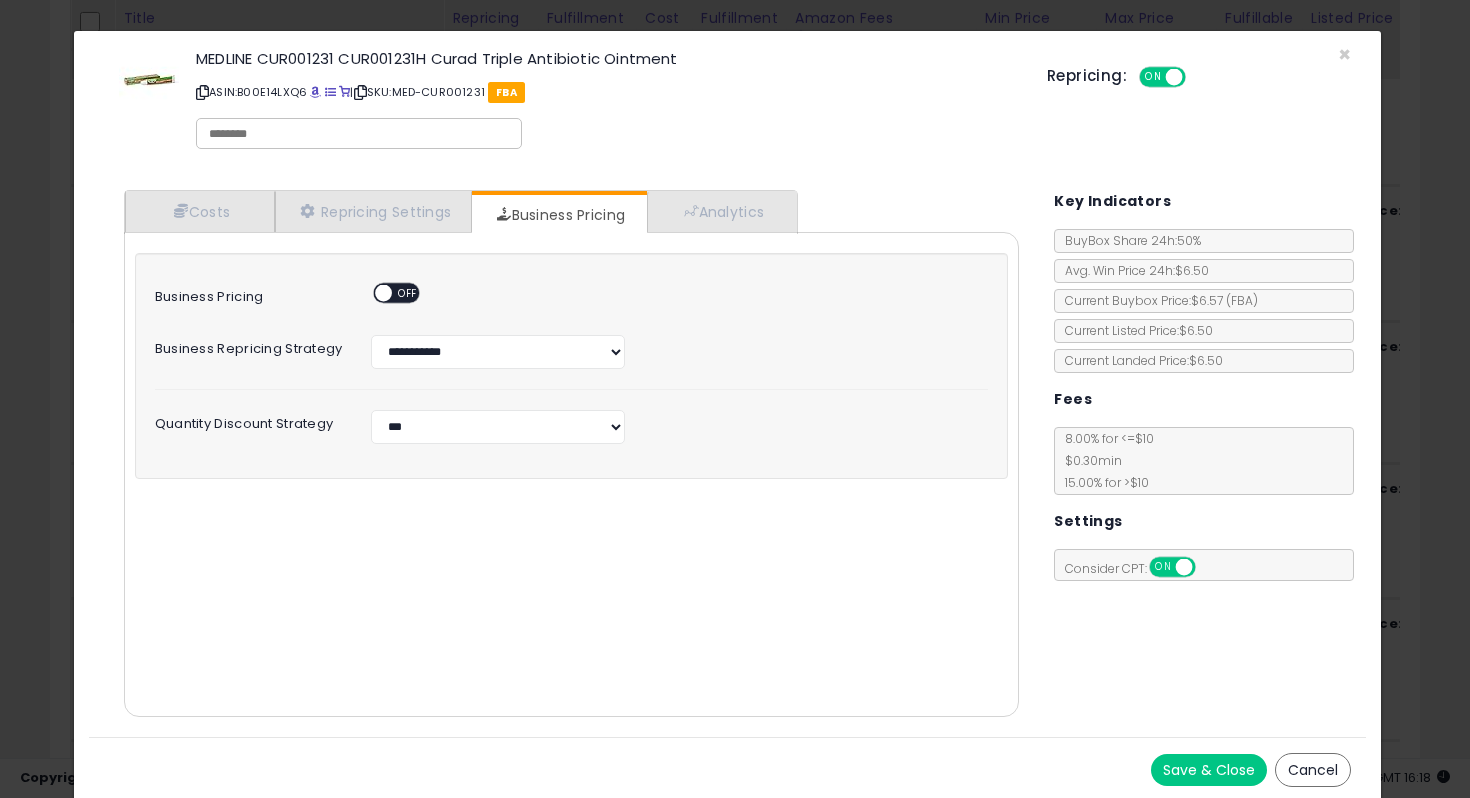 click on "Cost
Min
Max
Cost
Mark up %
Additional Costs
Fees" at bounding box center [572, 474] 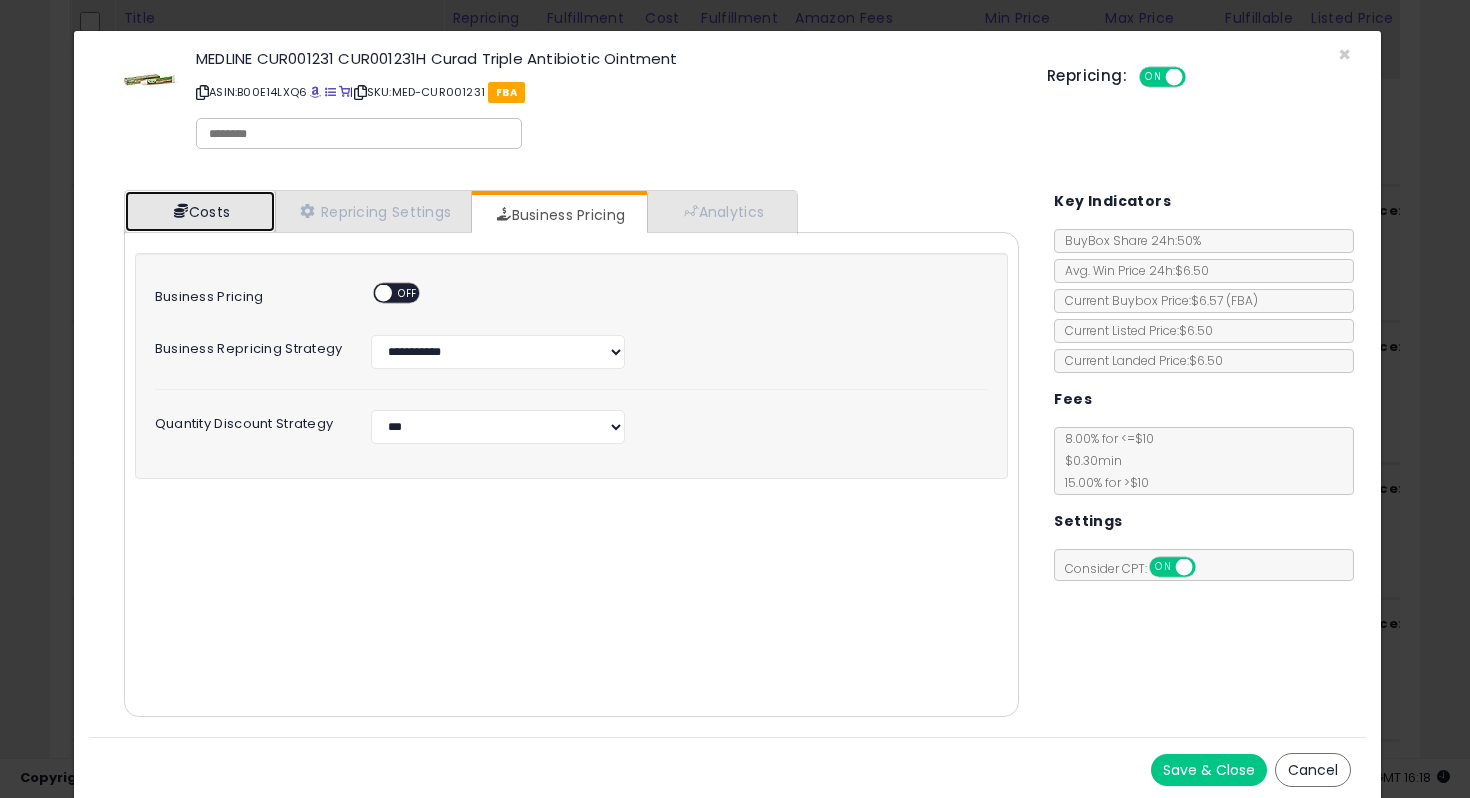 click on "Costs" at bounding box center (200, 211) 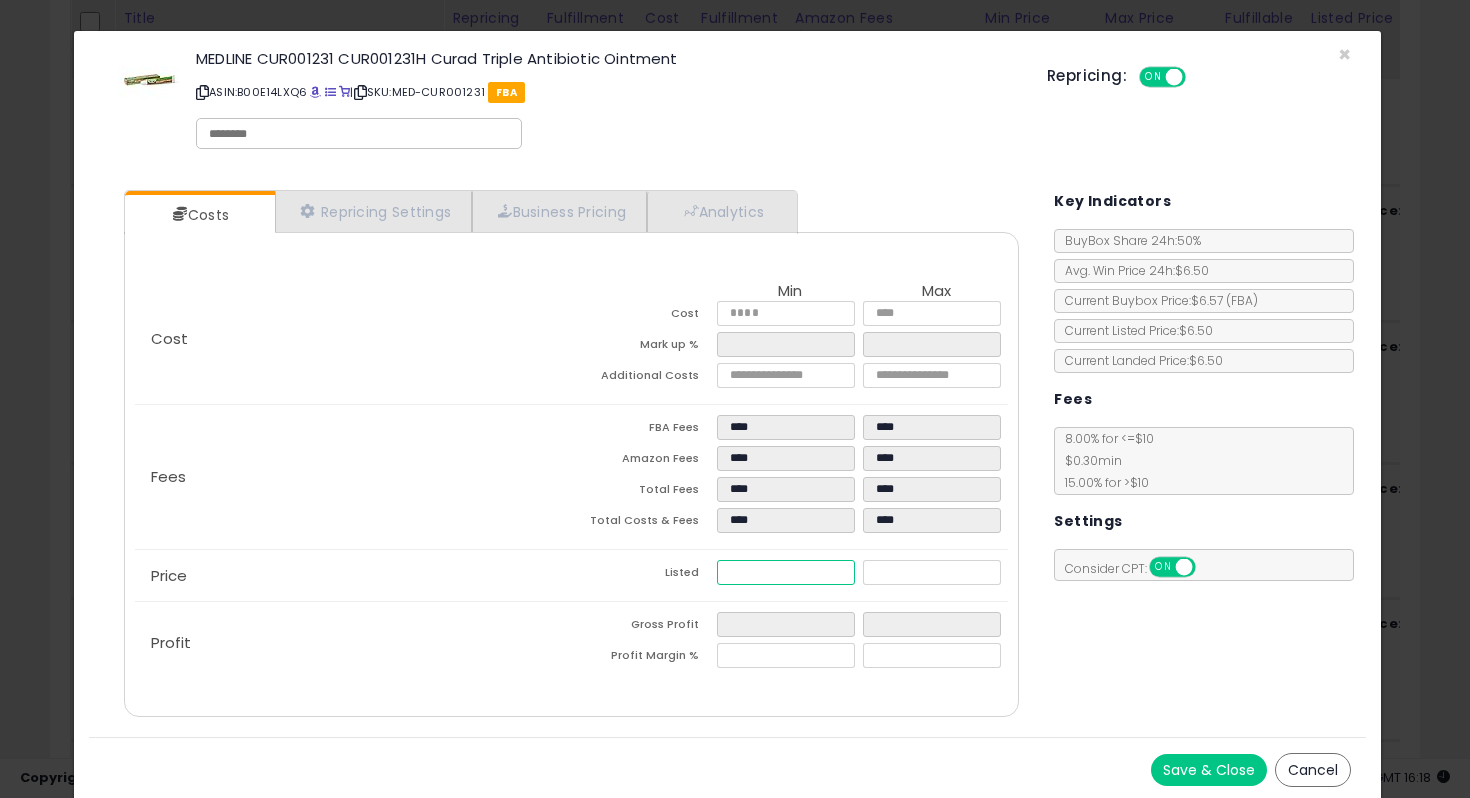 click on "****" at bounding box center (786, 572) 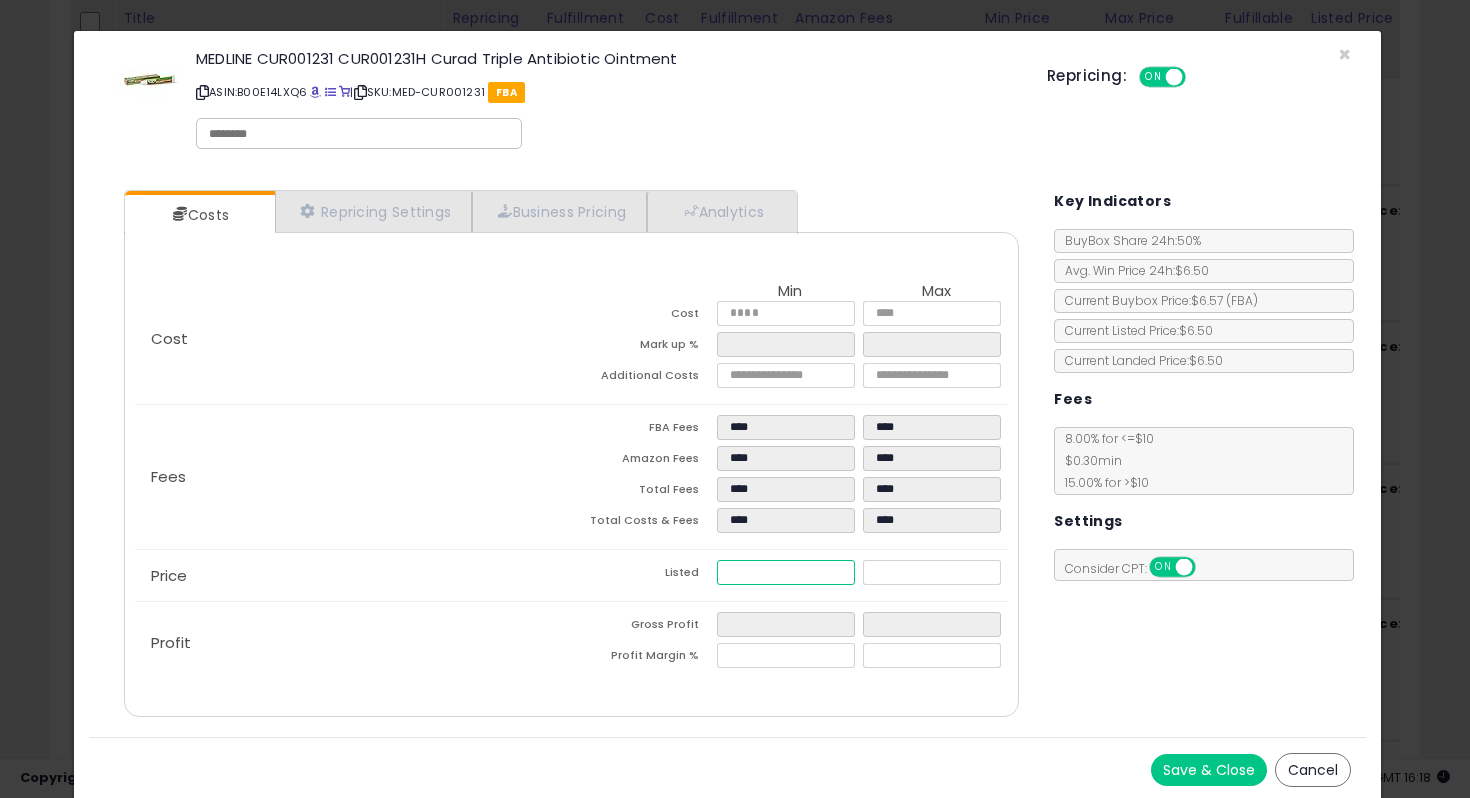 type on "***" 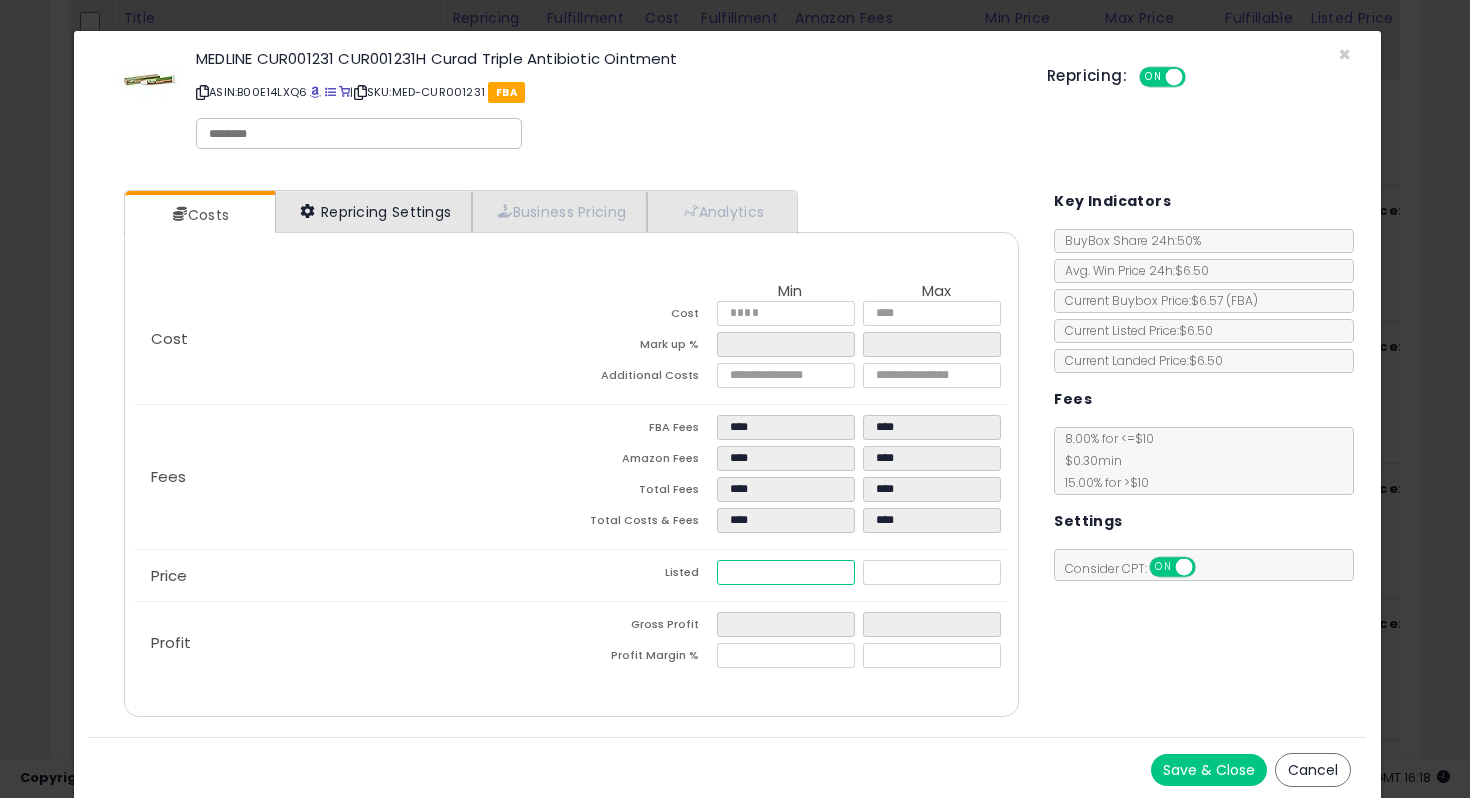 type on "****" 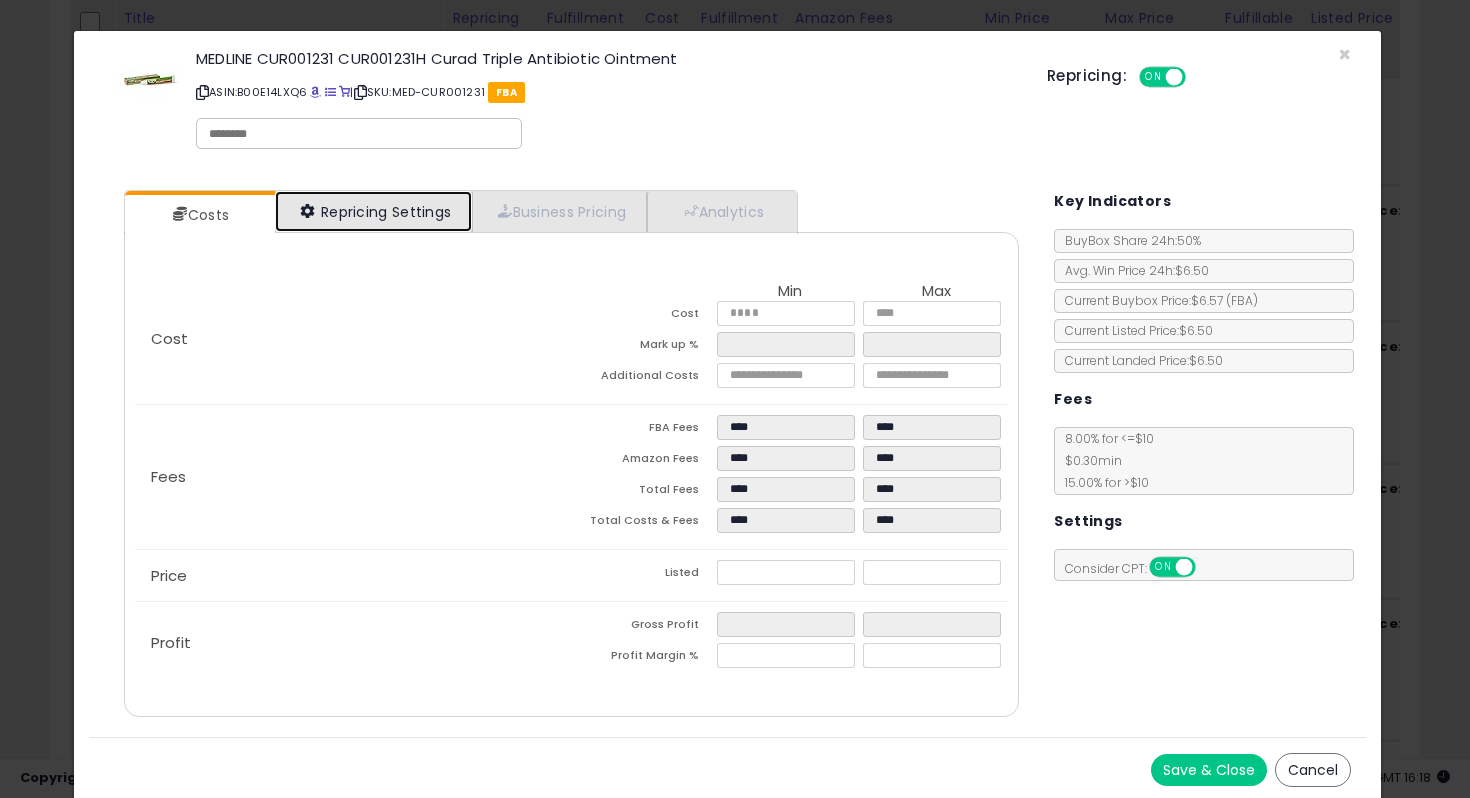click on "Repricing Settings" at bounding box center [374, 211] 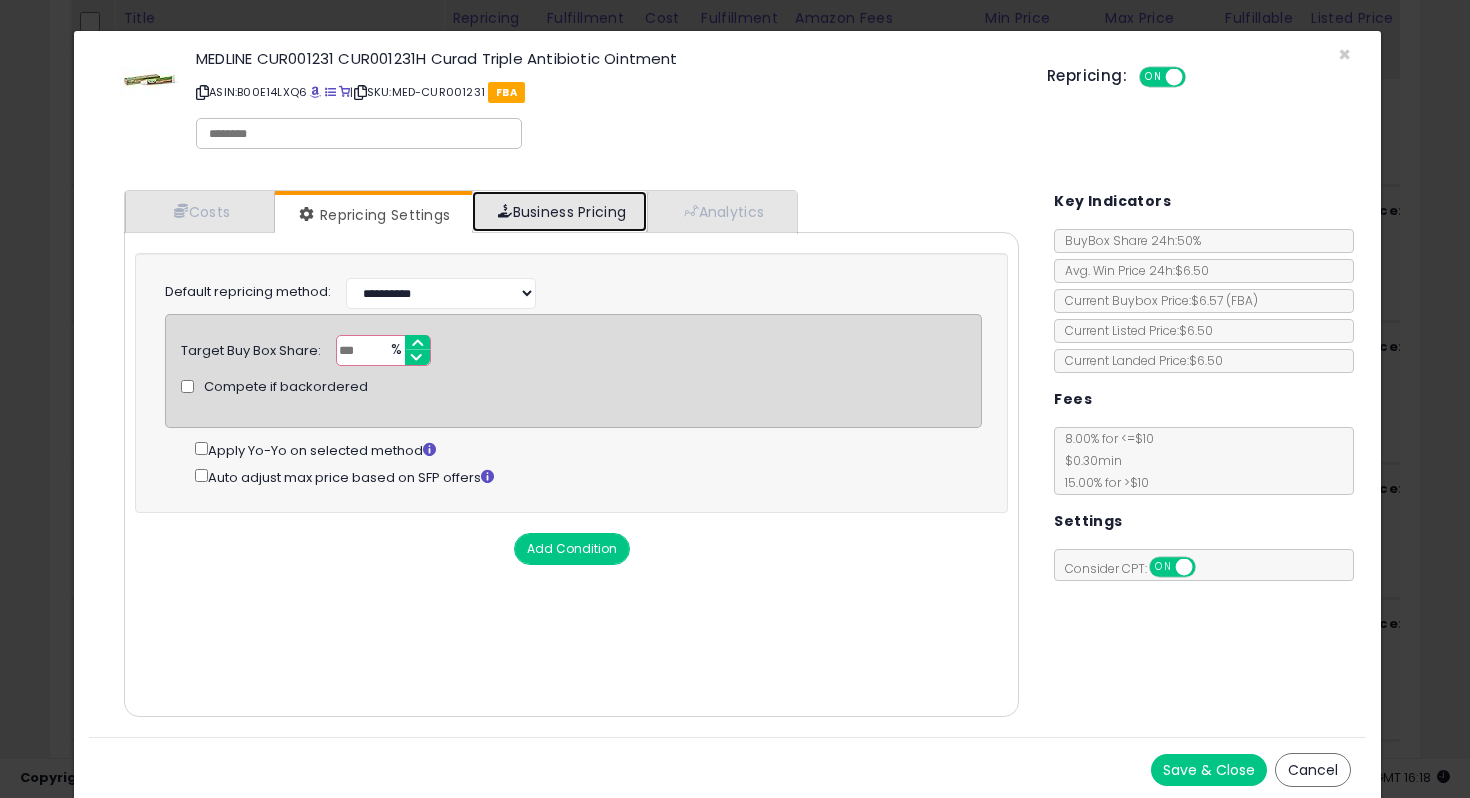 click on "Business Pricing" at bounding box center [559, 211] 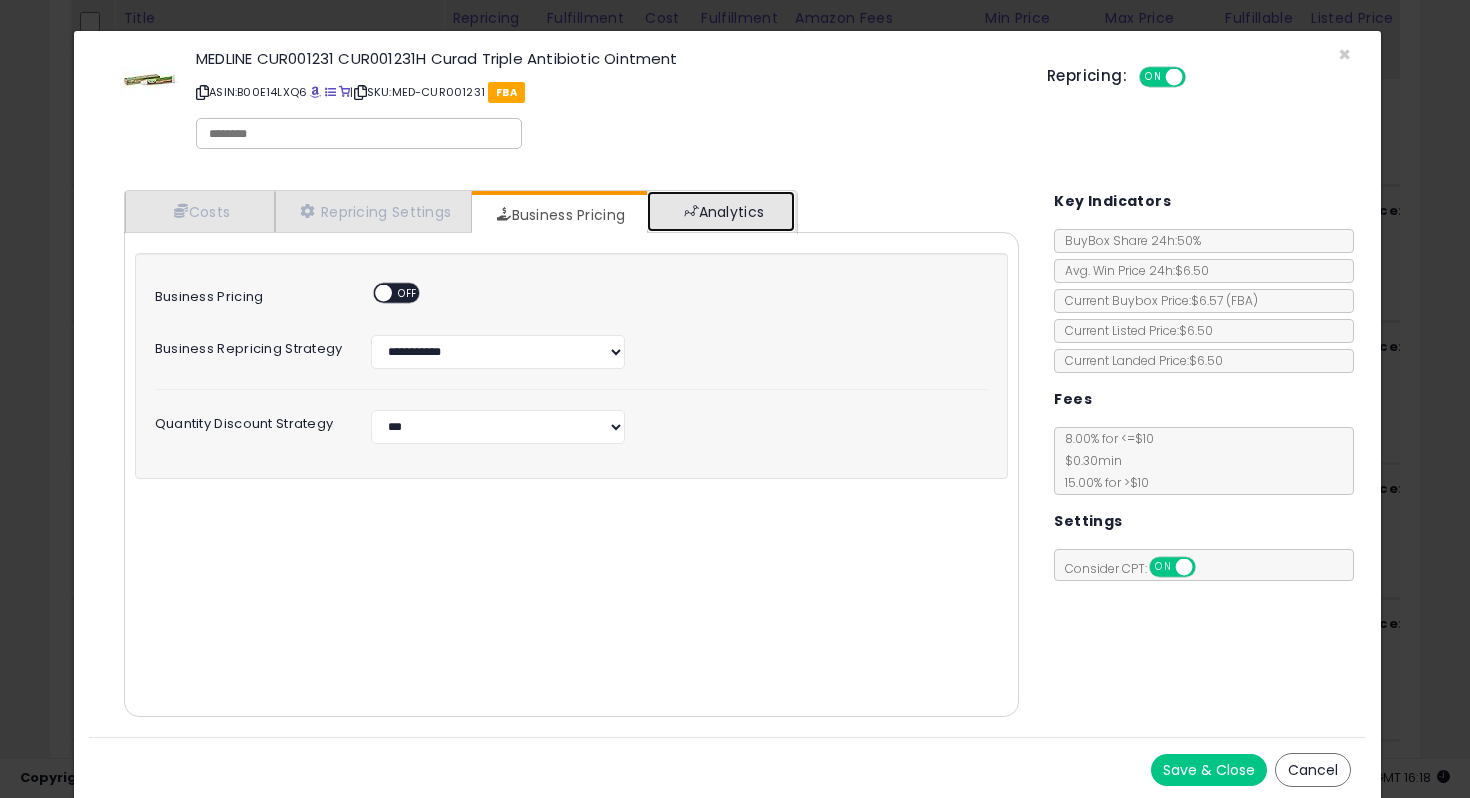 click on "Analytics" at bounding box center (721, 211) 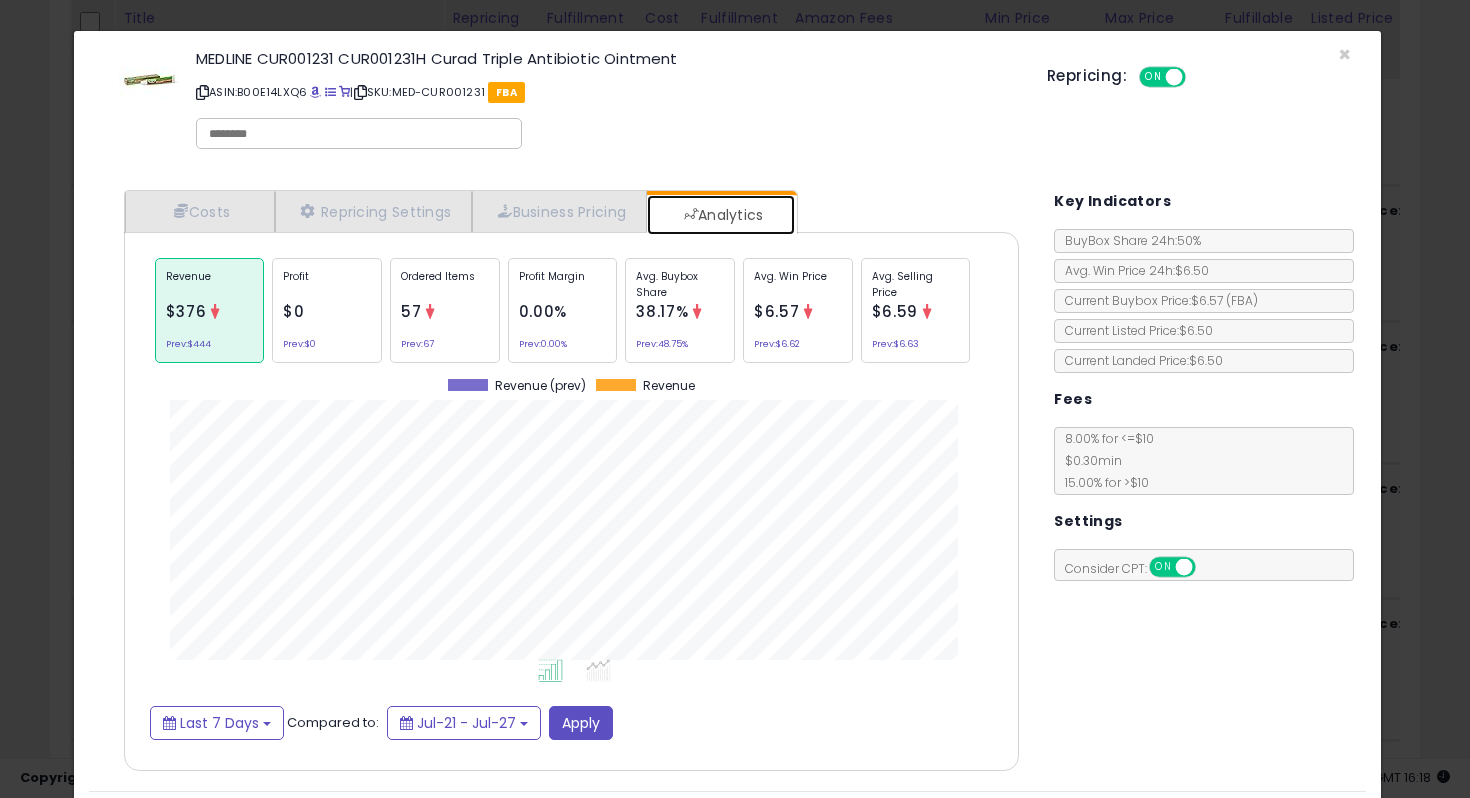 scroll, scrollTop: 999384, scrollLeft: 999074, axis: both 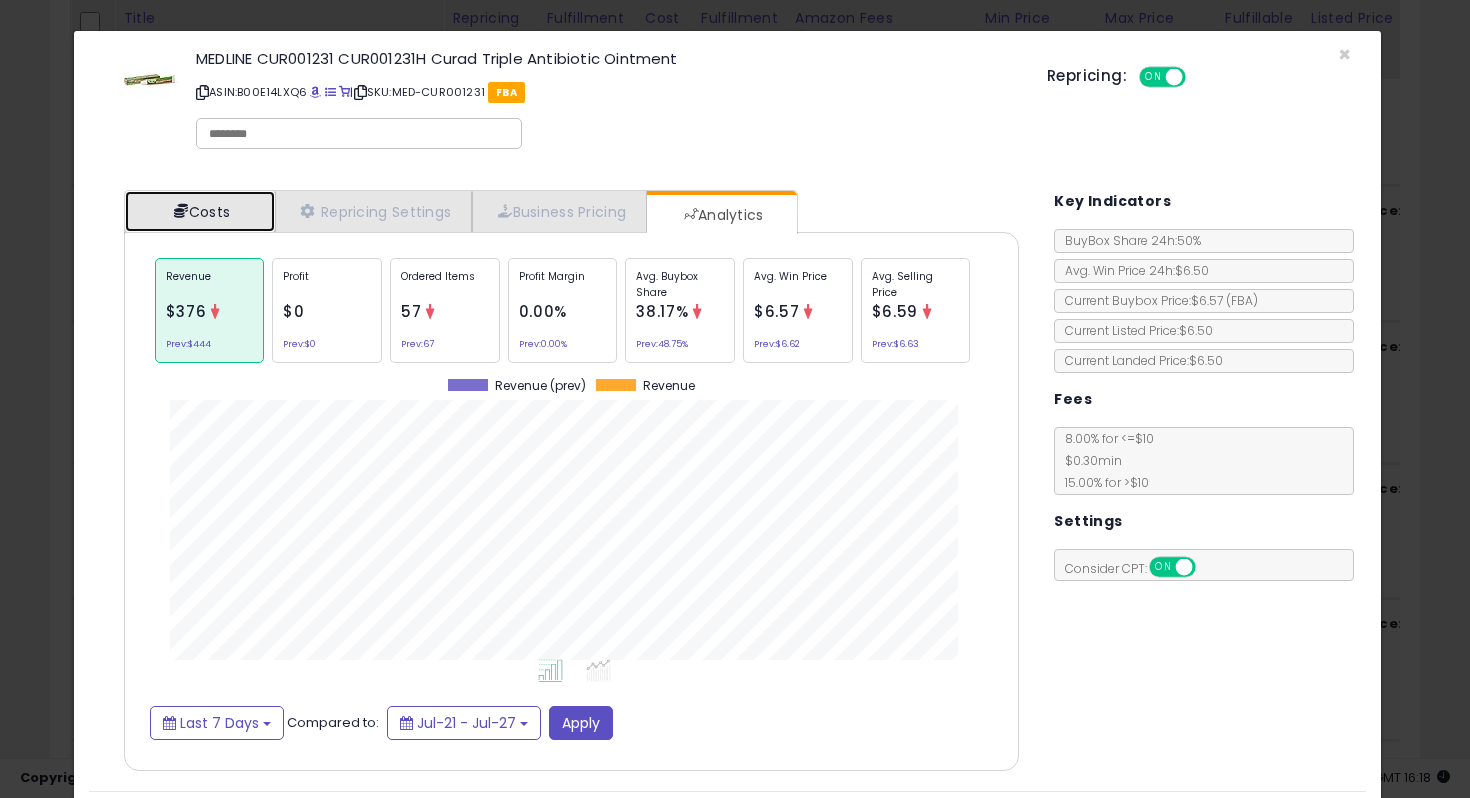 click on "Costs" at bounding box center [200, 211] 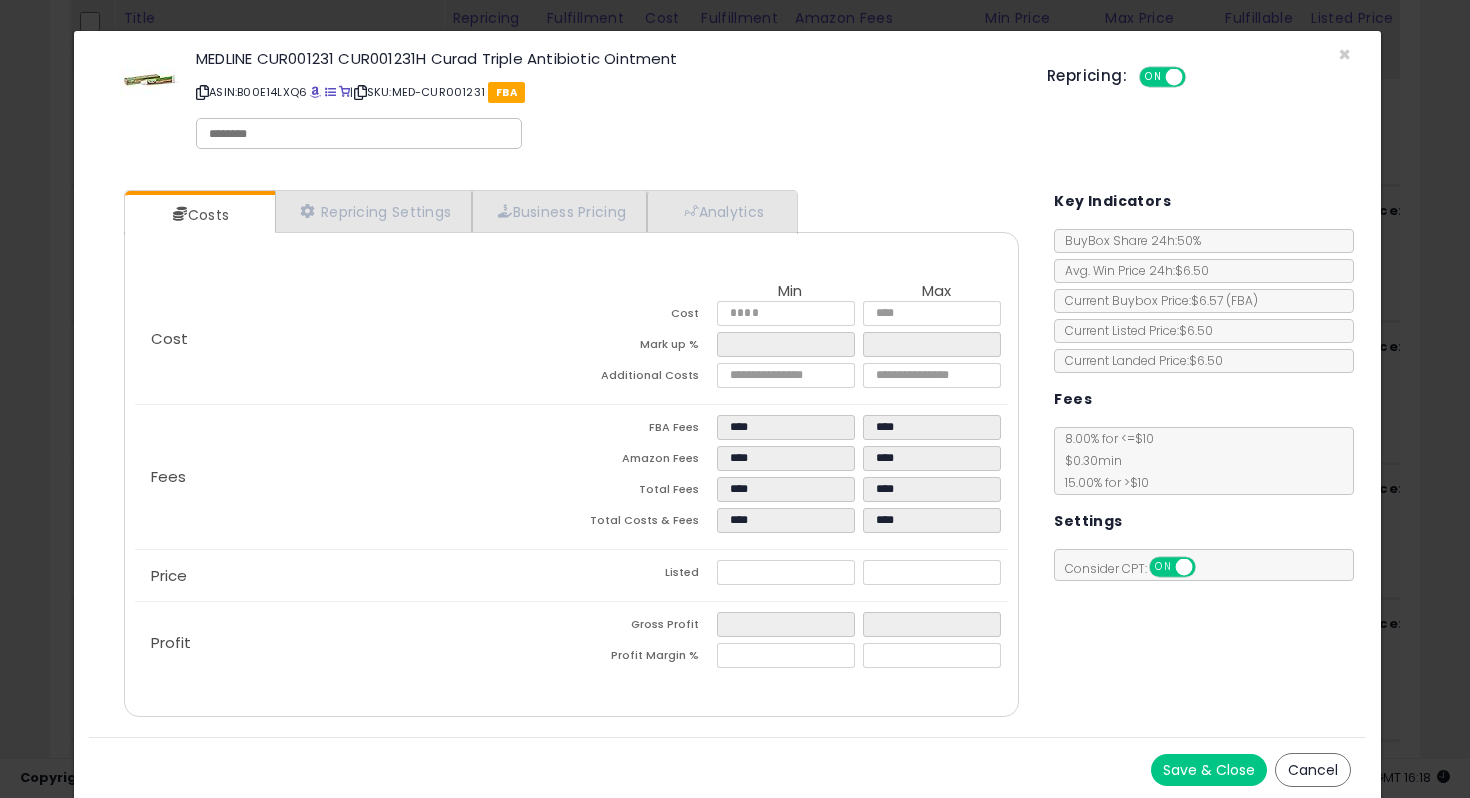 click on "Save & Close" at bounding box center [1209, 770] 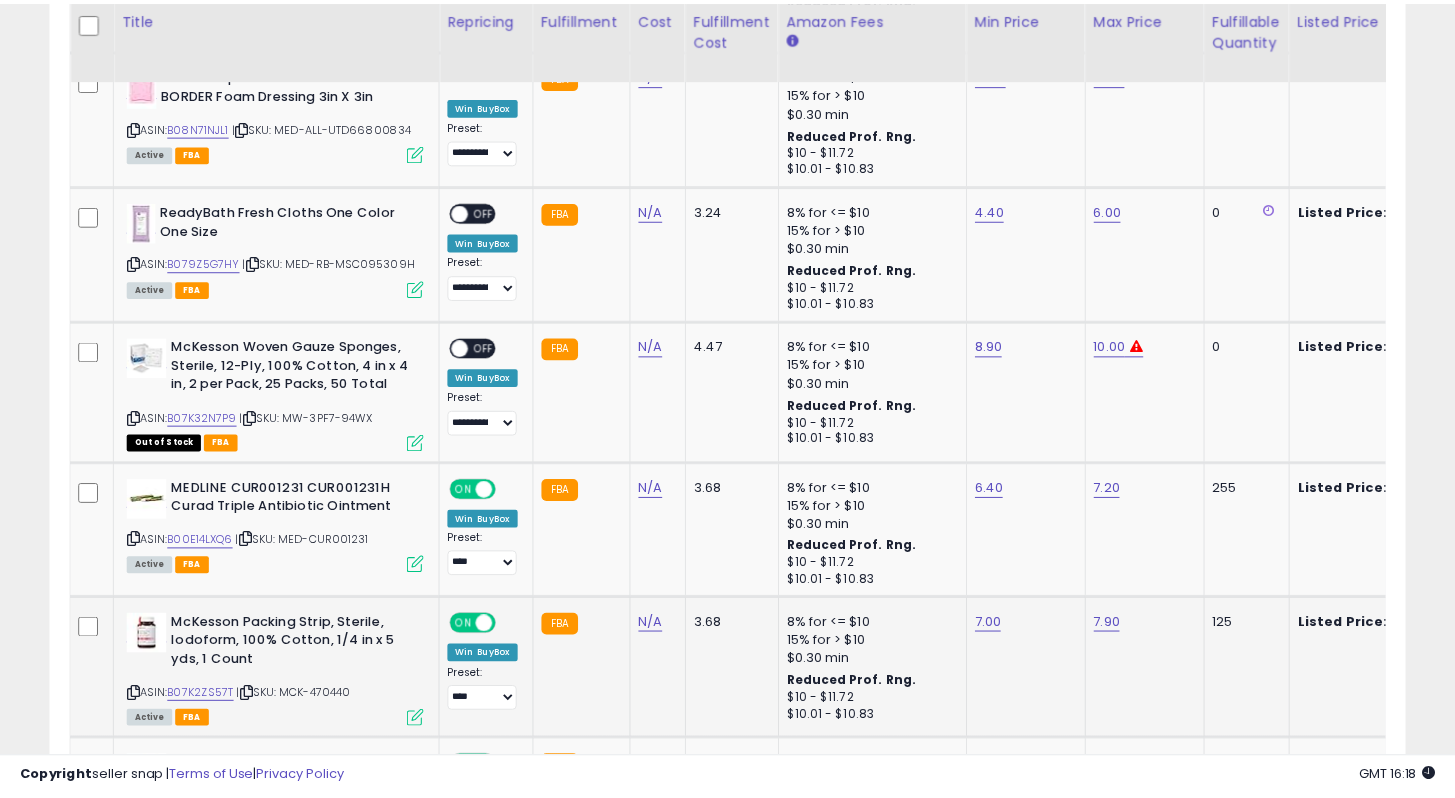 scroll, scrollTop: 410, scrollLeft: 784, axis: both 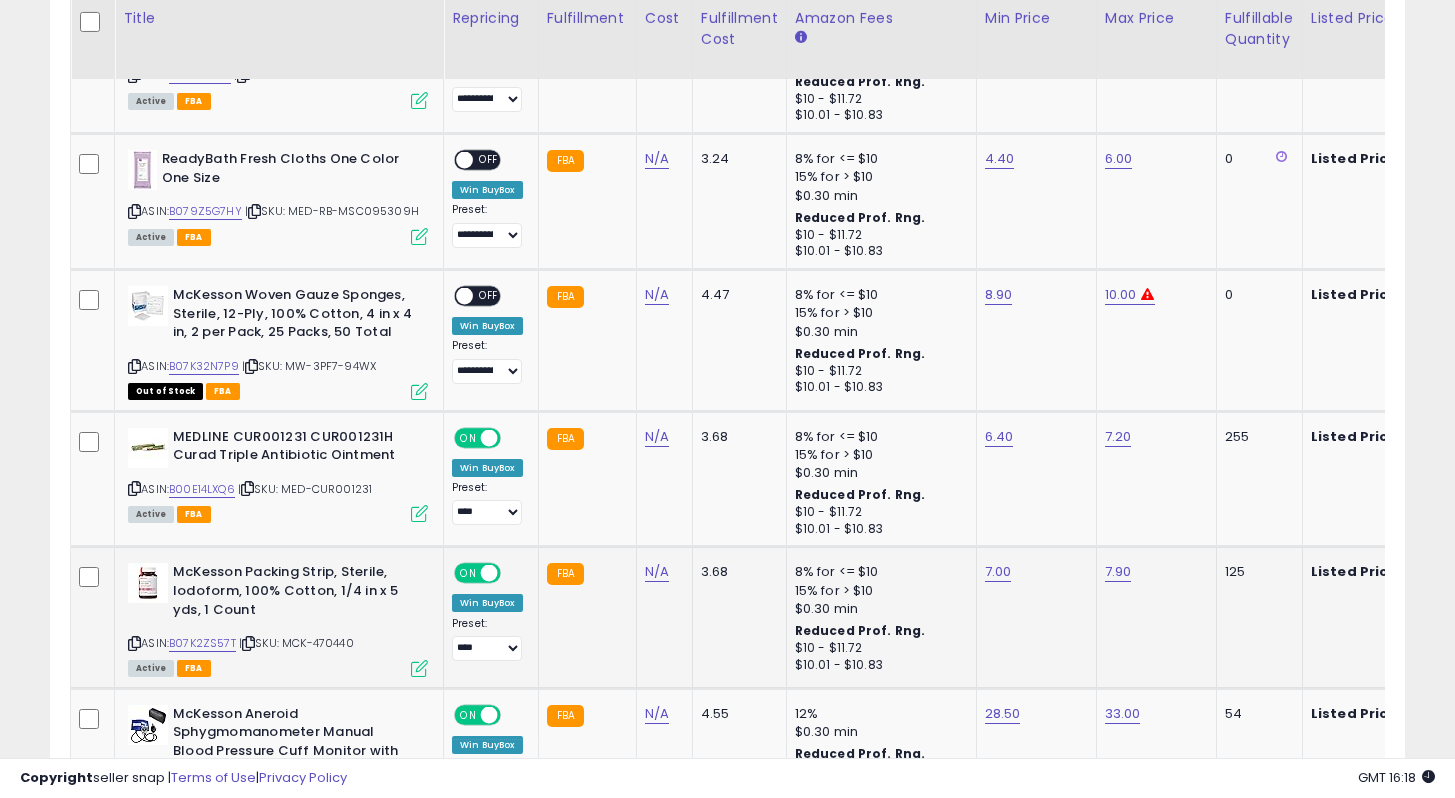 click at bounding box center [419, 668] 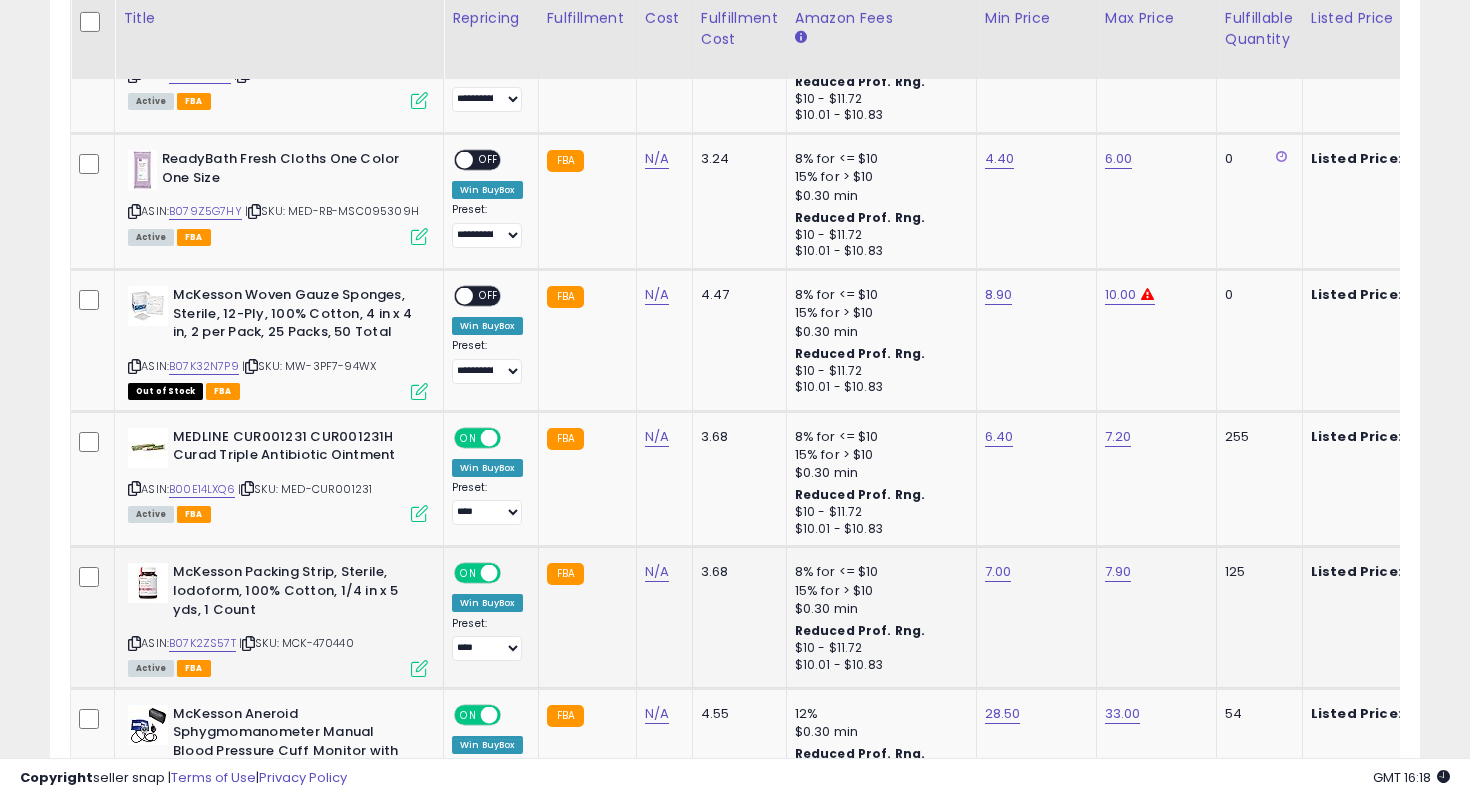 scroll, scrollTop: 999590, scrollLeft: 999207, axis: both 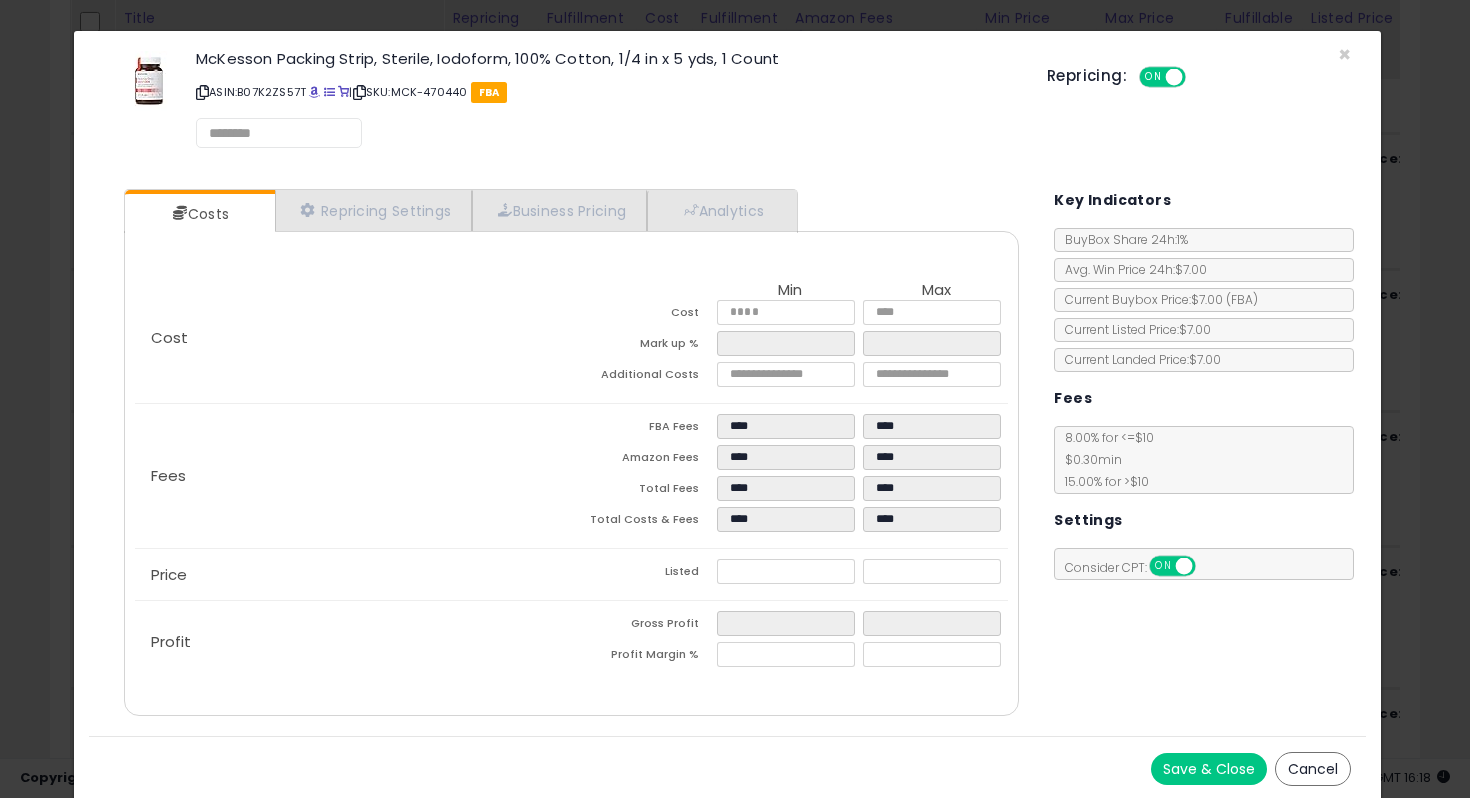 select on "******" 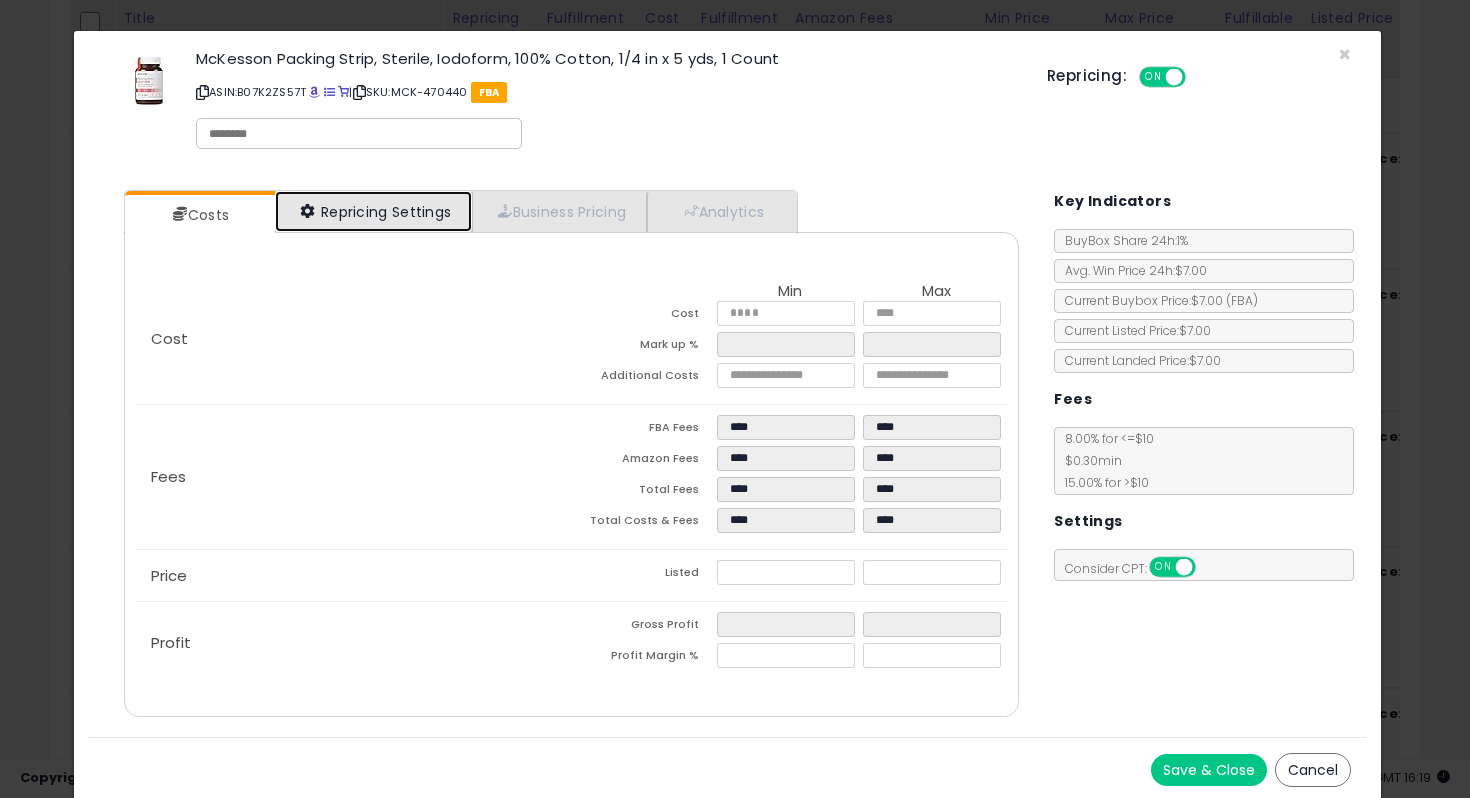 click on "Repricing Settings" at bounding box center [374, 211] 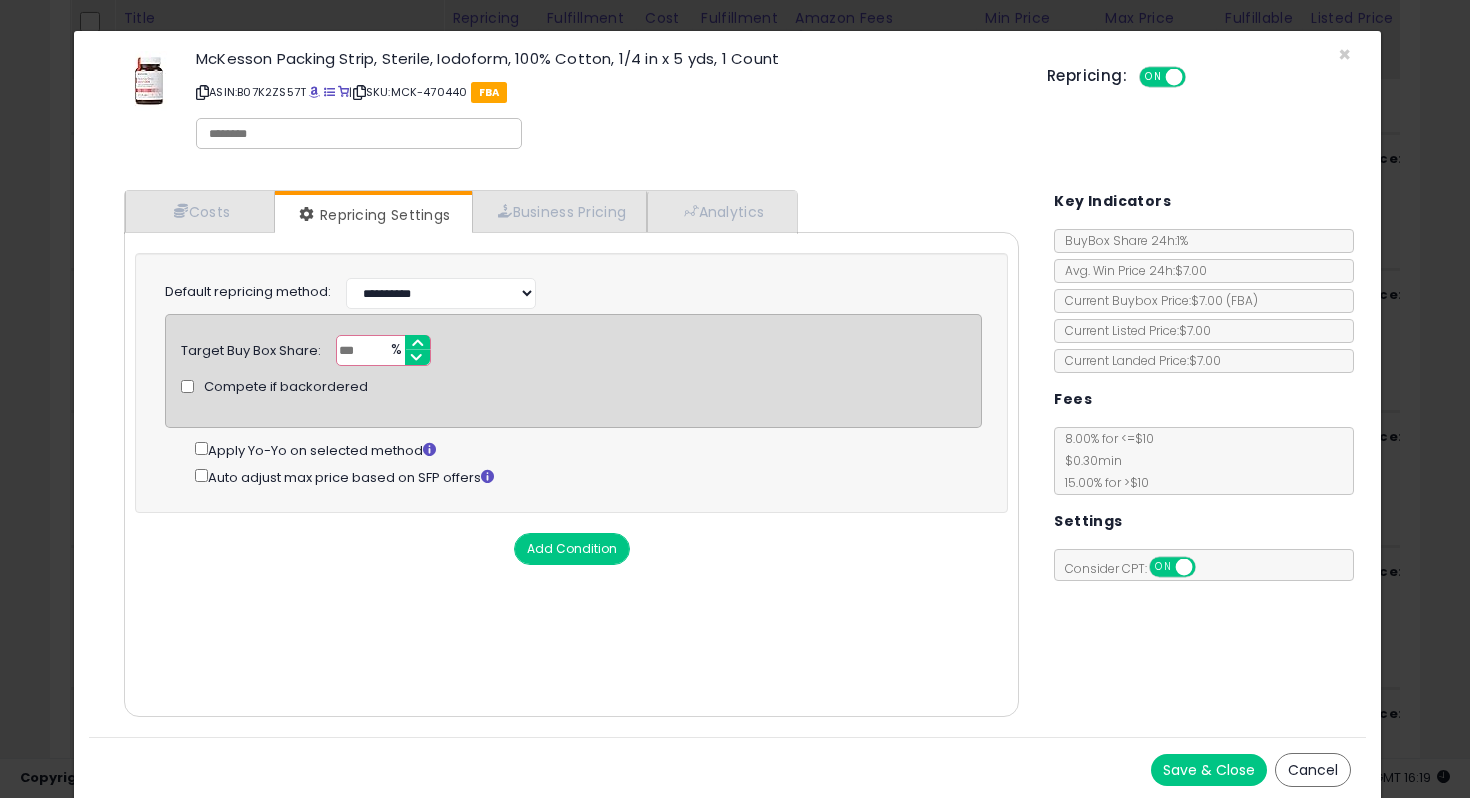 click on "***" at bounding box center (383, 350) 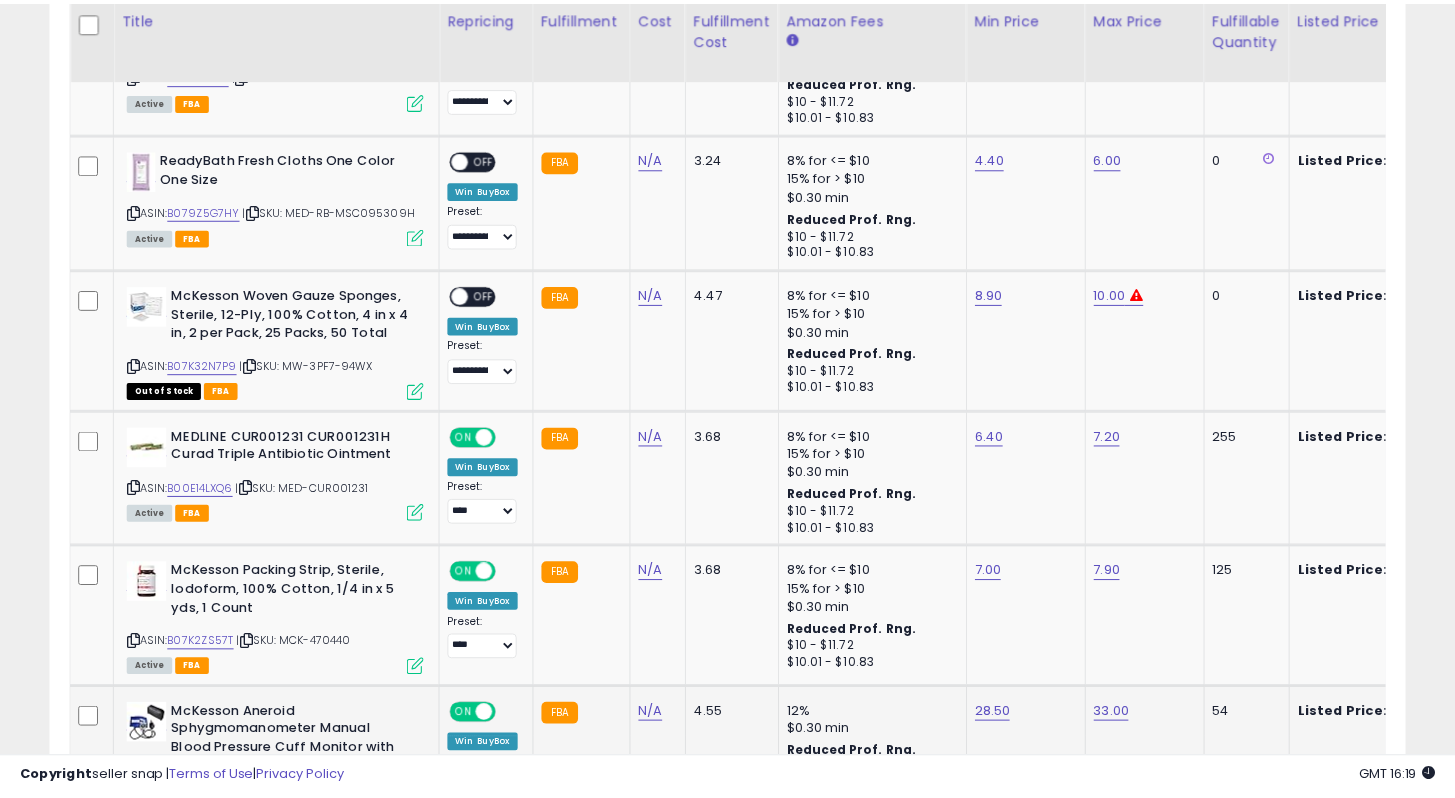 scroll, scrollTop: 2671, scrollLeft: 0, axis: vertical 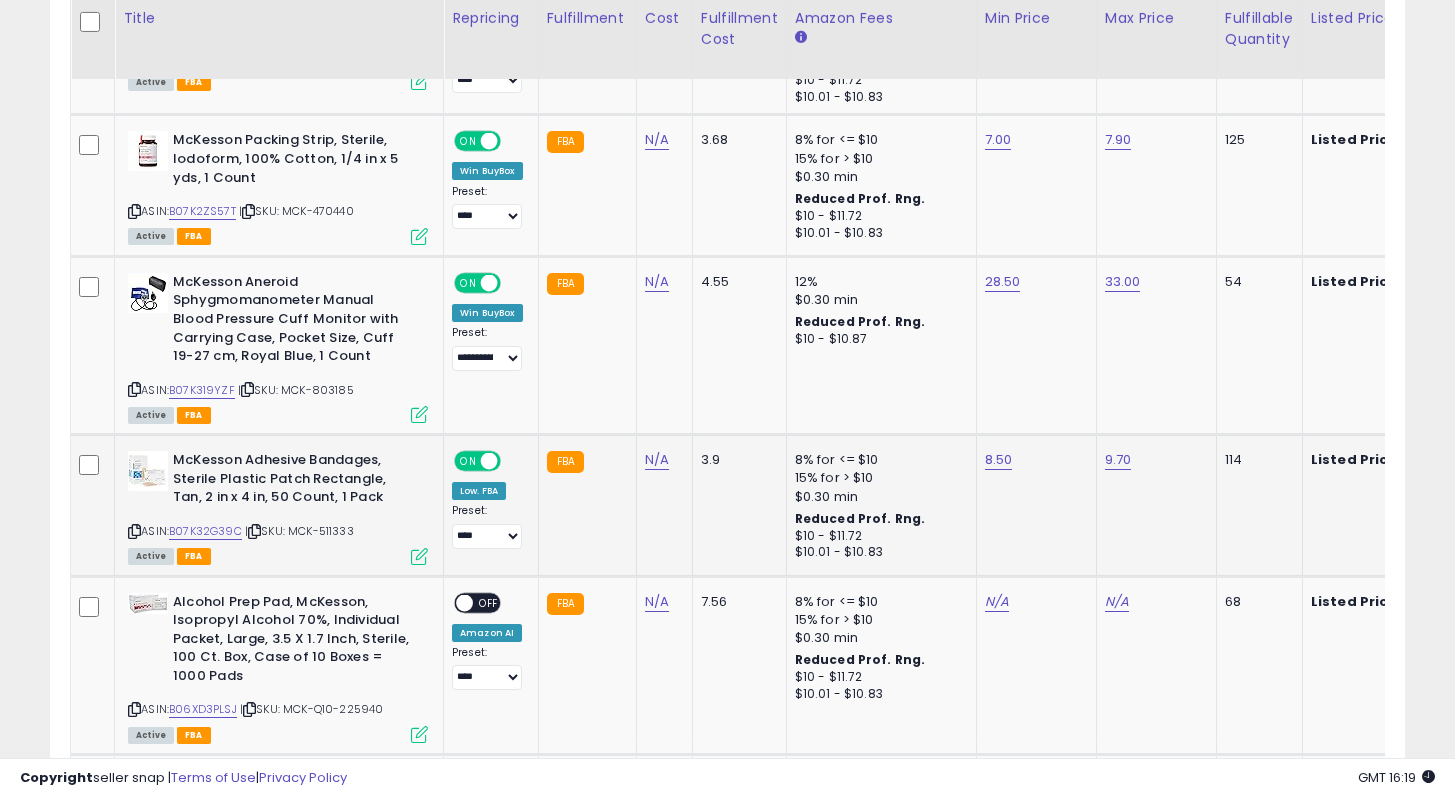 click at bounding box center [419, 556] 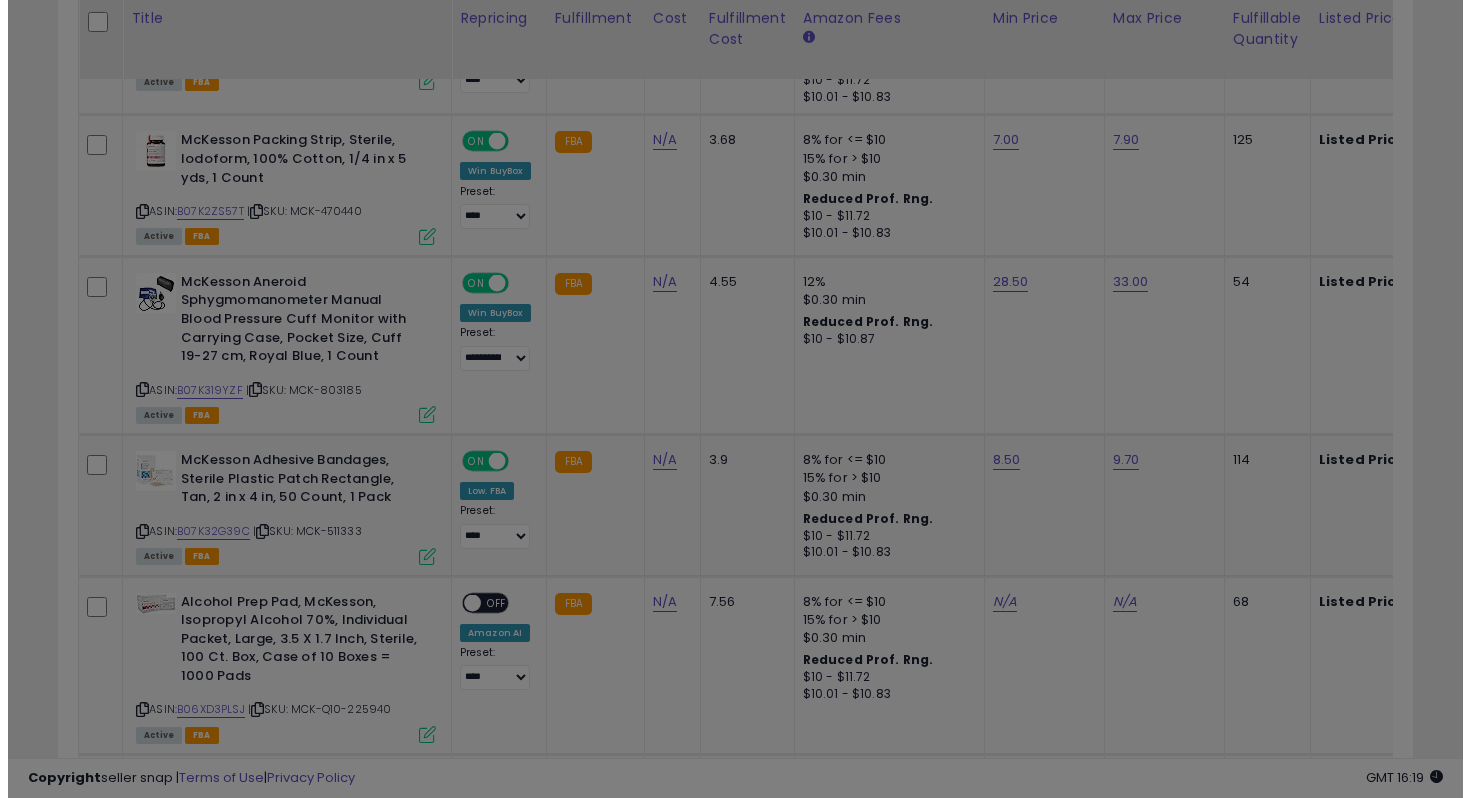 scroll, scrollTop: 999590, scrollLeft: 999207, axis: both 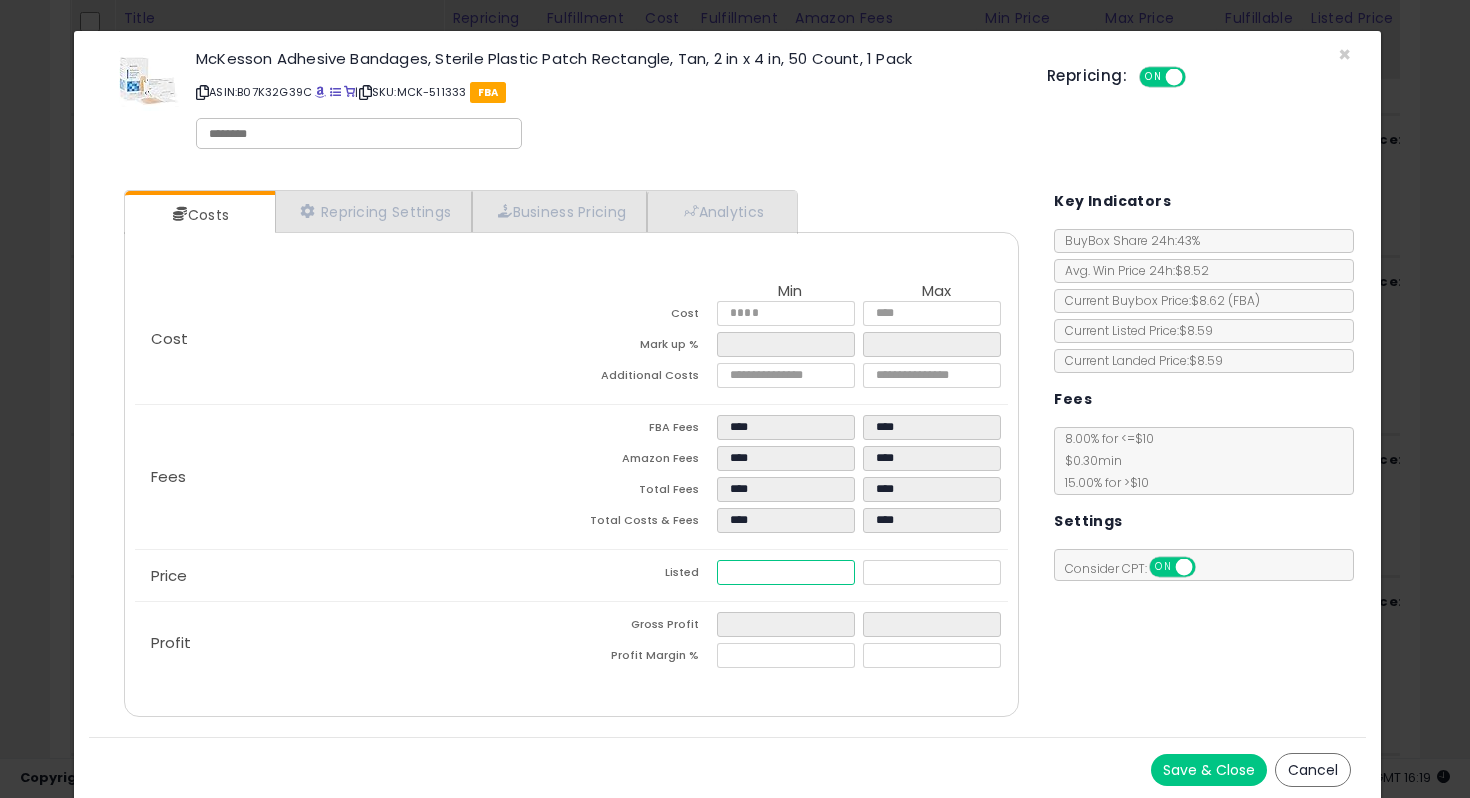 drag, startPoint x: 764, startPoint y: 571, endPoint x: 733, endPoint y: 567, distance: 31.257 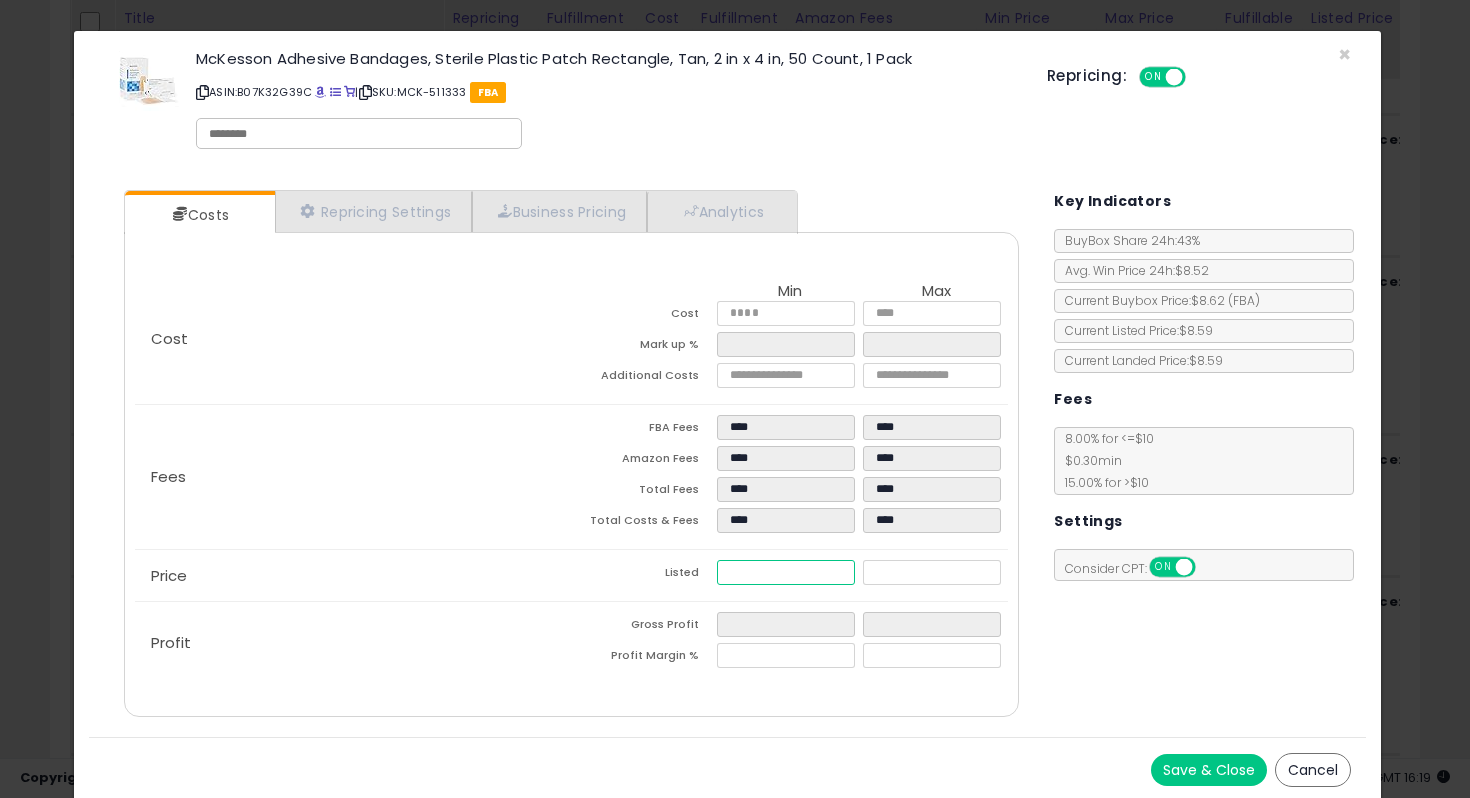 type on "****" 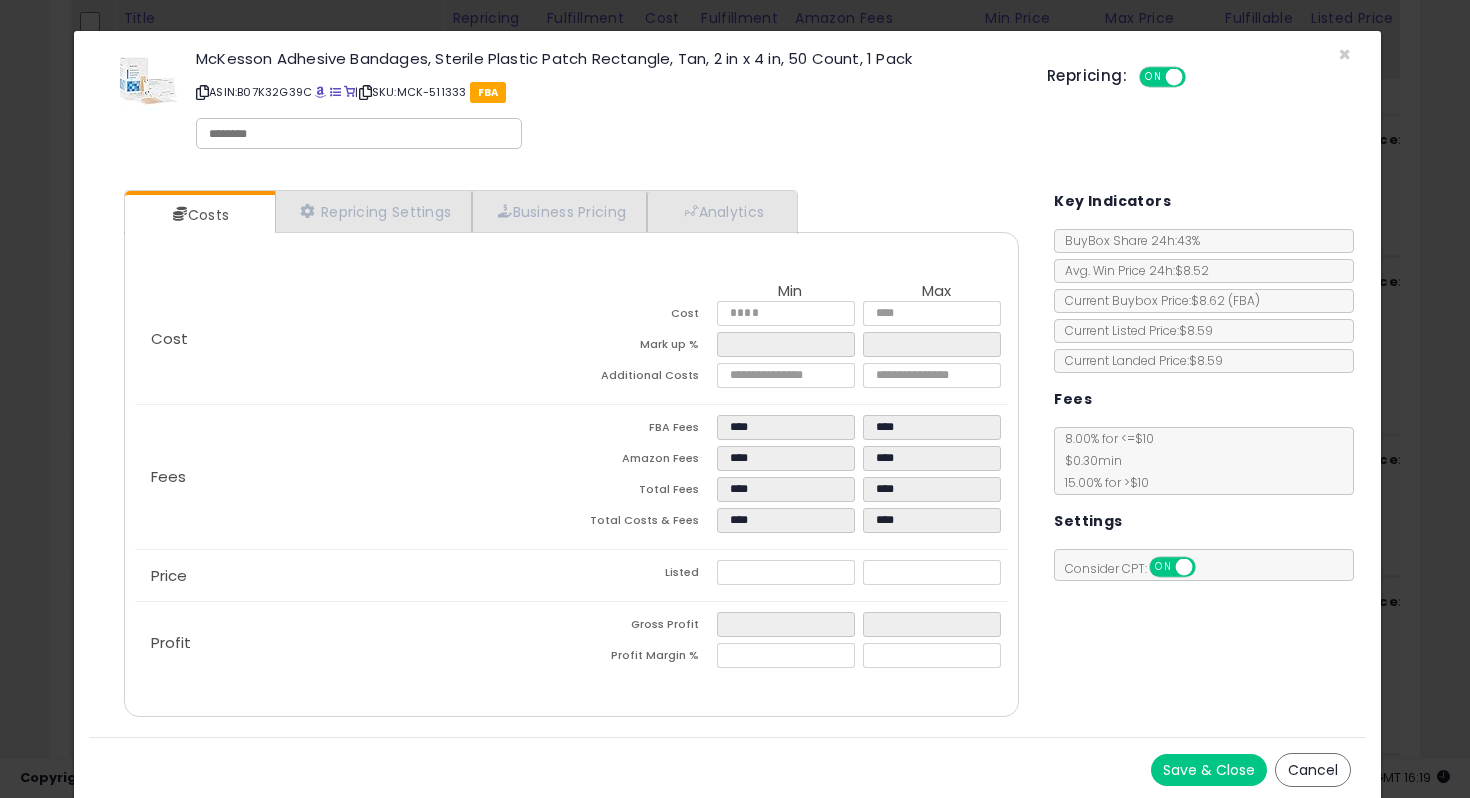 type on "****" 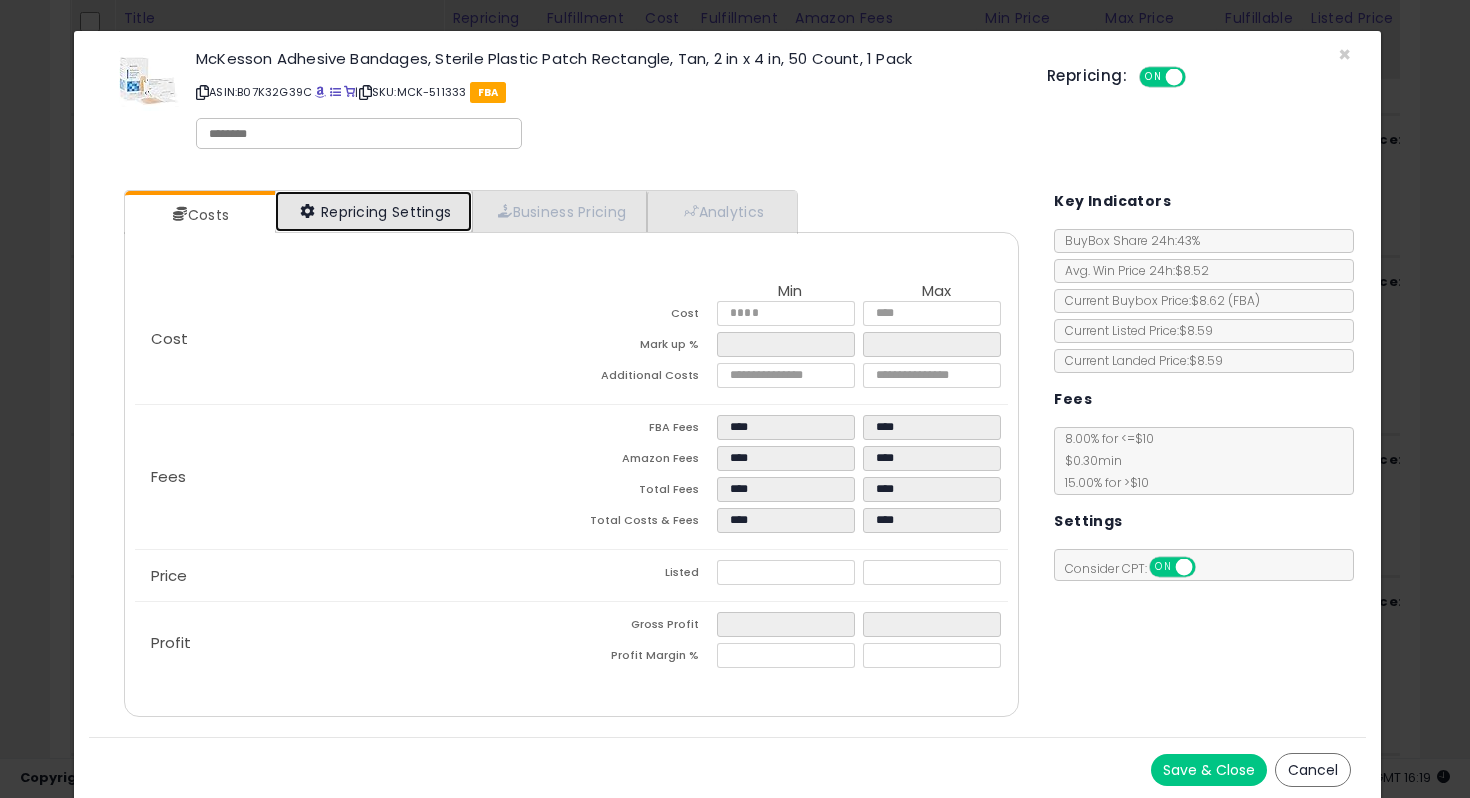 click on "Repricing Settings" at bounding box center [374, 211] 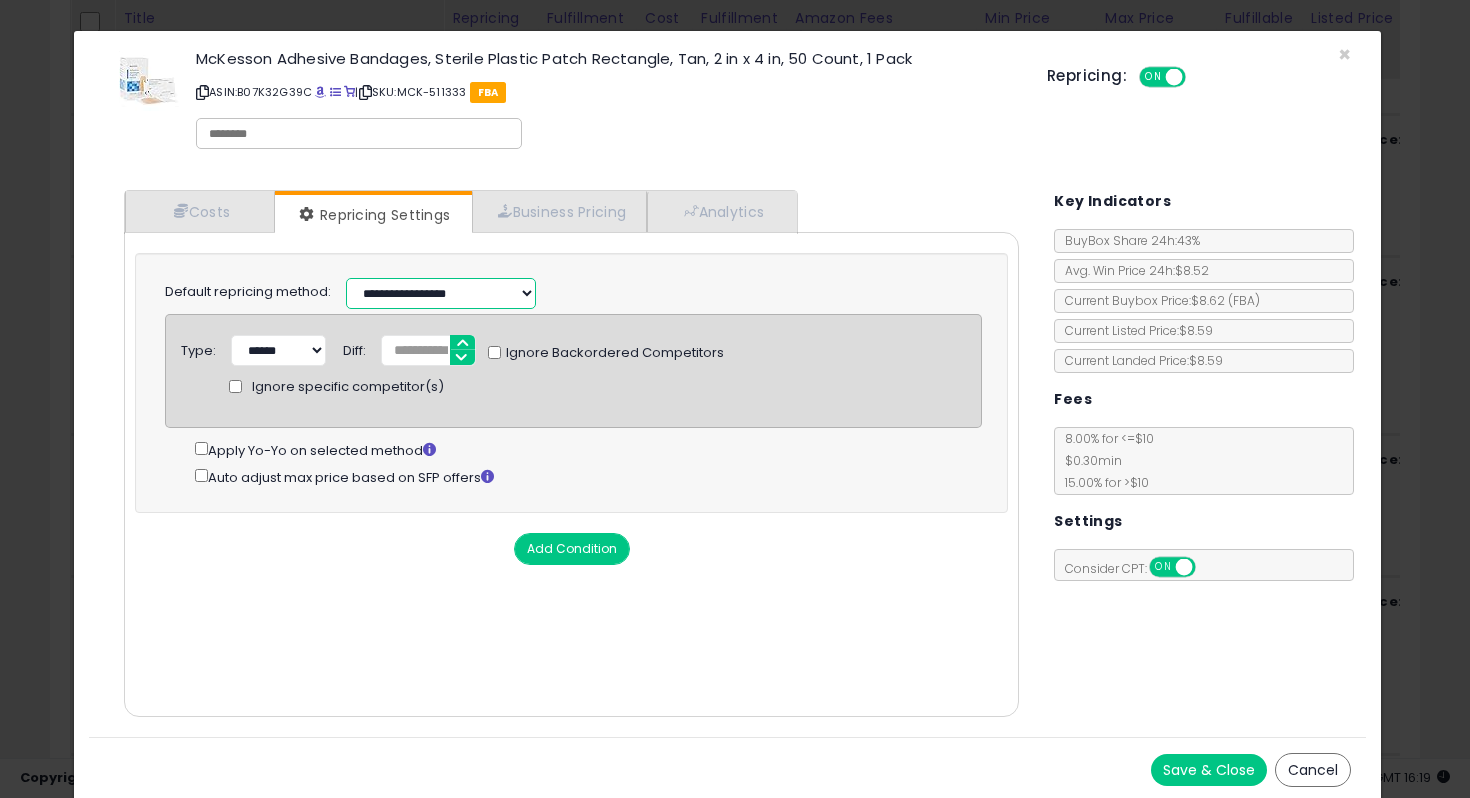 click on "**********" at bounding box center (441, 293) 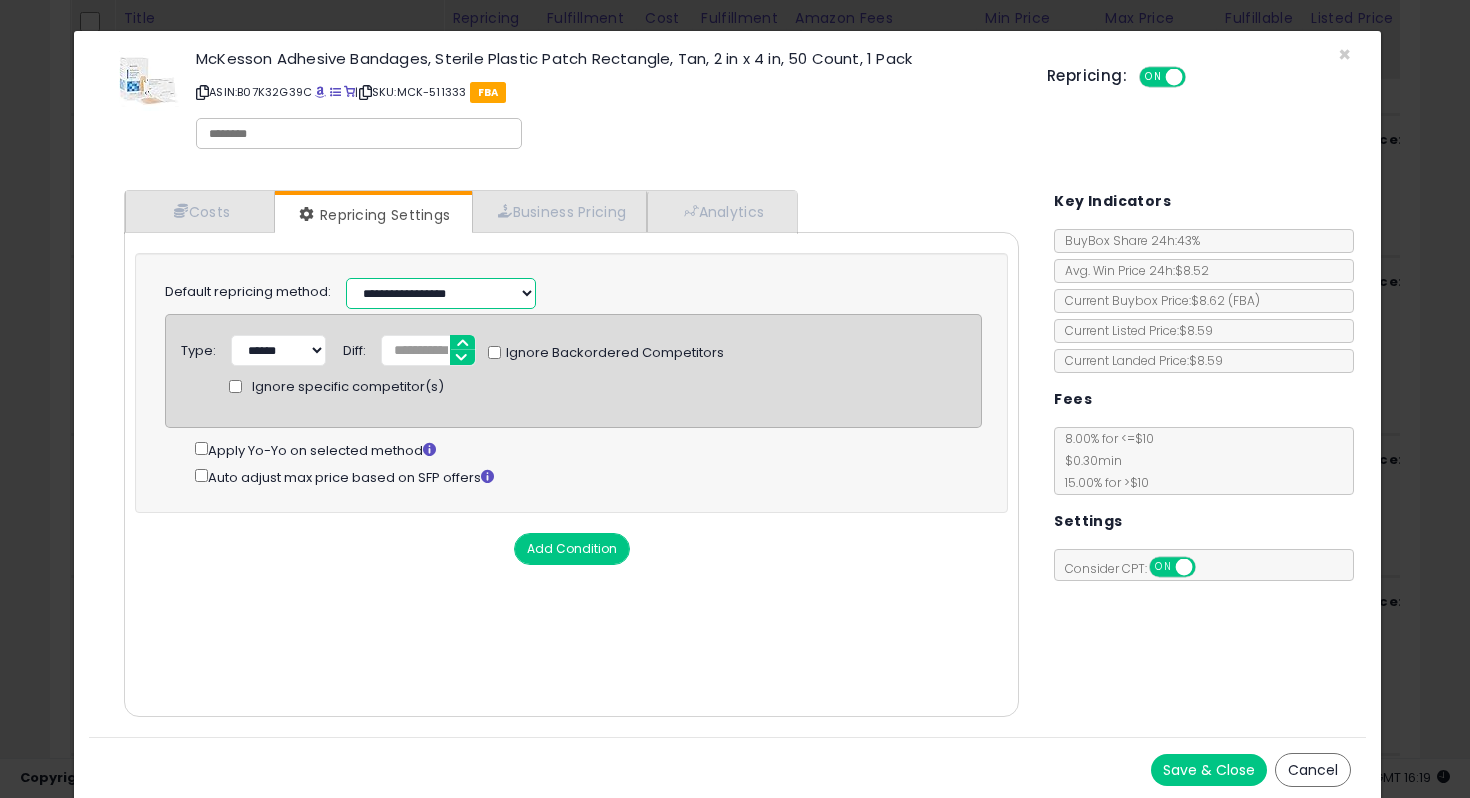 select on "******" 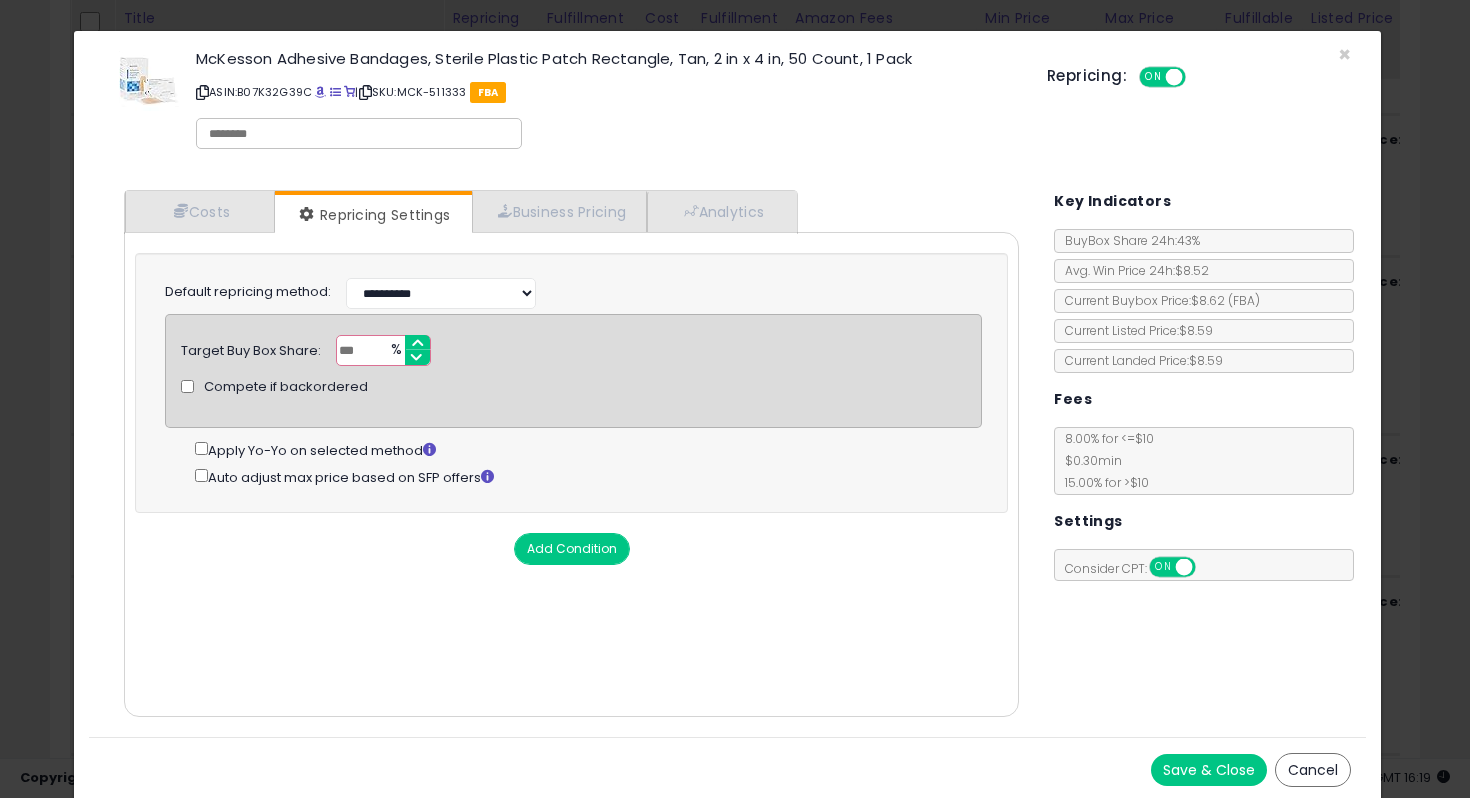 click on "Save & Close" at bounding box center [1209, 770] 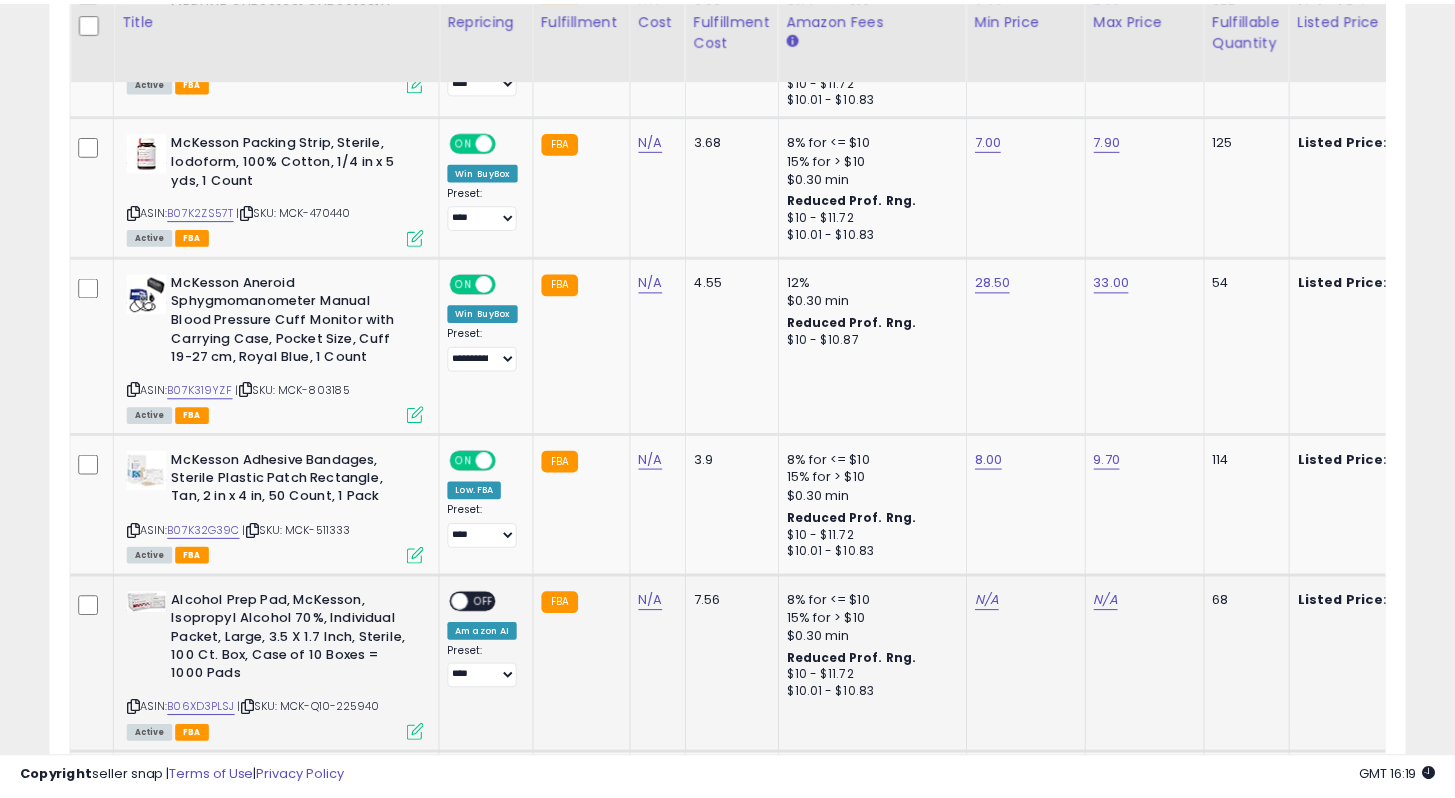scroll, scrollTop: 410, scrollLeft: 784, axis: both 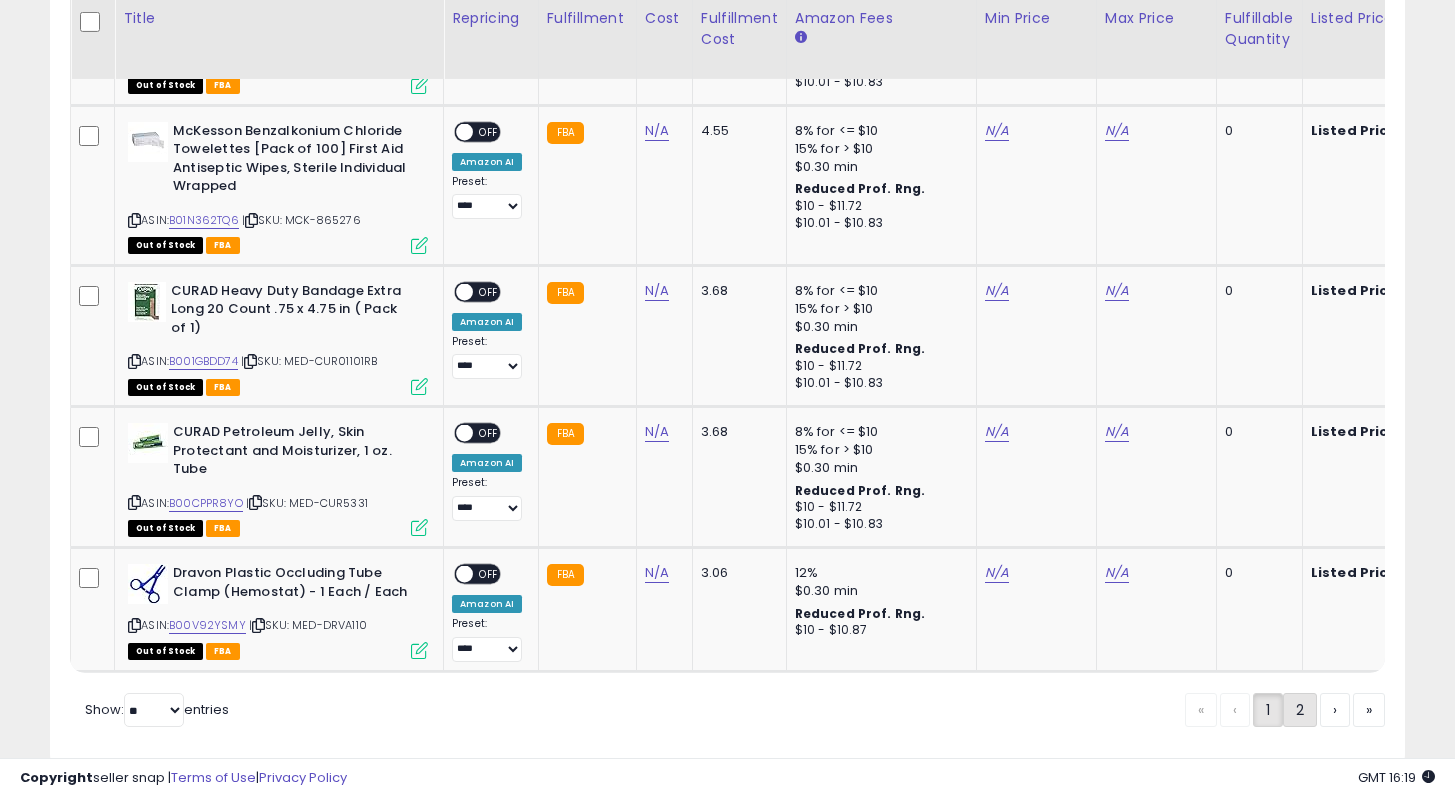 click on "2" 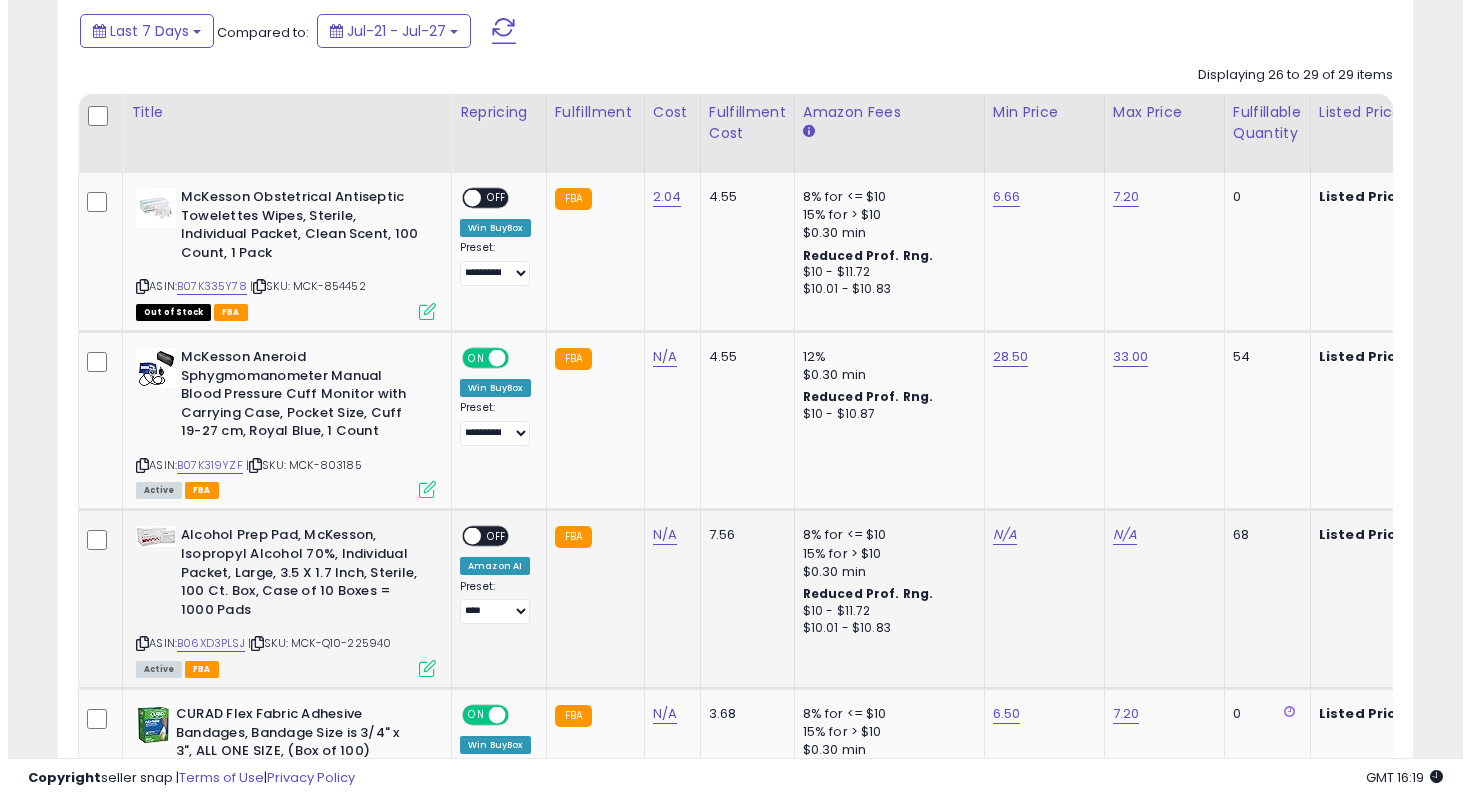 scroll, scrollTop: 1048, scrollLeft: 0, axis: vertical 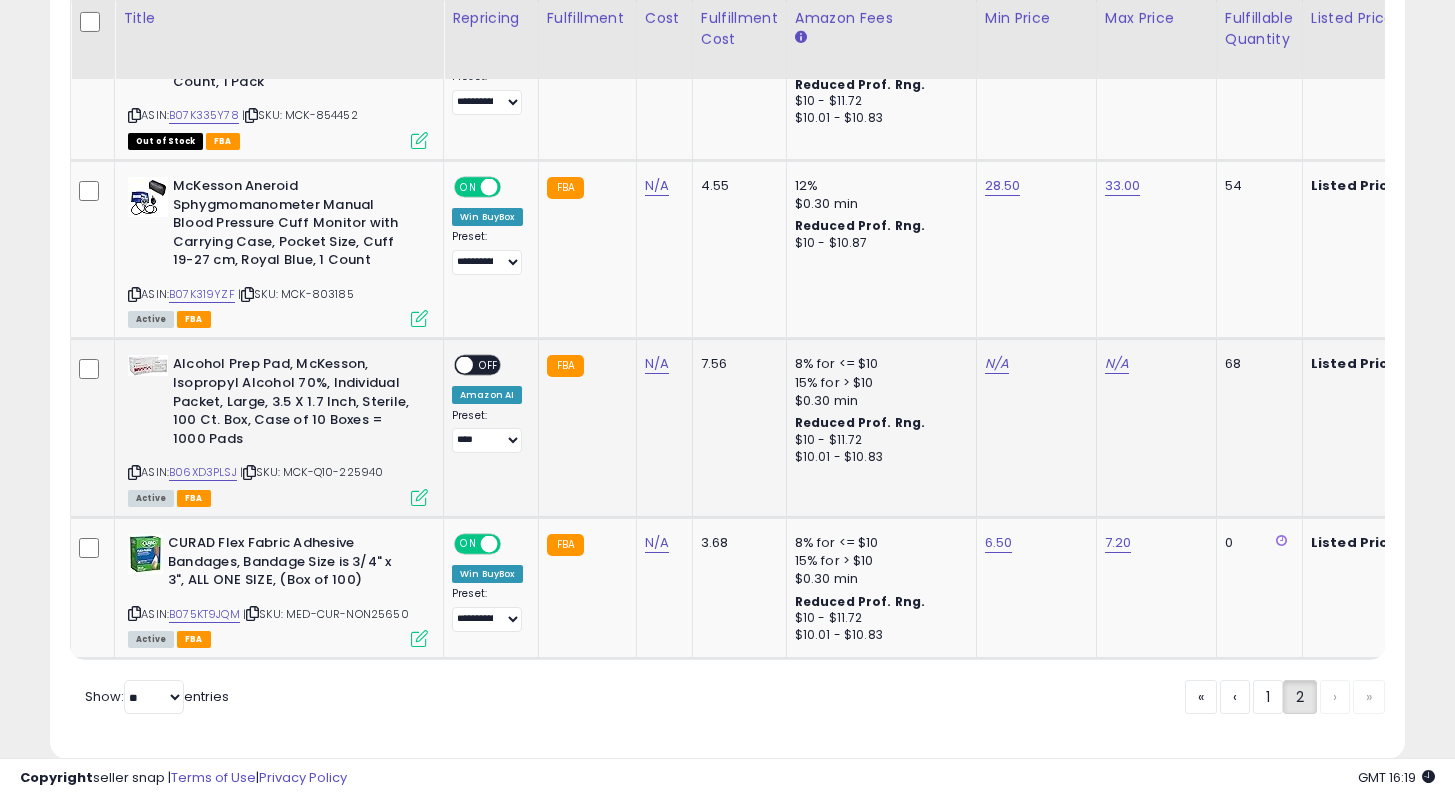 click on "**********" 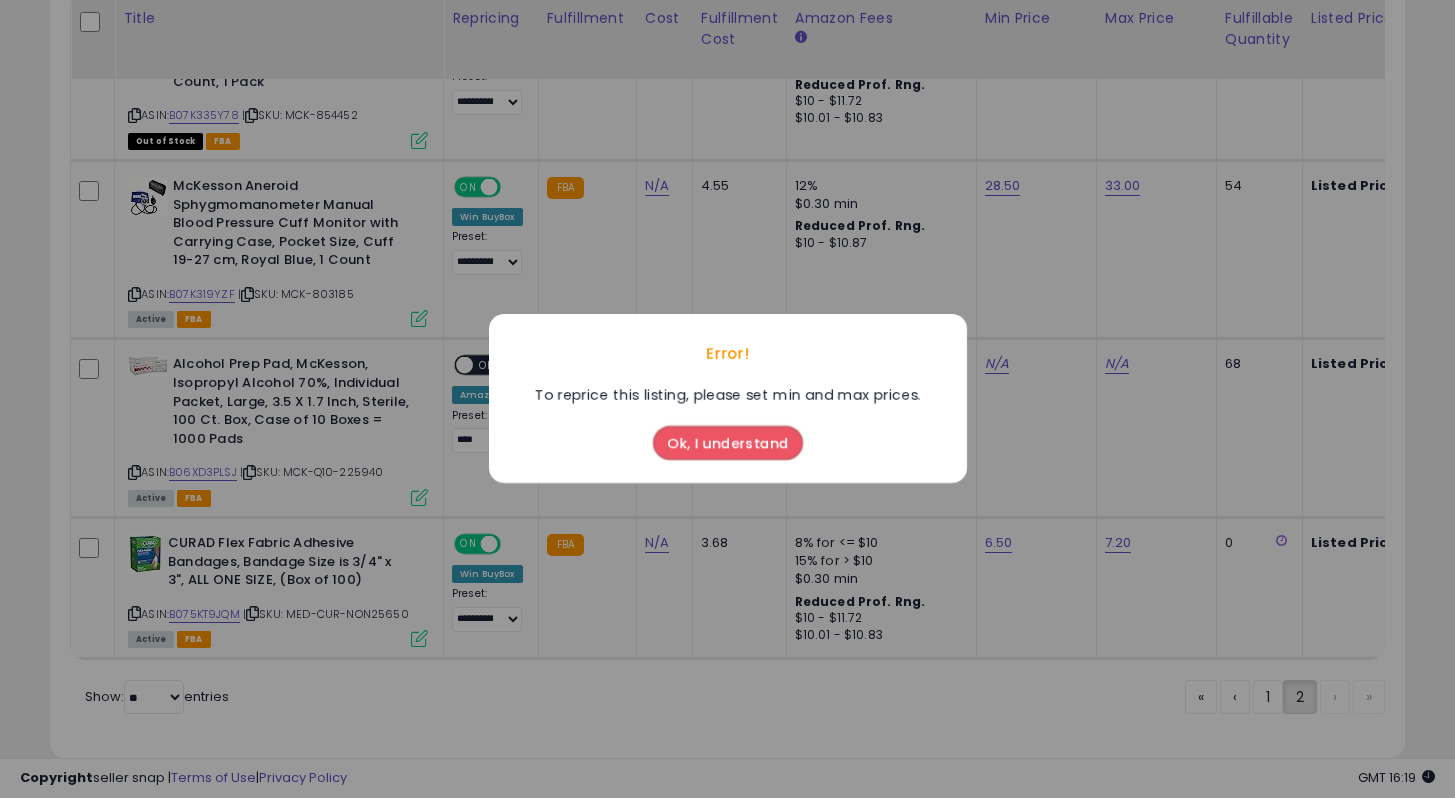 click on "Ok, I understand" at bounding box center (728, 444) 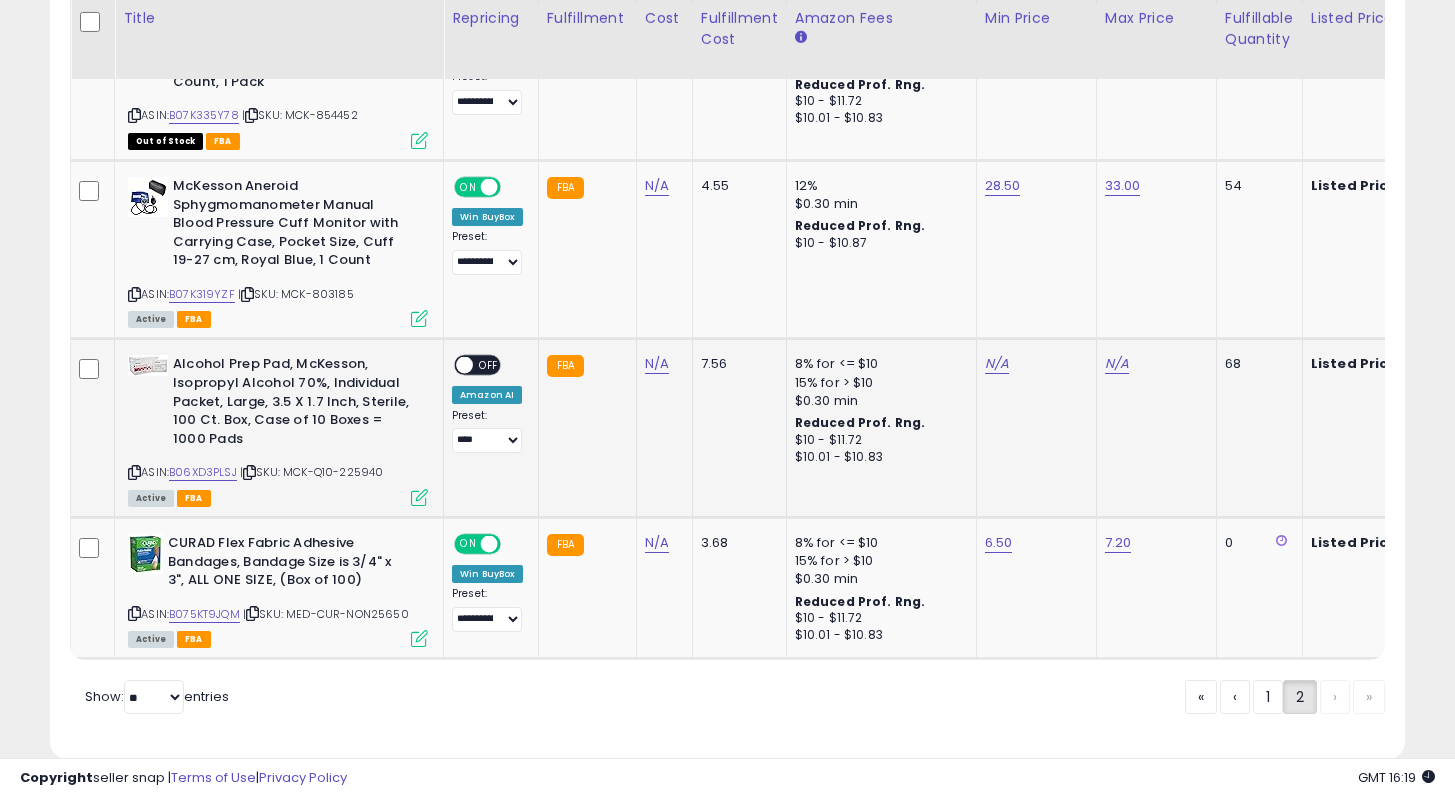 click at bounding box center [419, 497] 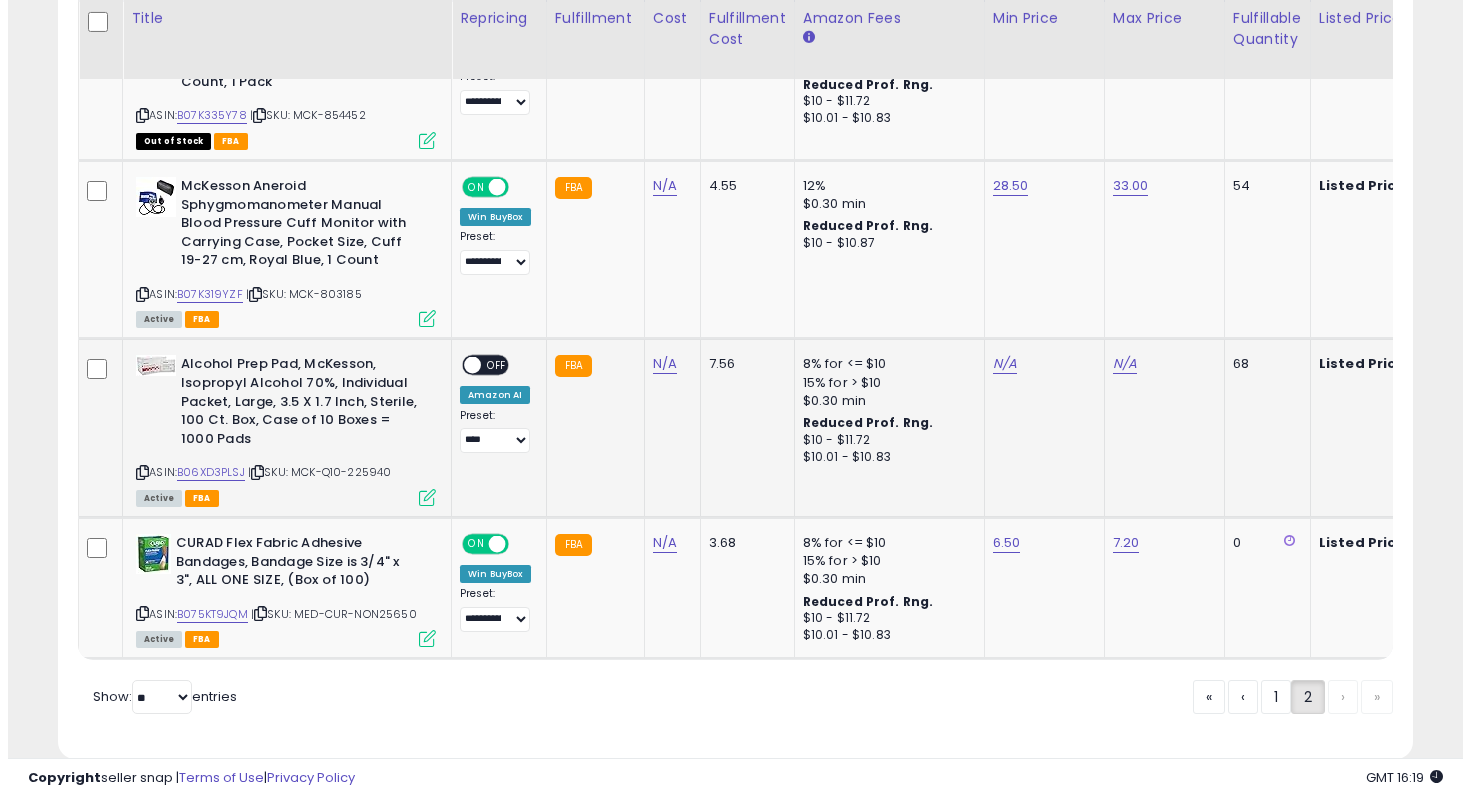 scroll, scrollTop: 999590, scrollLeft: 999207, axis: both 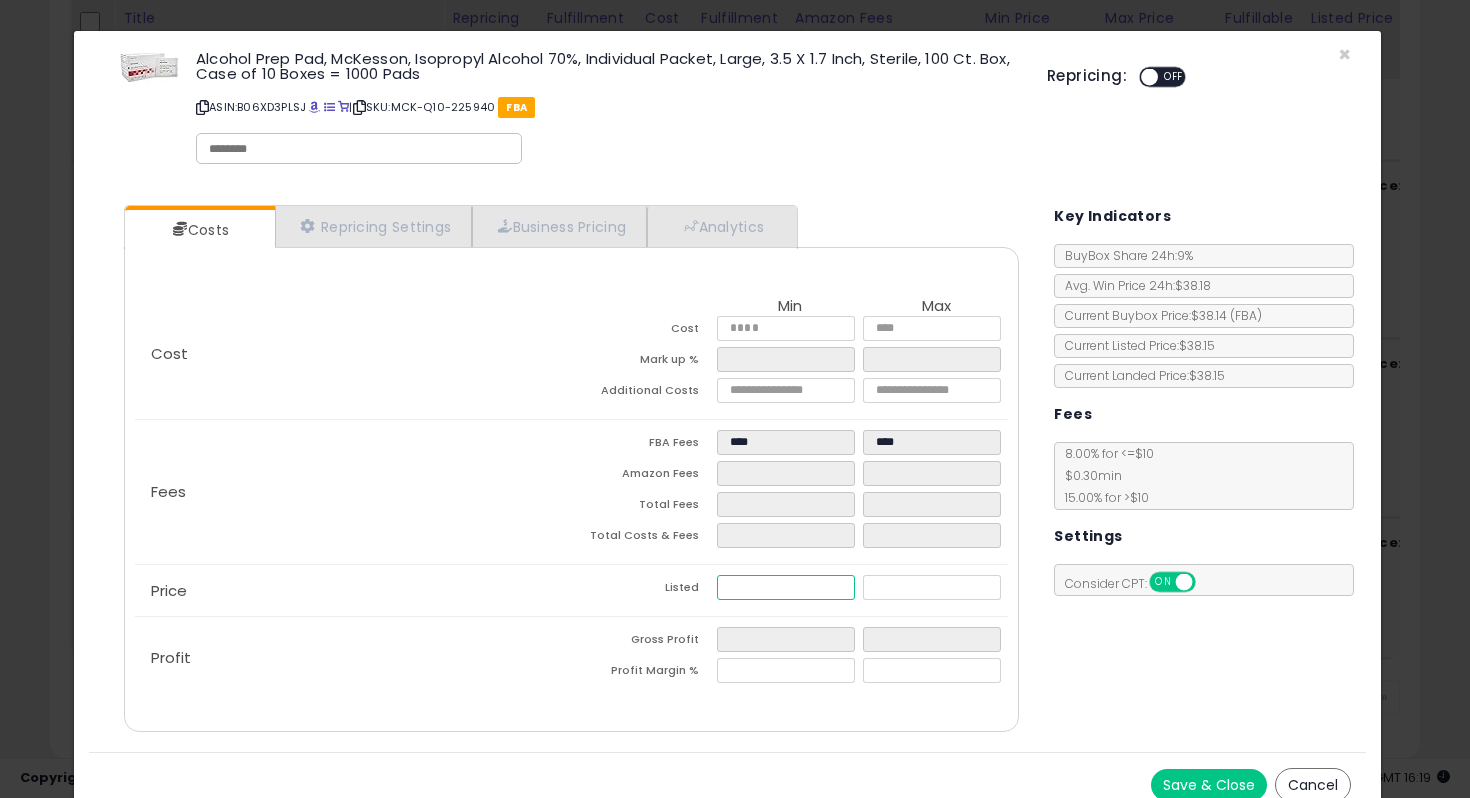 click at bounding box center [786, 587] 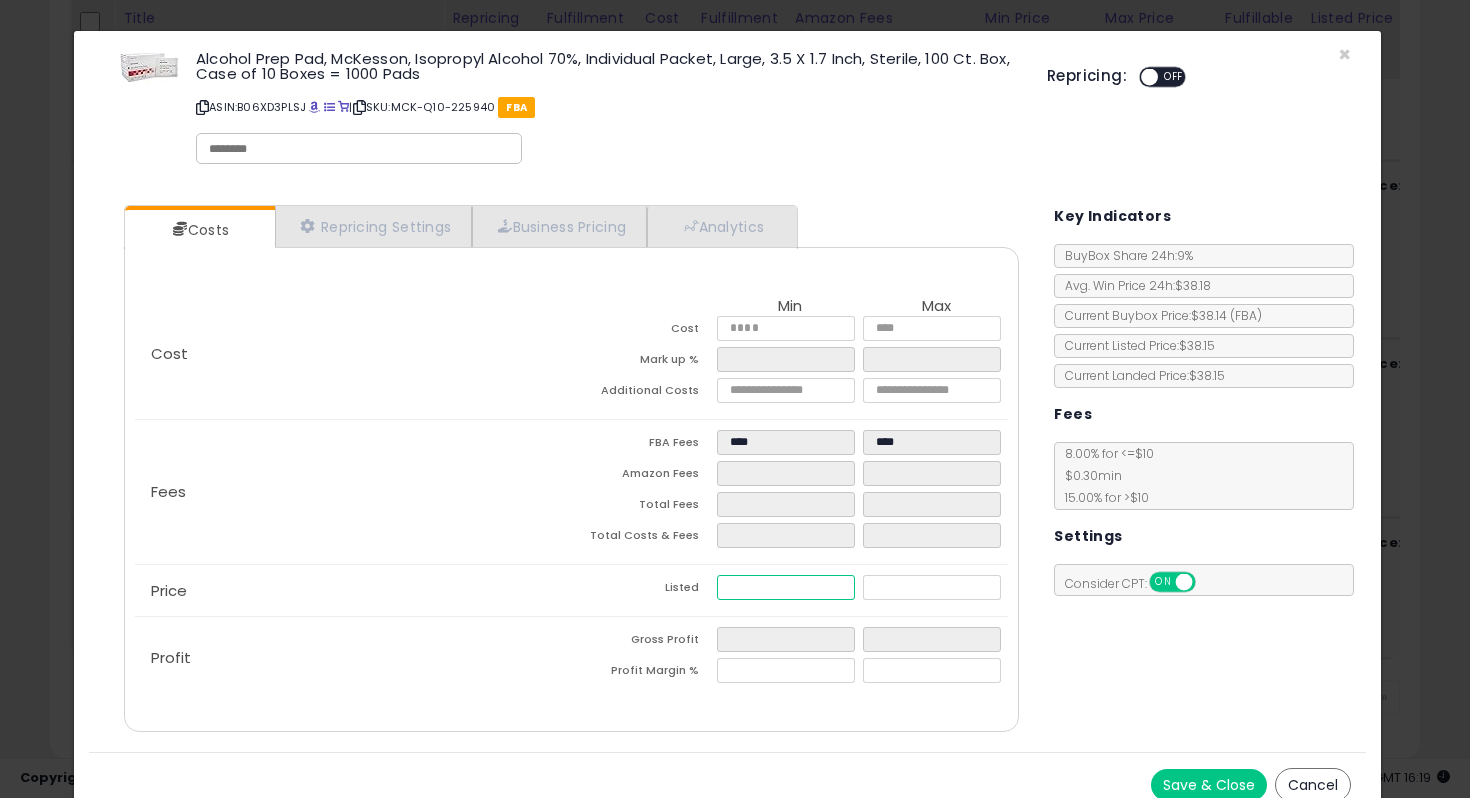 type on "****" 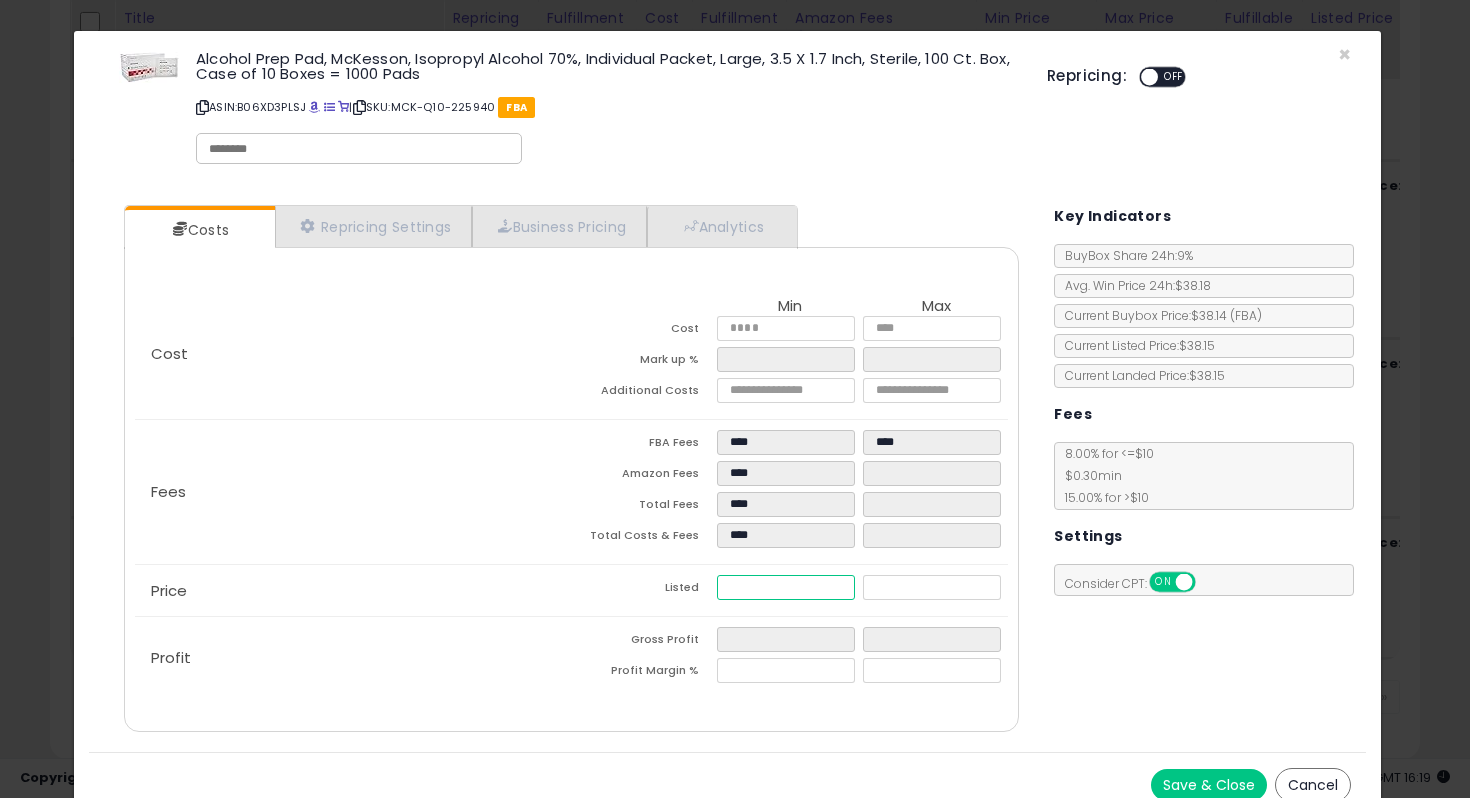 type on "****" 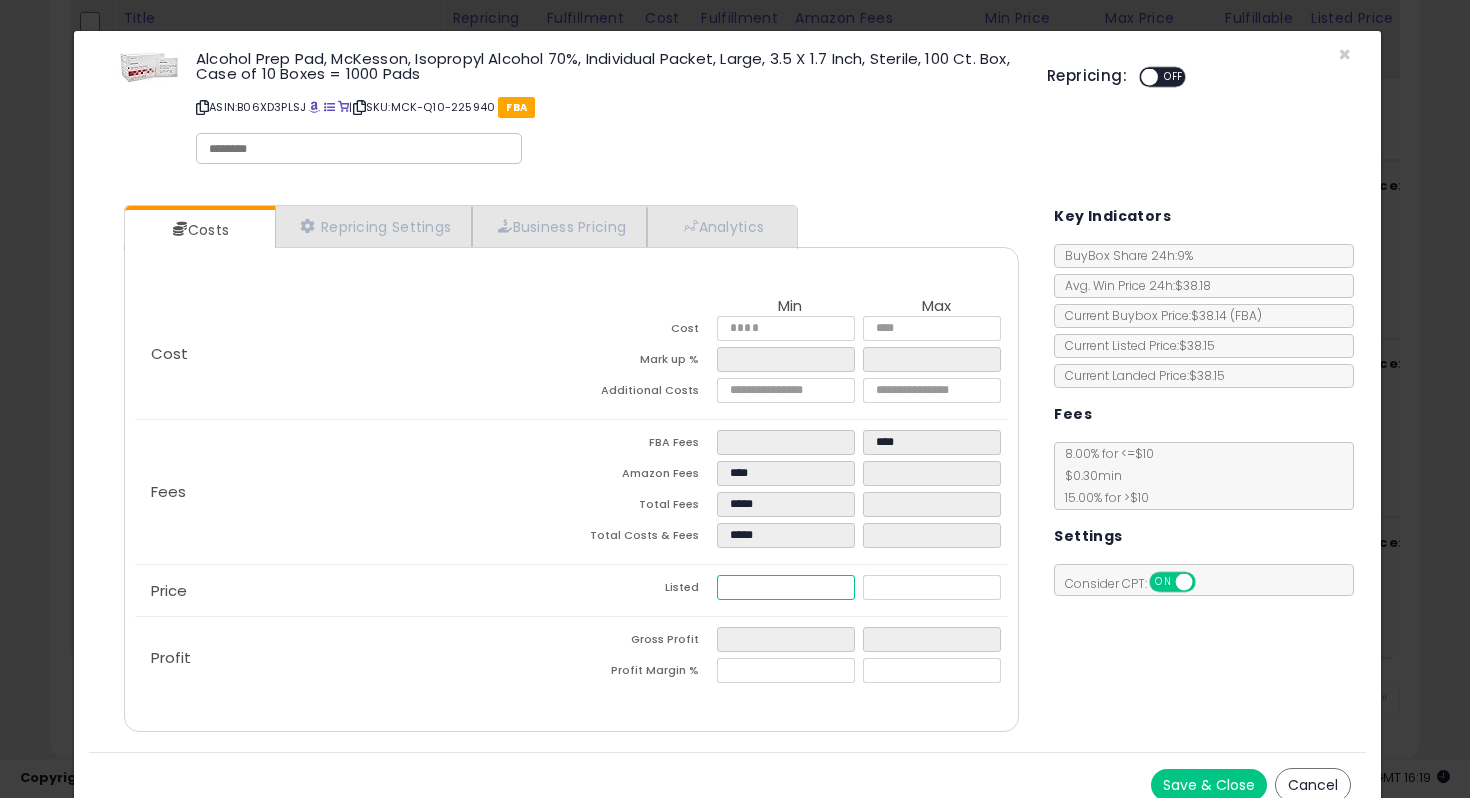 type on "*****" 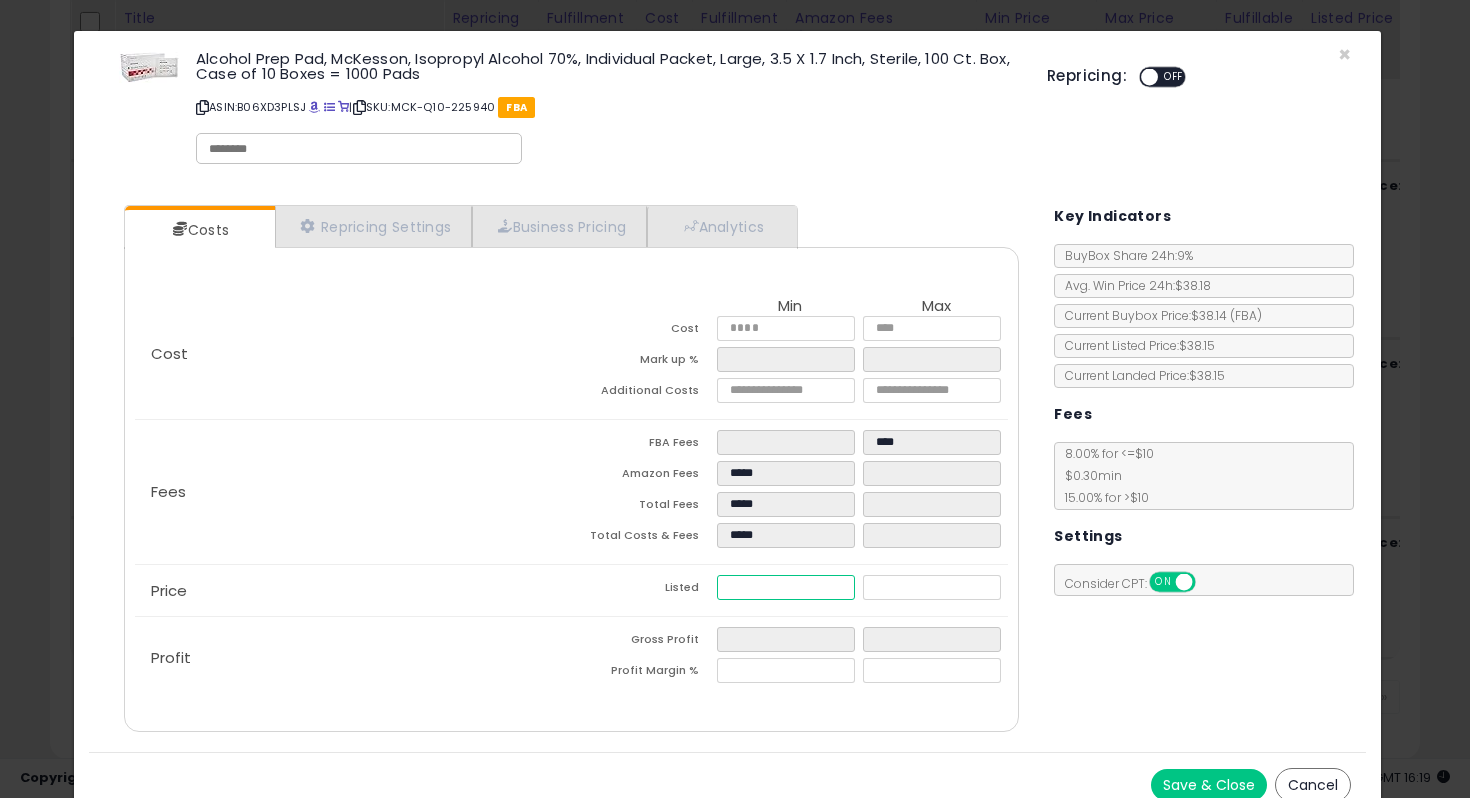 type on "****" 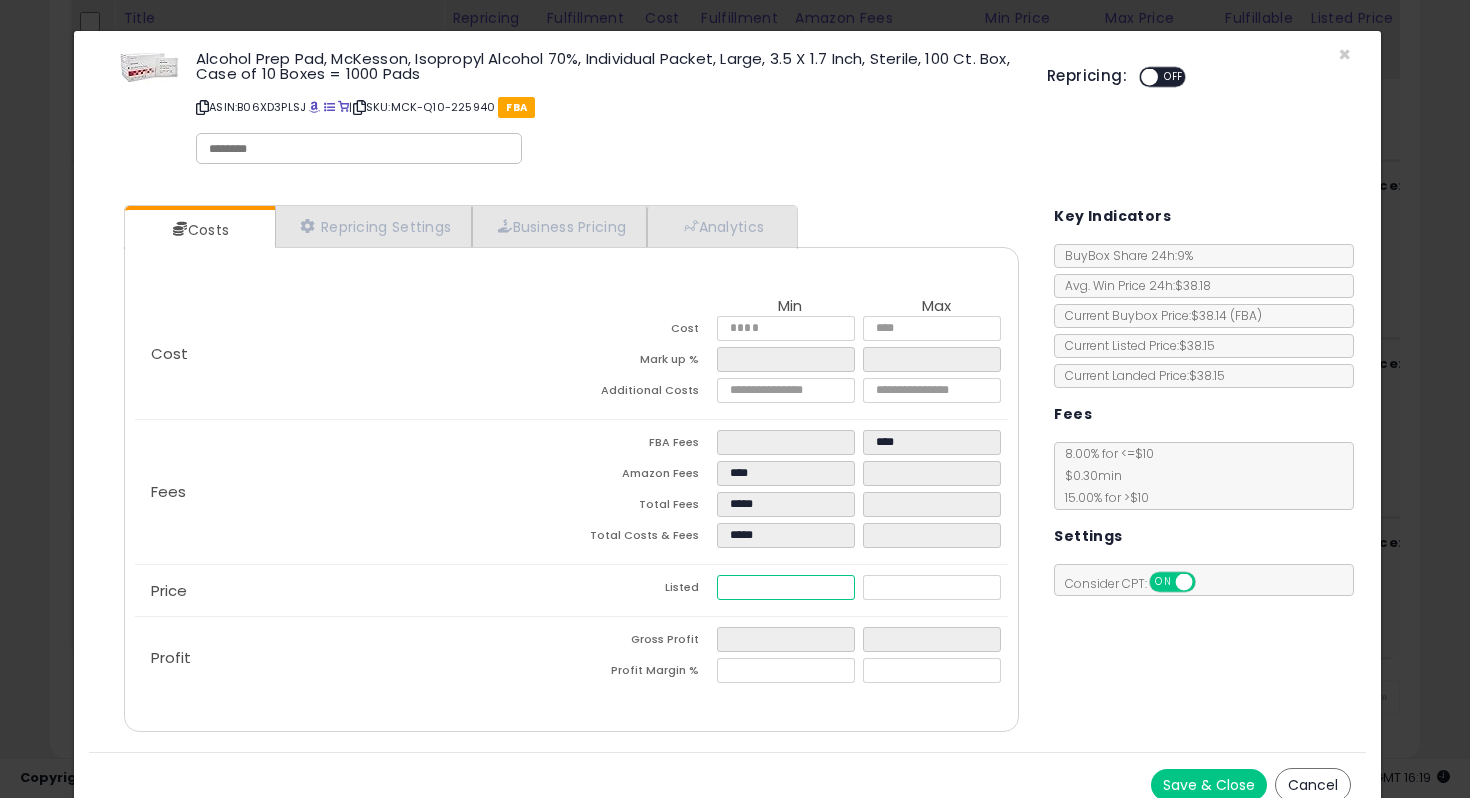 type on "*****" 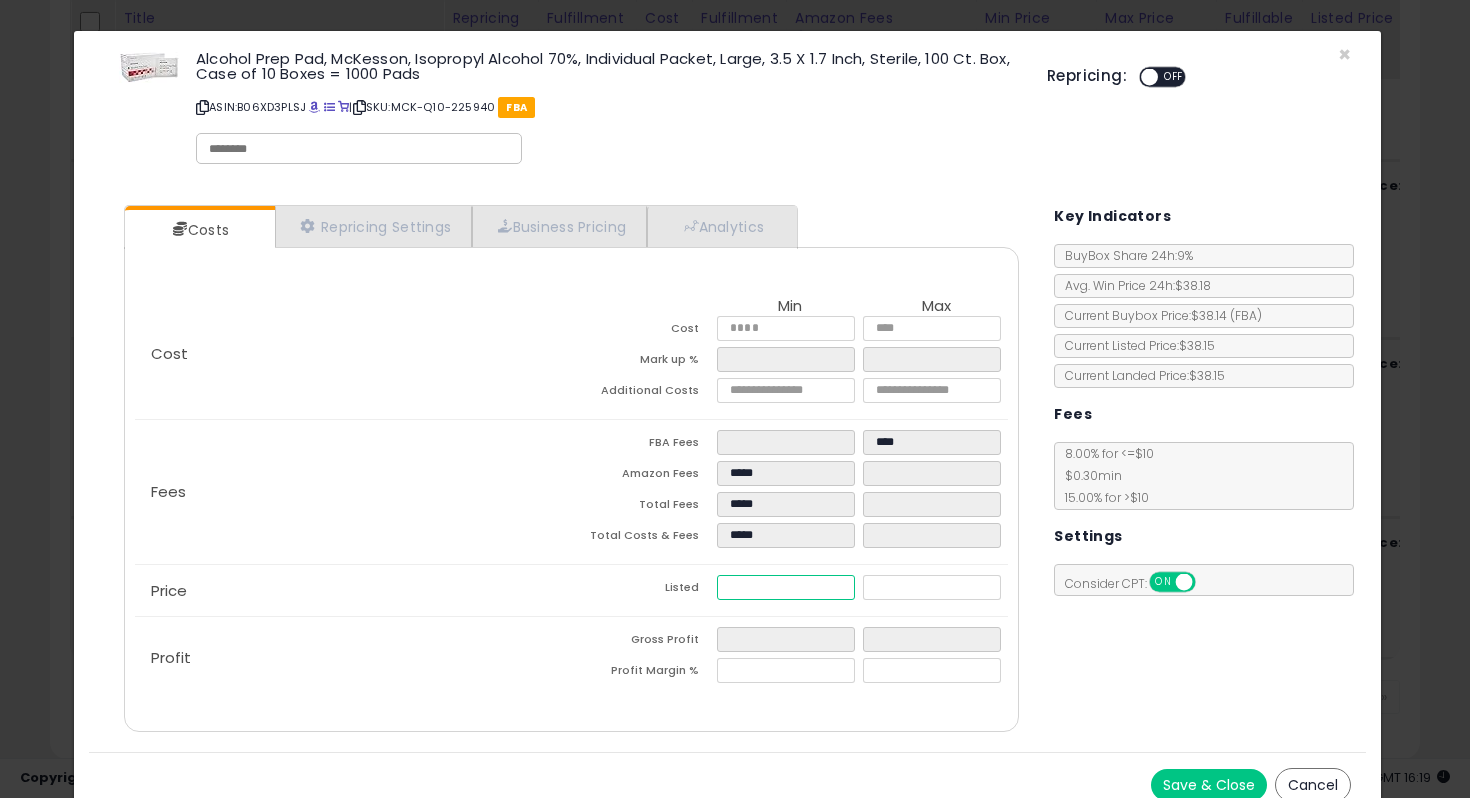 type on "******" 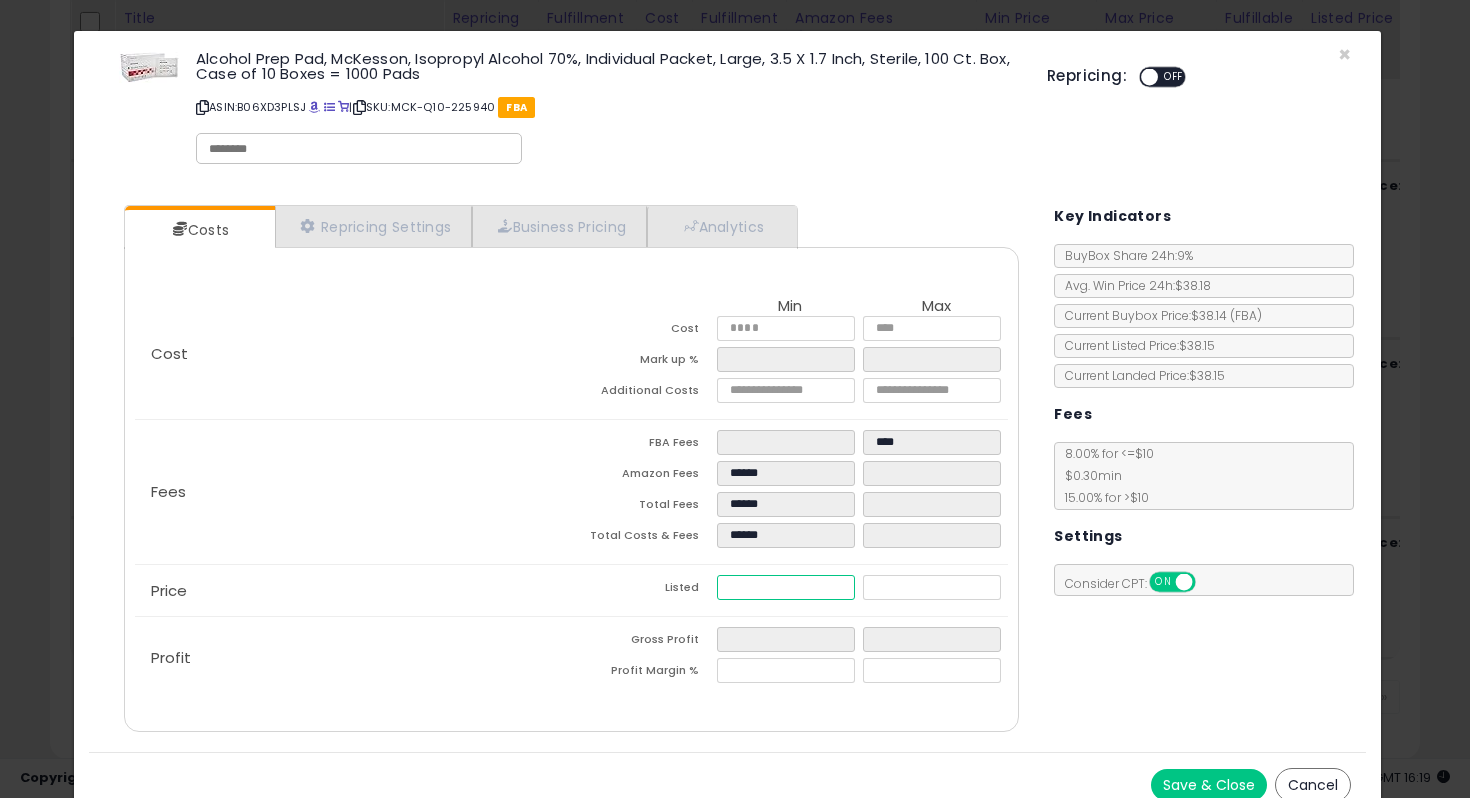 type on "*****" 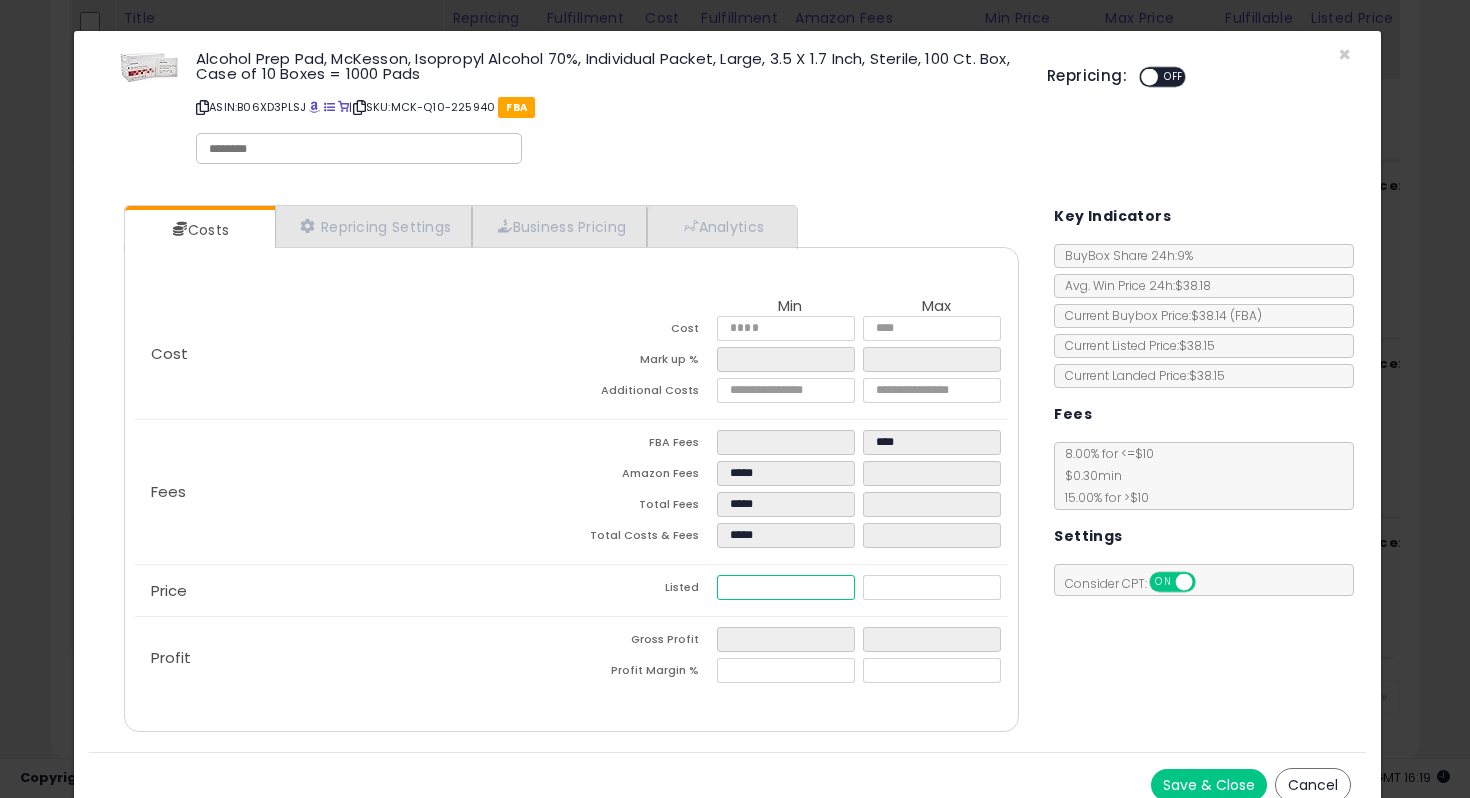 type on "****" 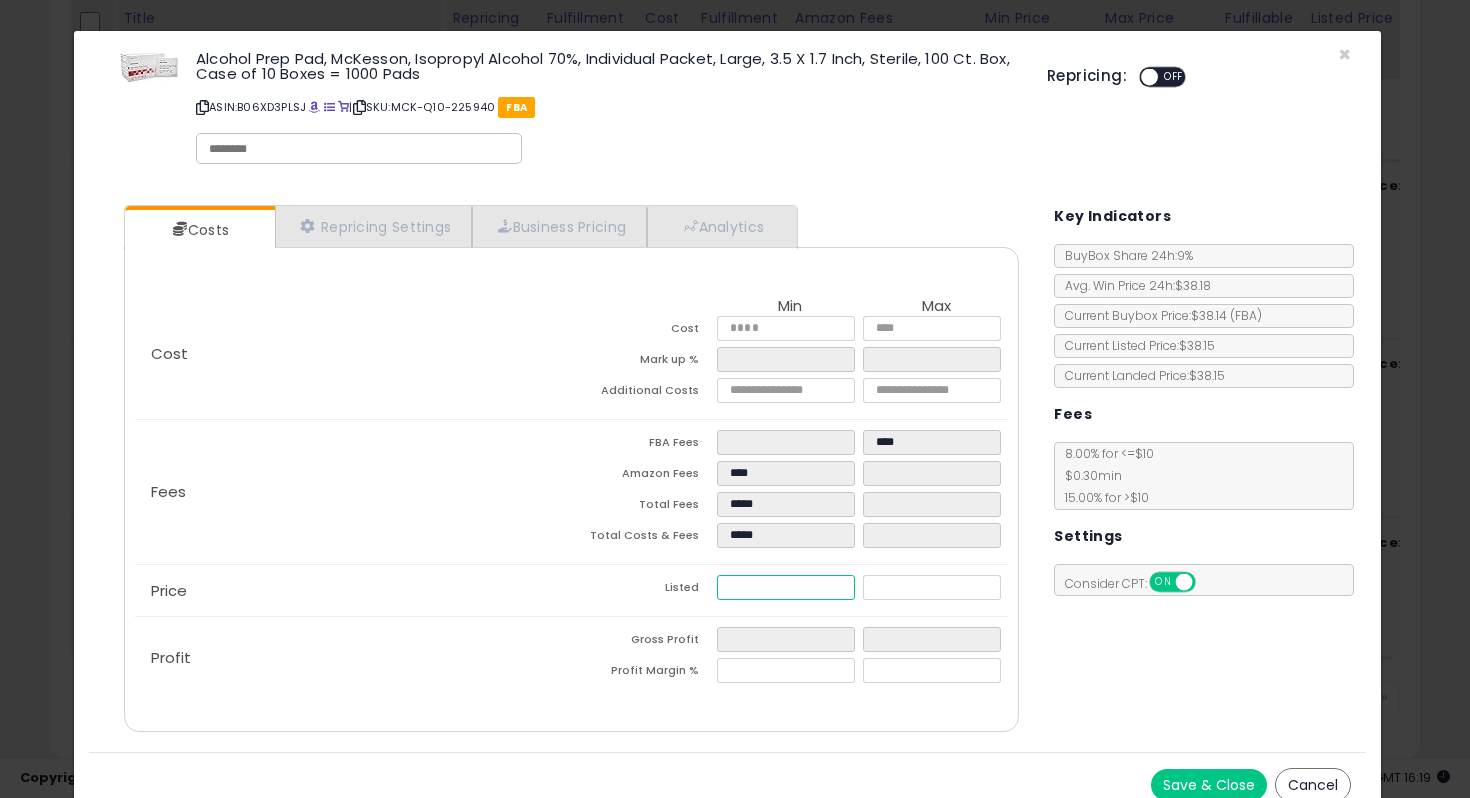 type on "****" 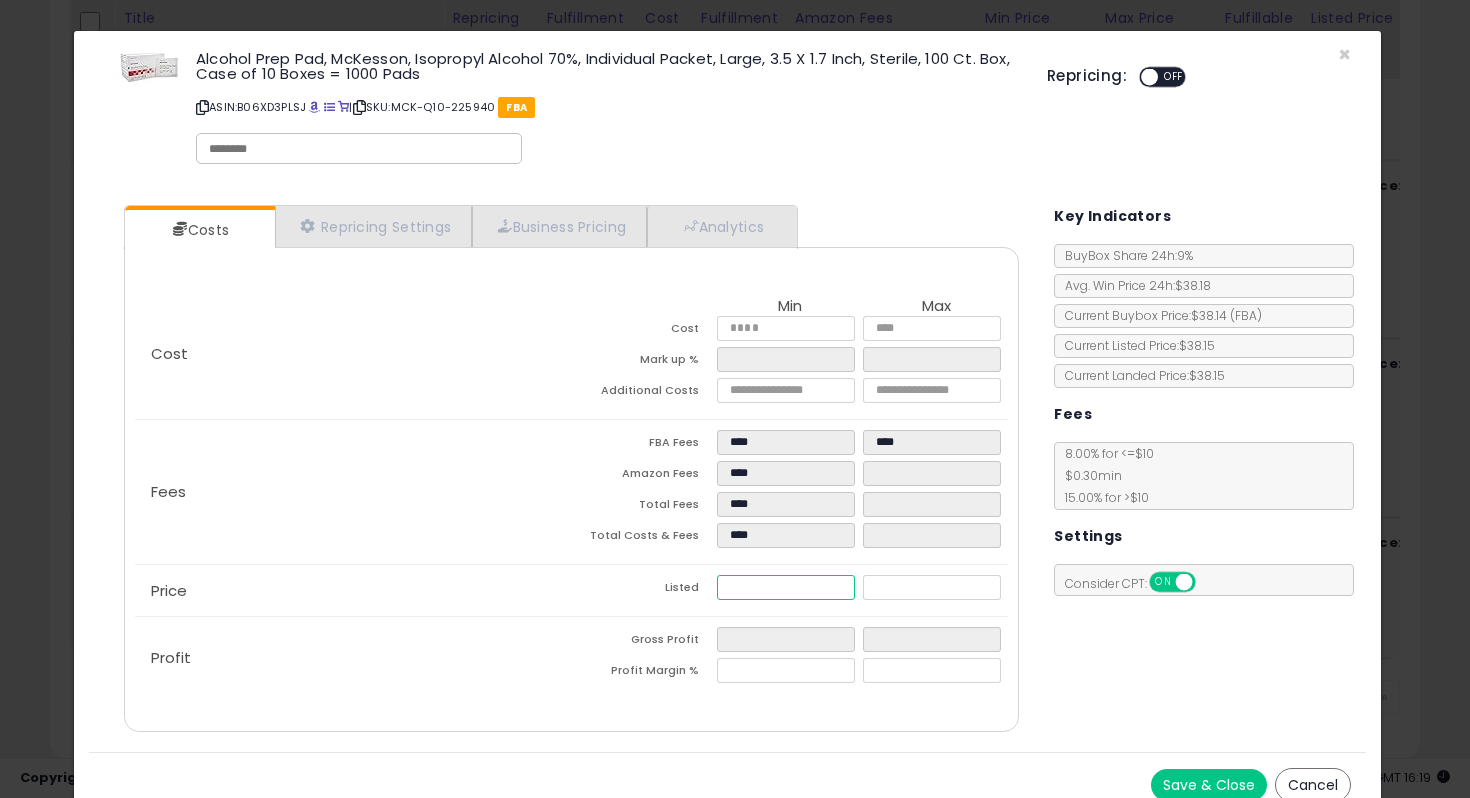 type on "****" 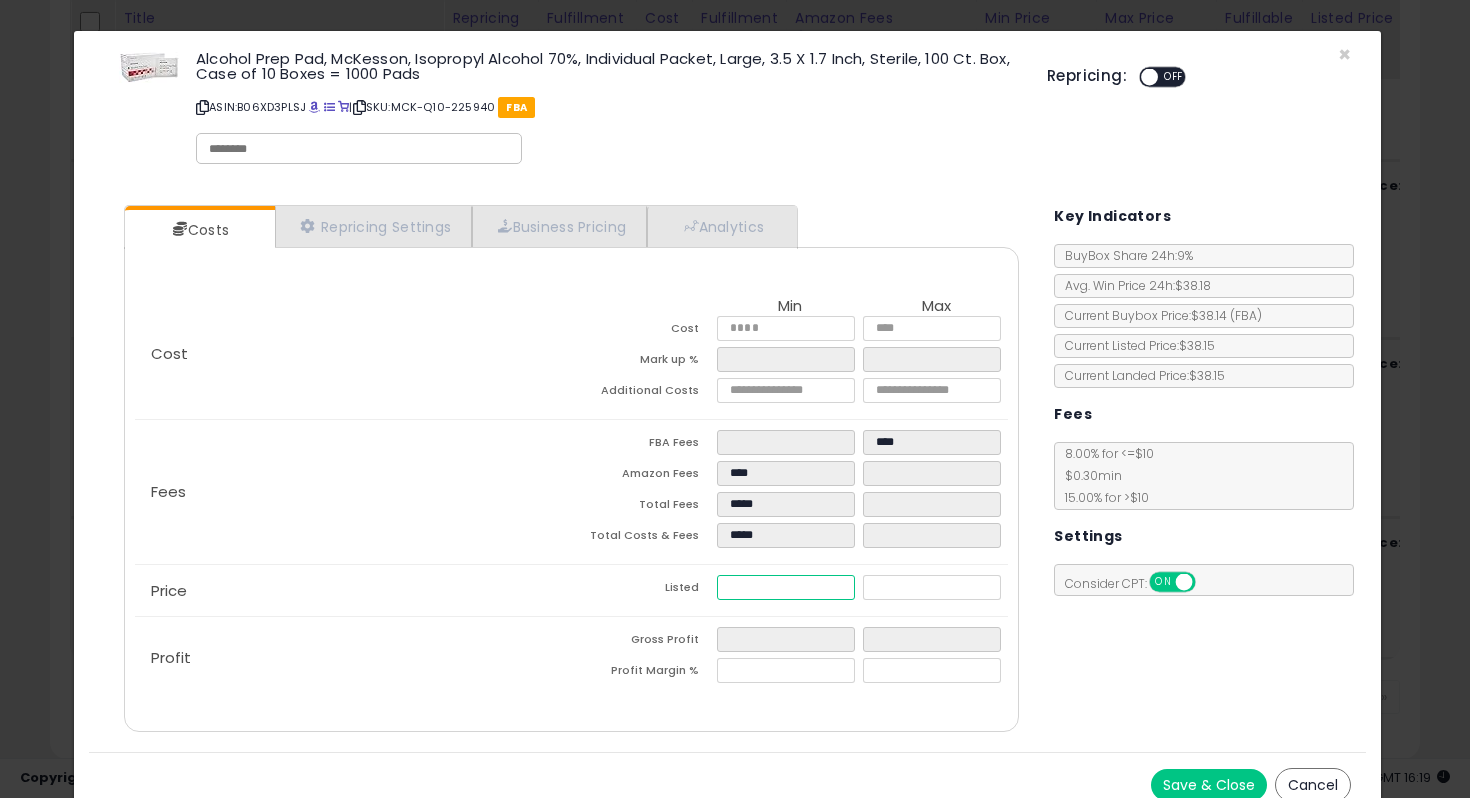 type on "*****" 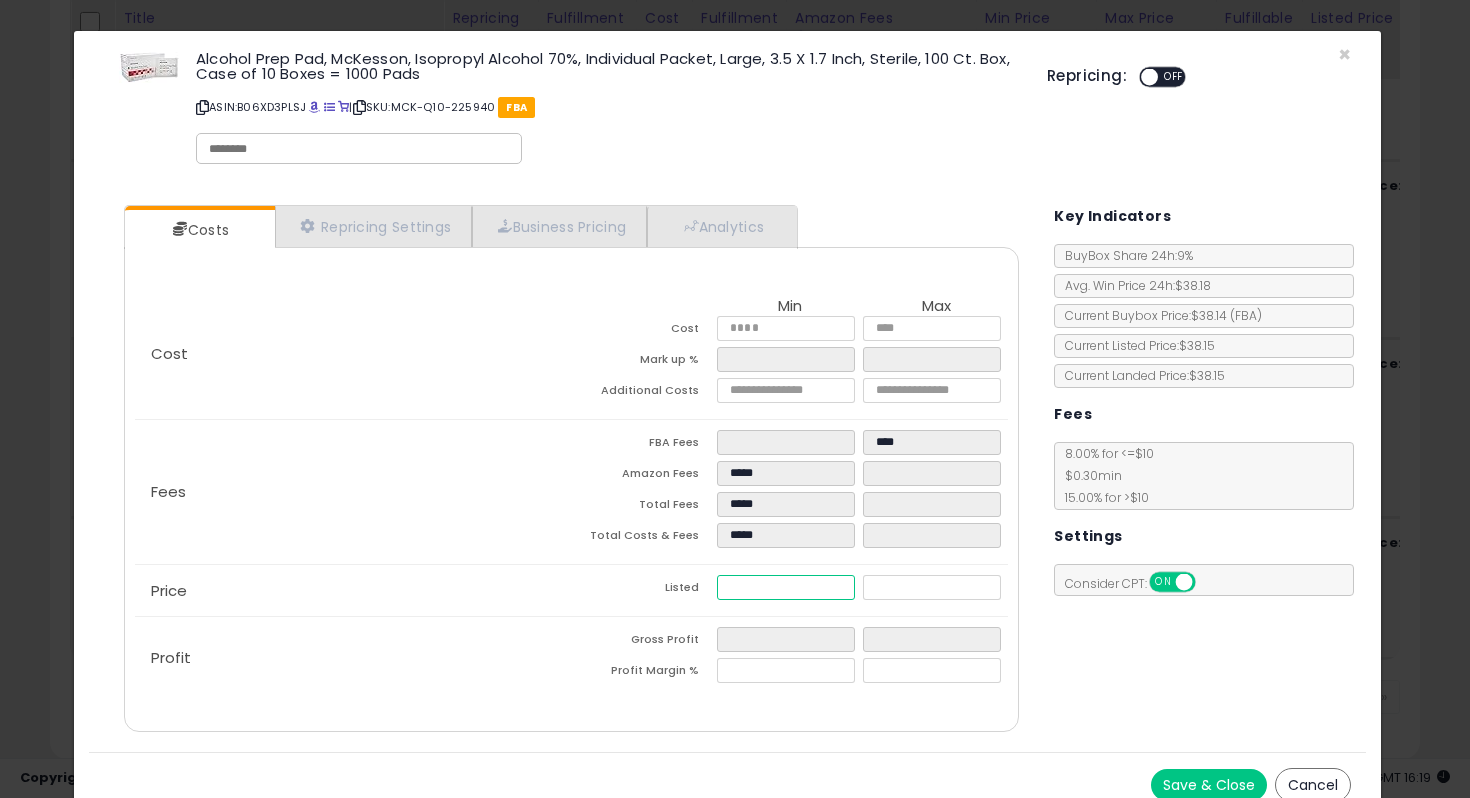 type on "****" 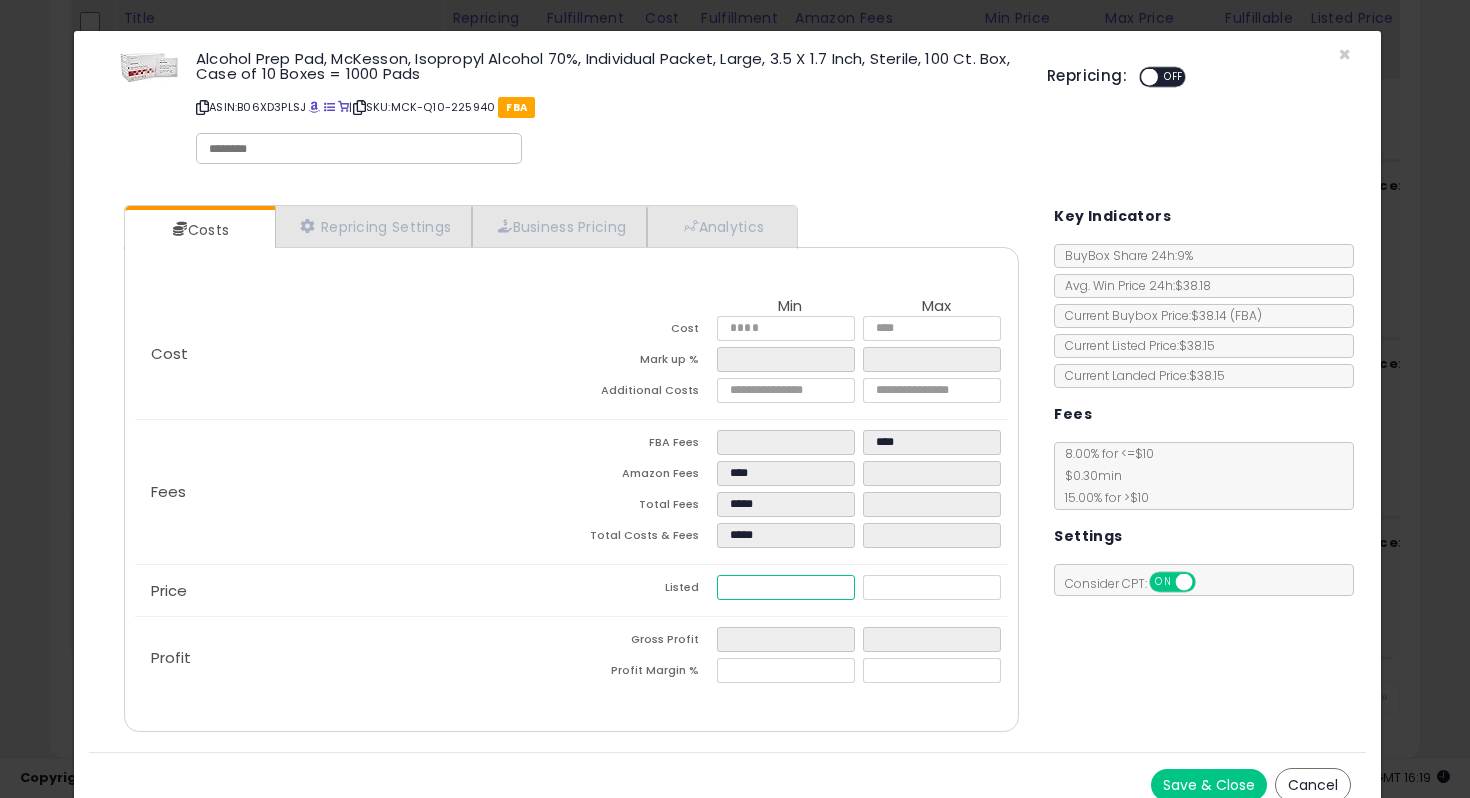 type on "****" 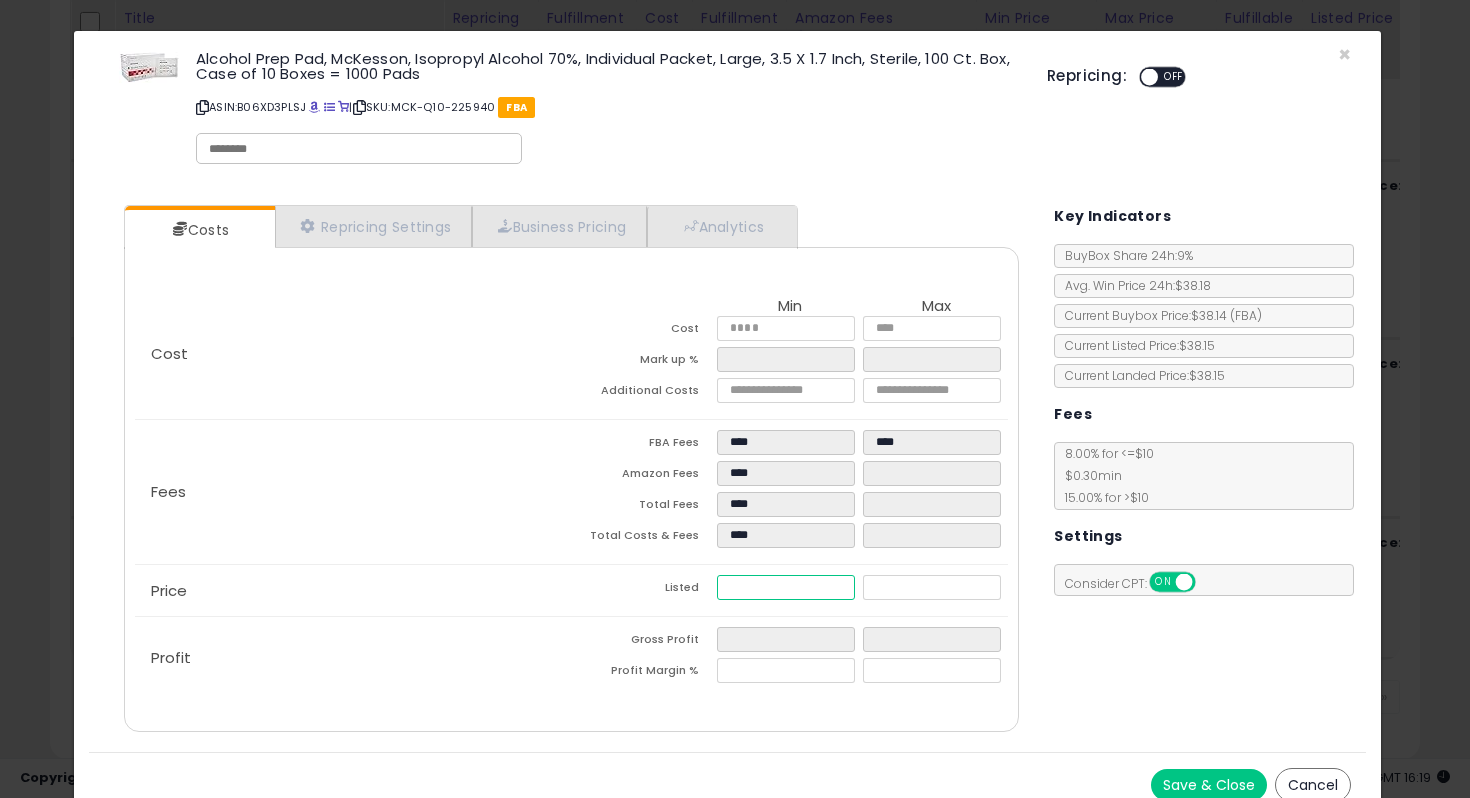 type on "****" 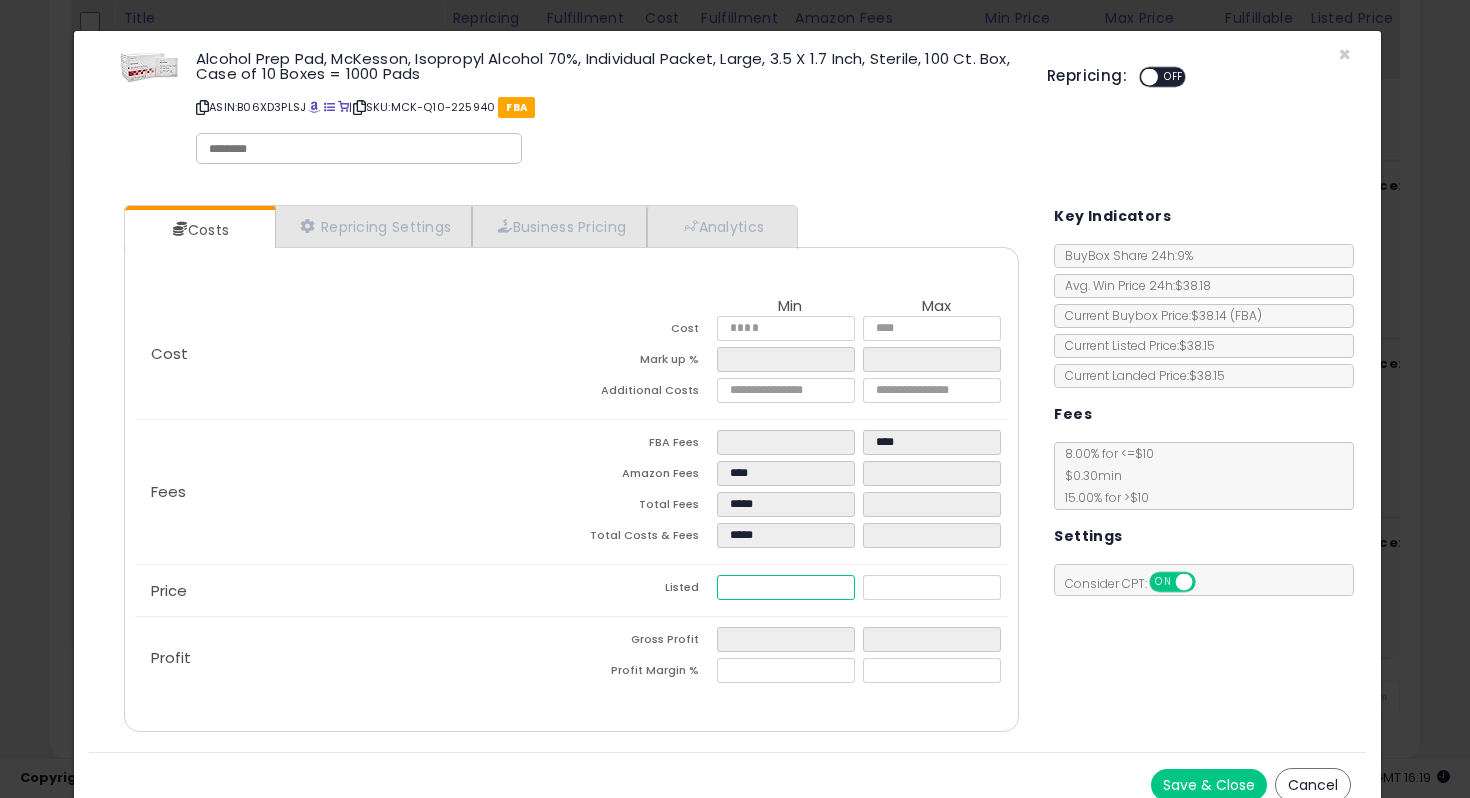 type on "****" 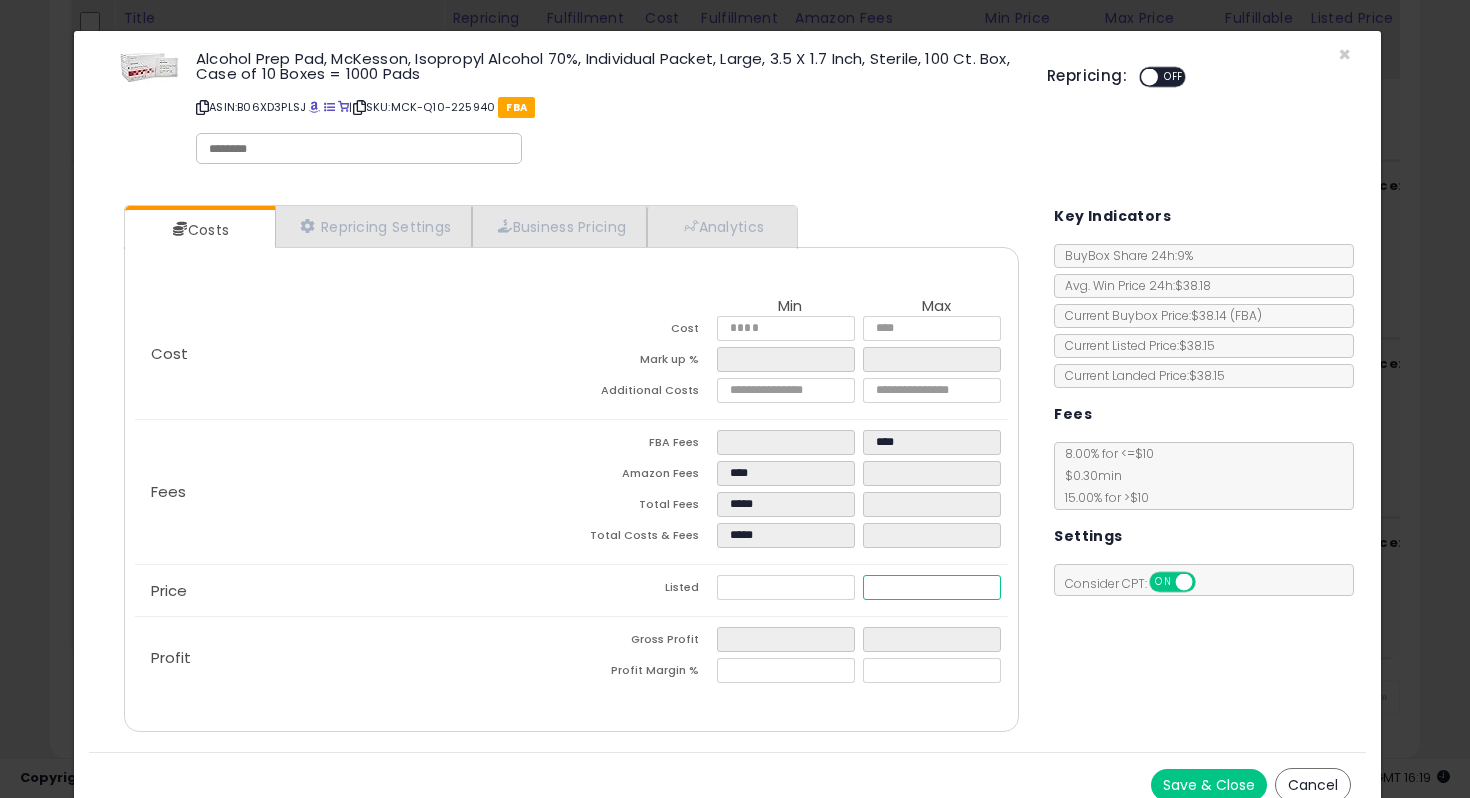 type on "****" 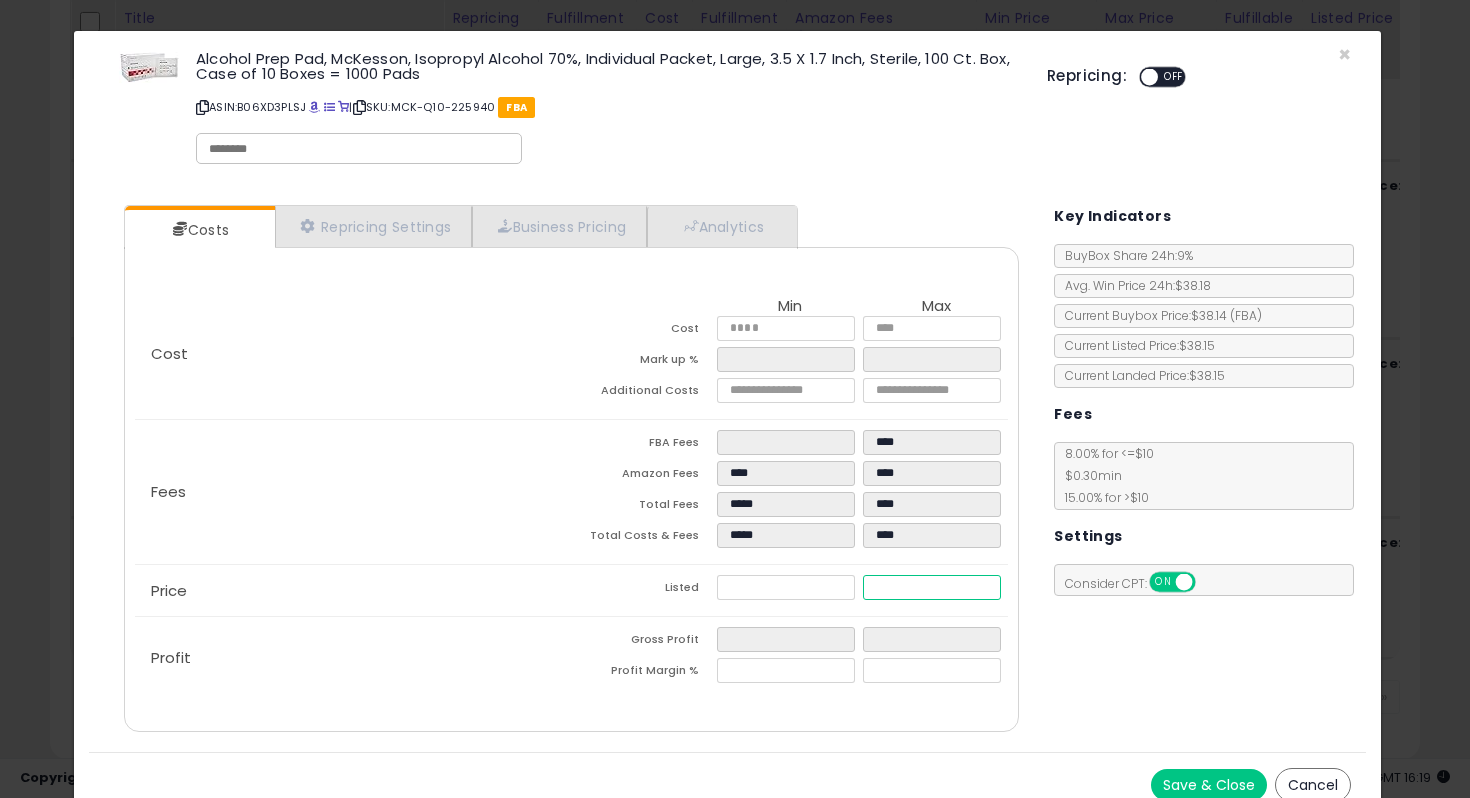 type on "****" 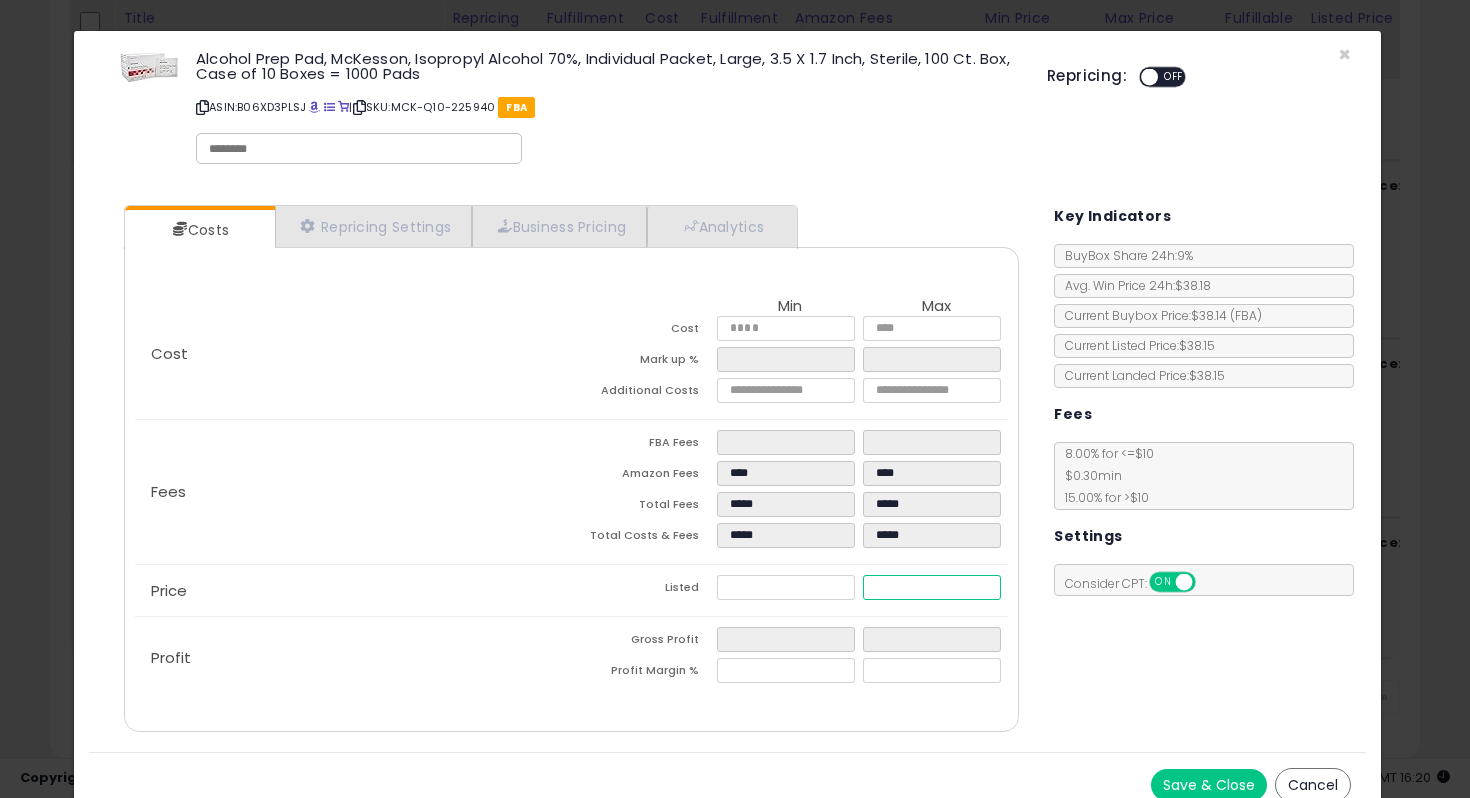 type on "****" 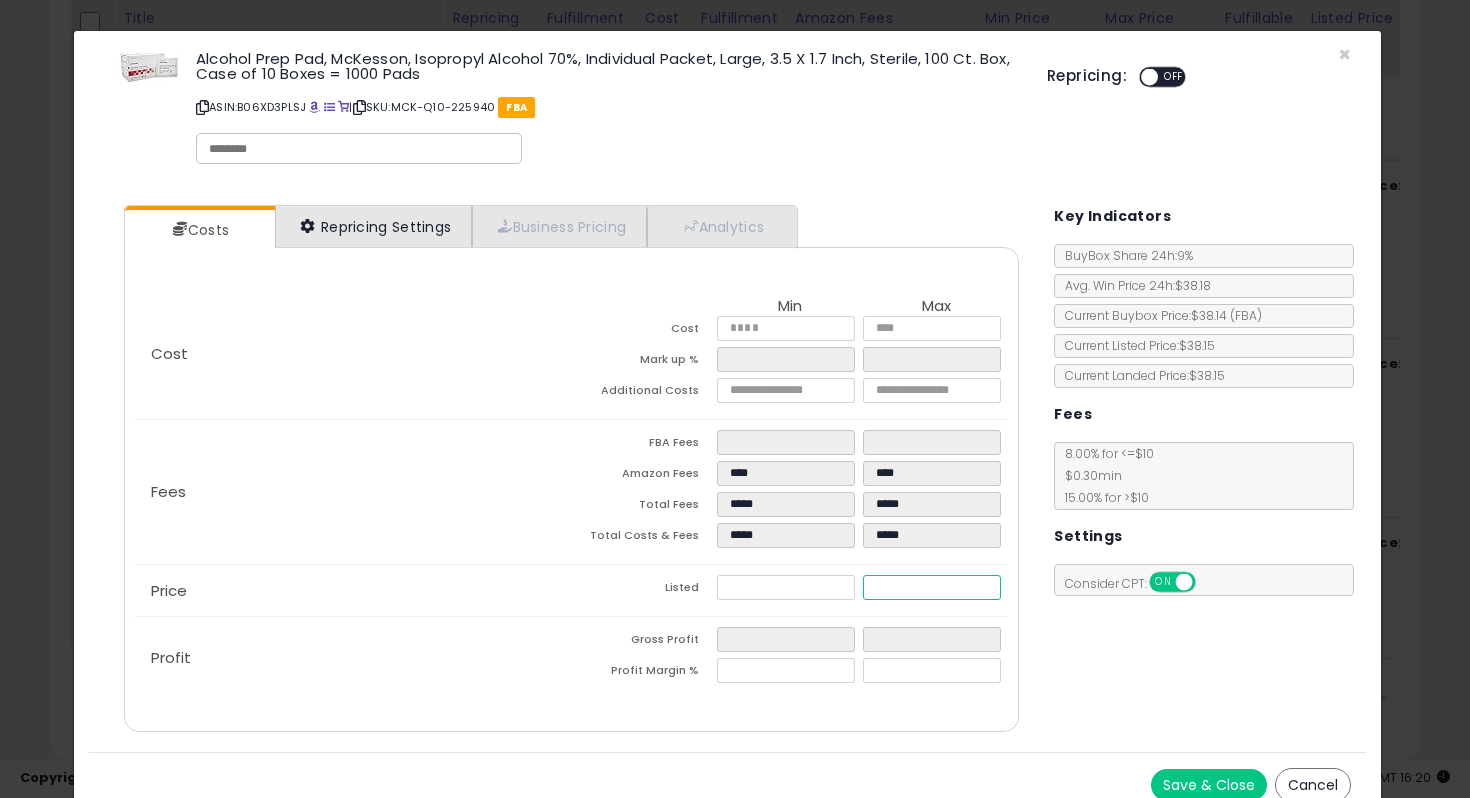 type on "*****" 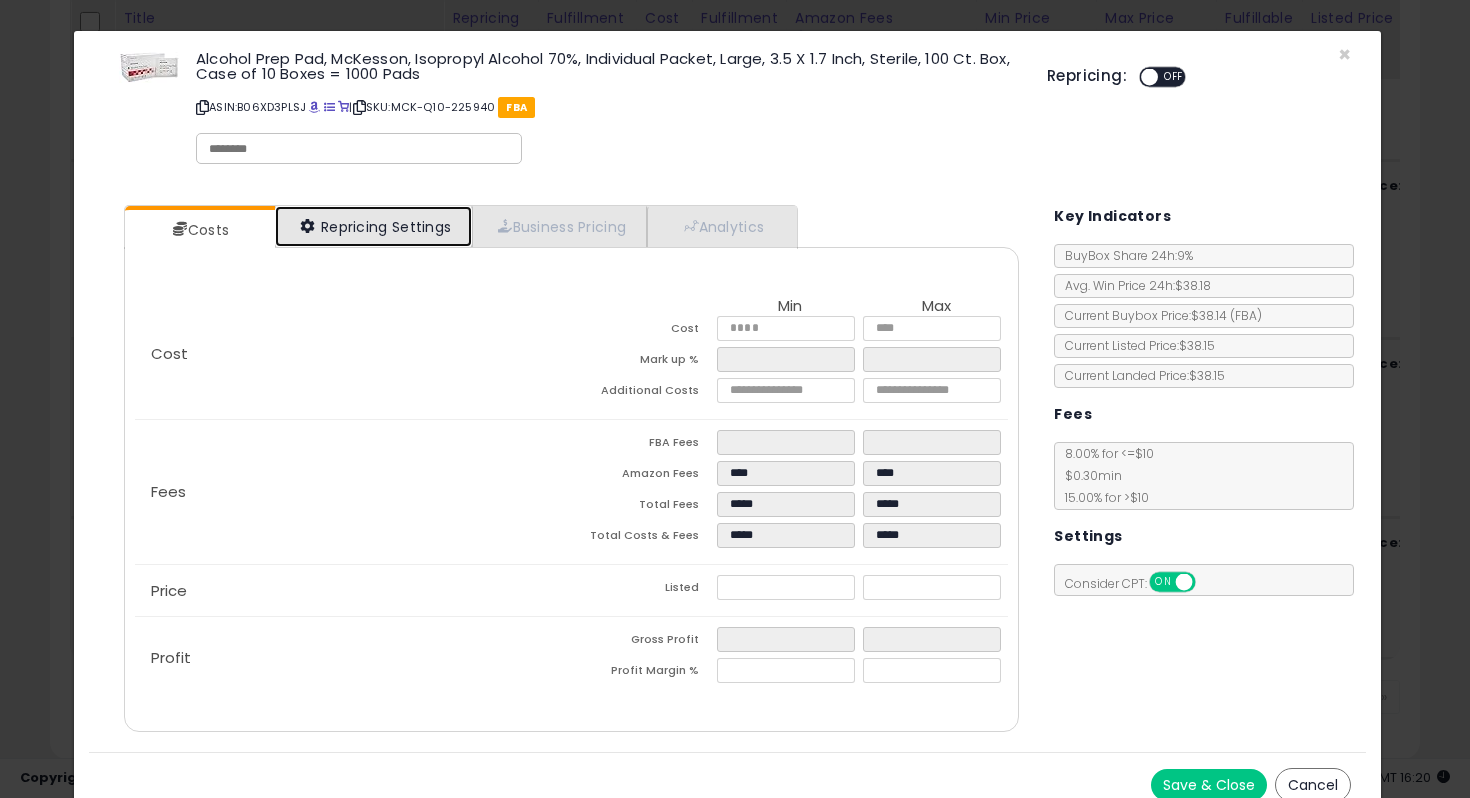 click on "Repricing Settings" at bounding box center [374, 226] 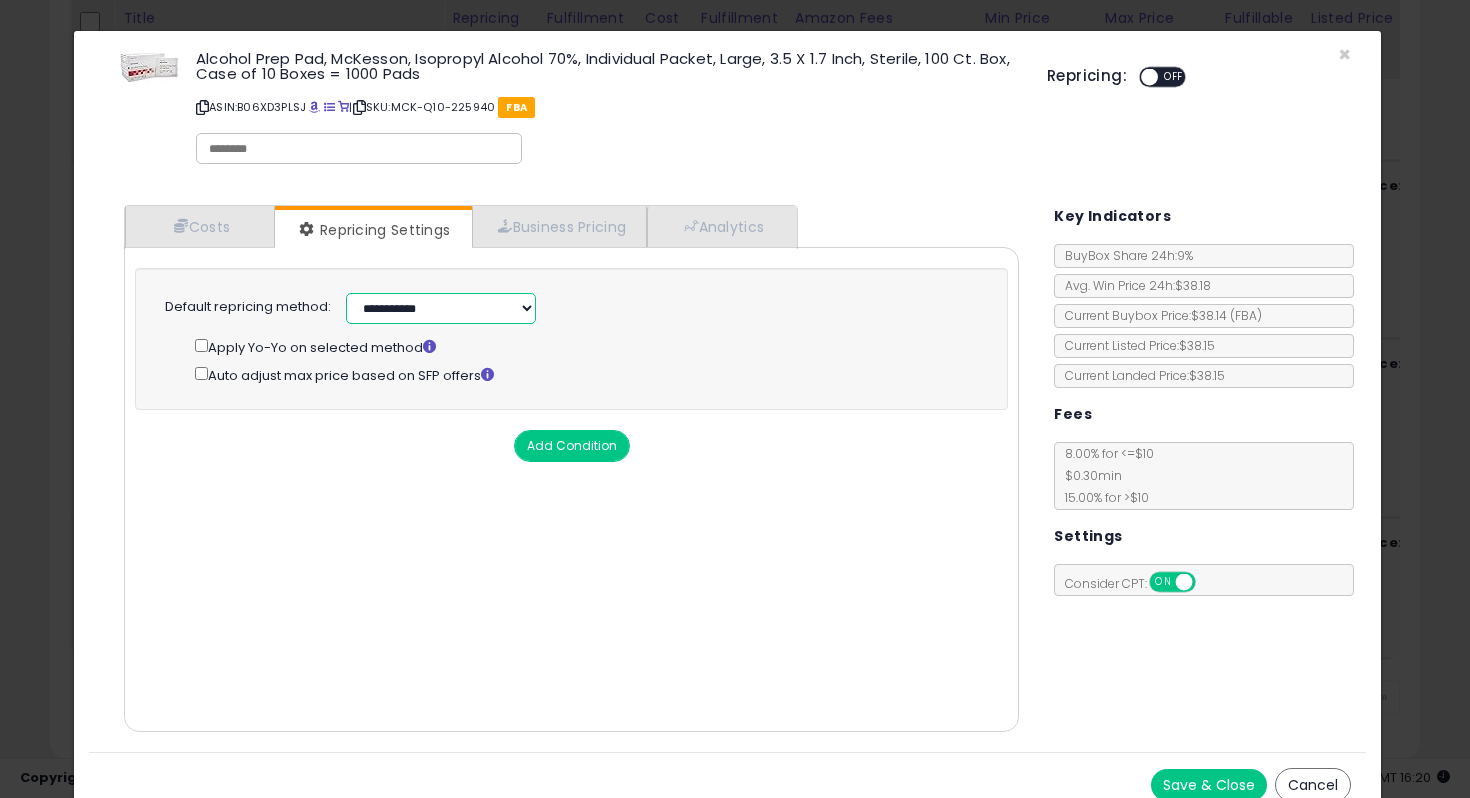 click on "**********" at bounding box center [441, 308] 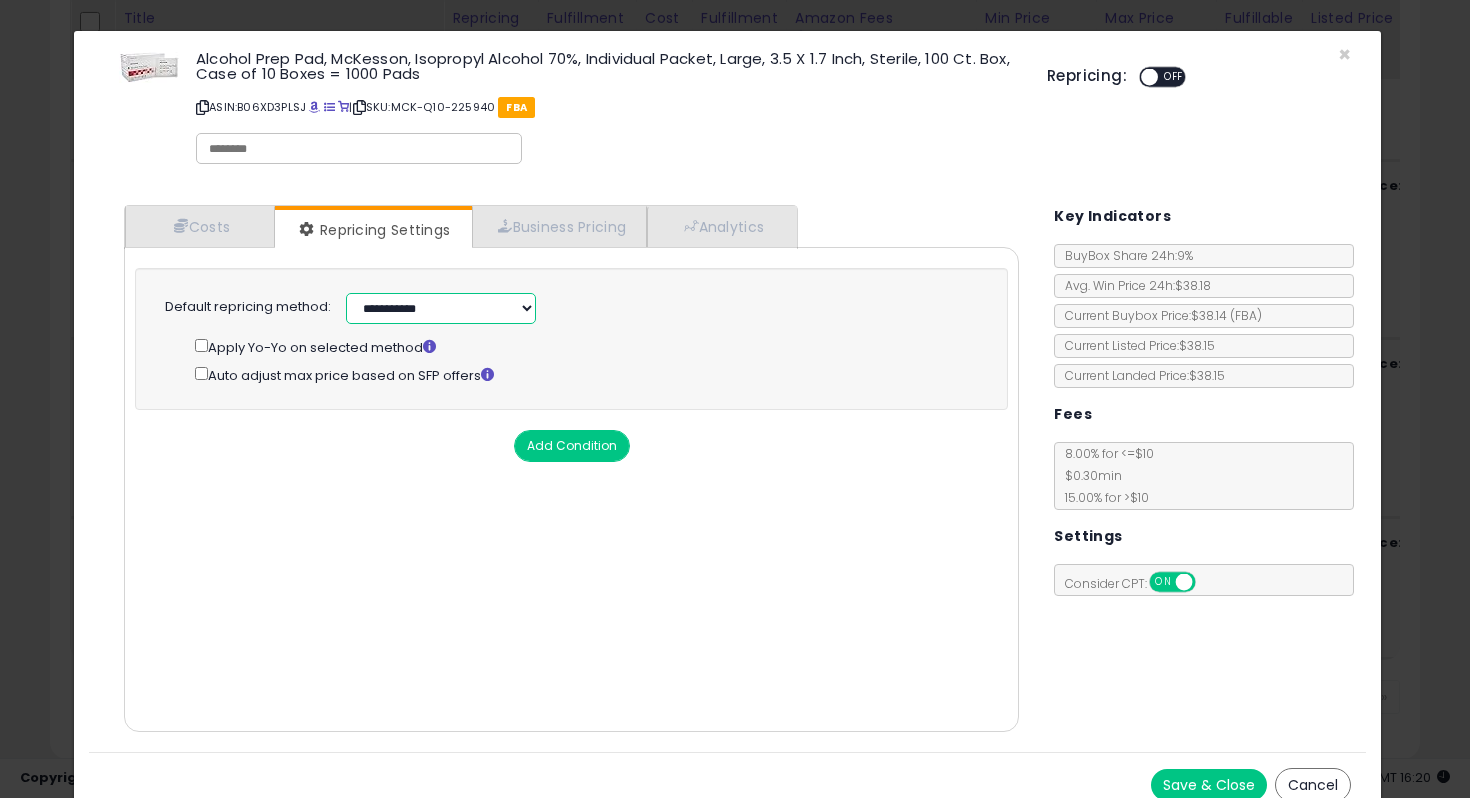 select on "******" 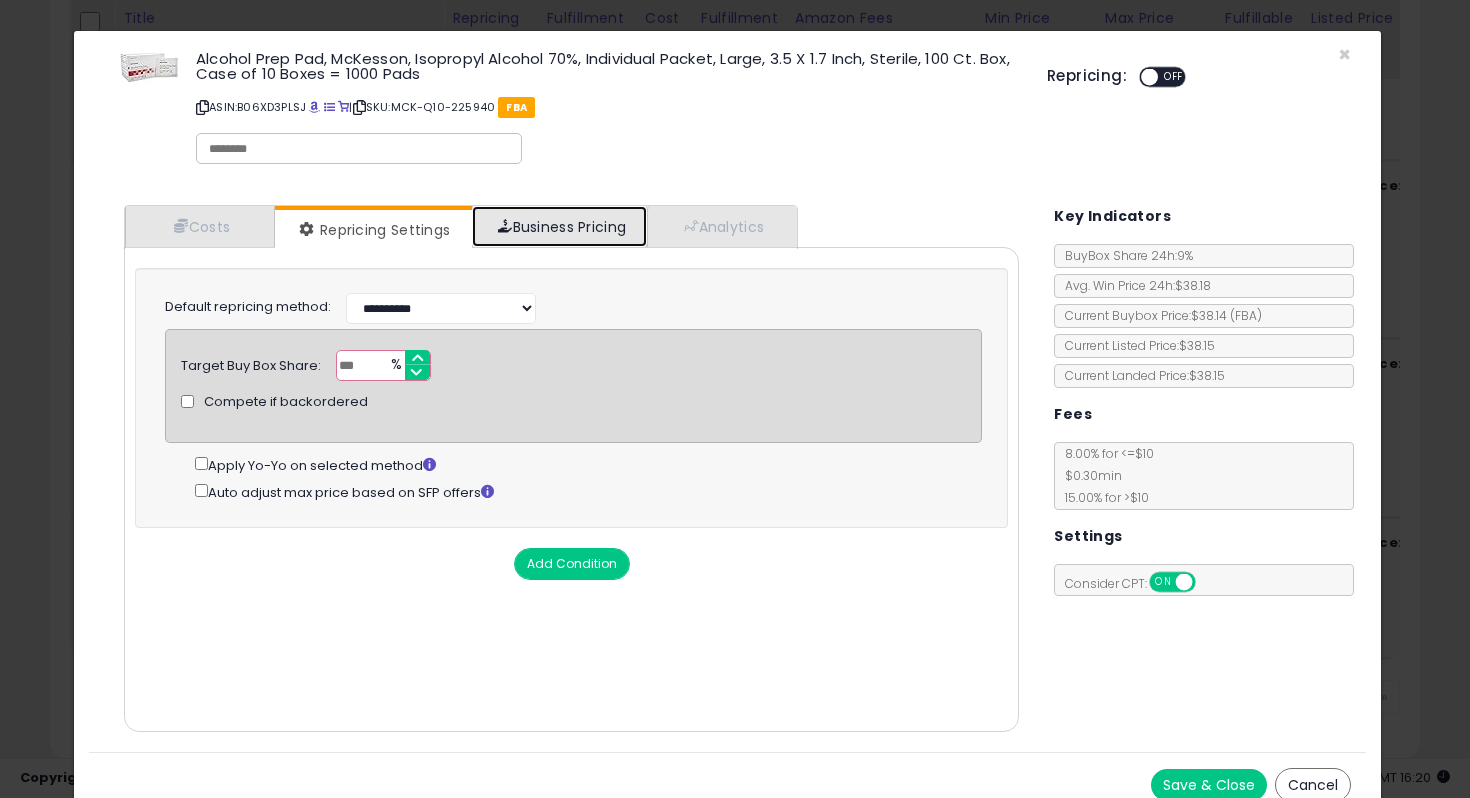 drag, startPoint x: 571, startPoint y: 219, endPoint x: 523, endPoint y: 229, distance: 49.0306 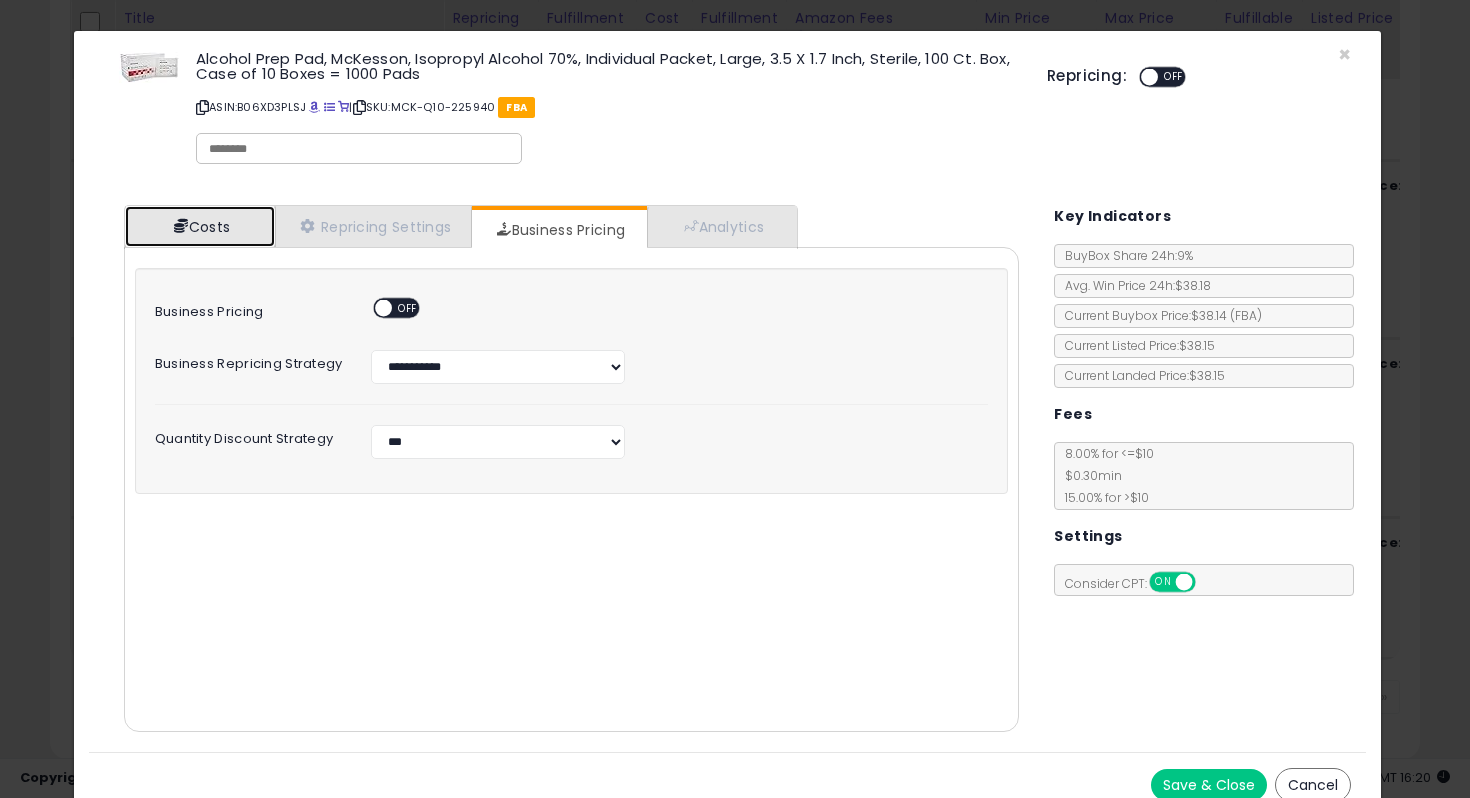 click on "Costs" at bounding box center (200, 226) 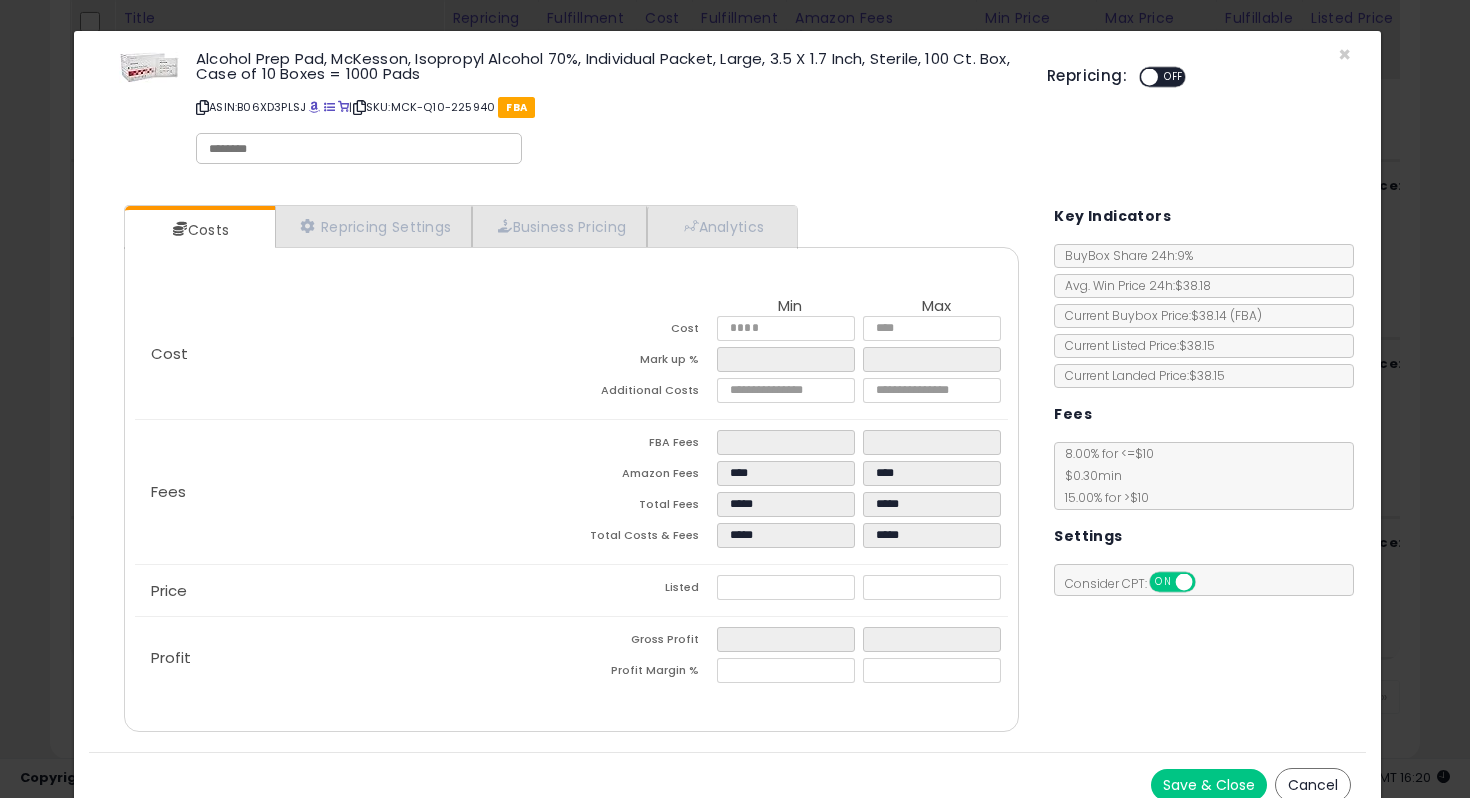 click on "Save & Close" at bounding box center [1209, 785] 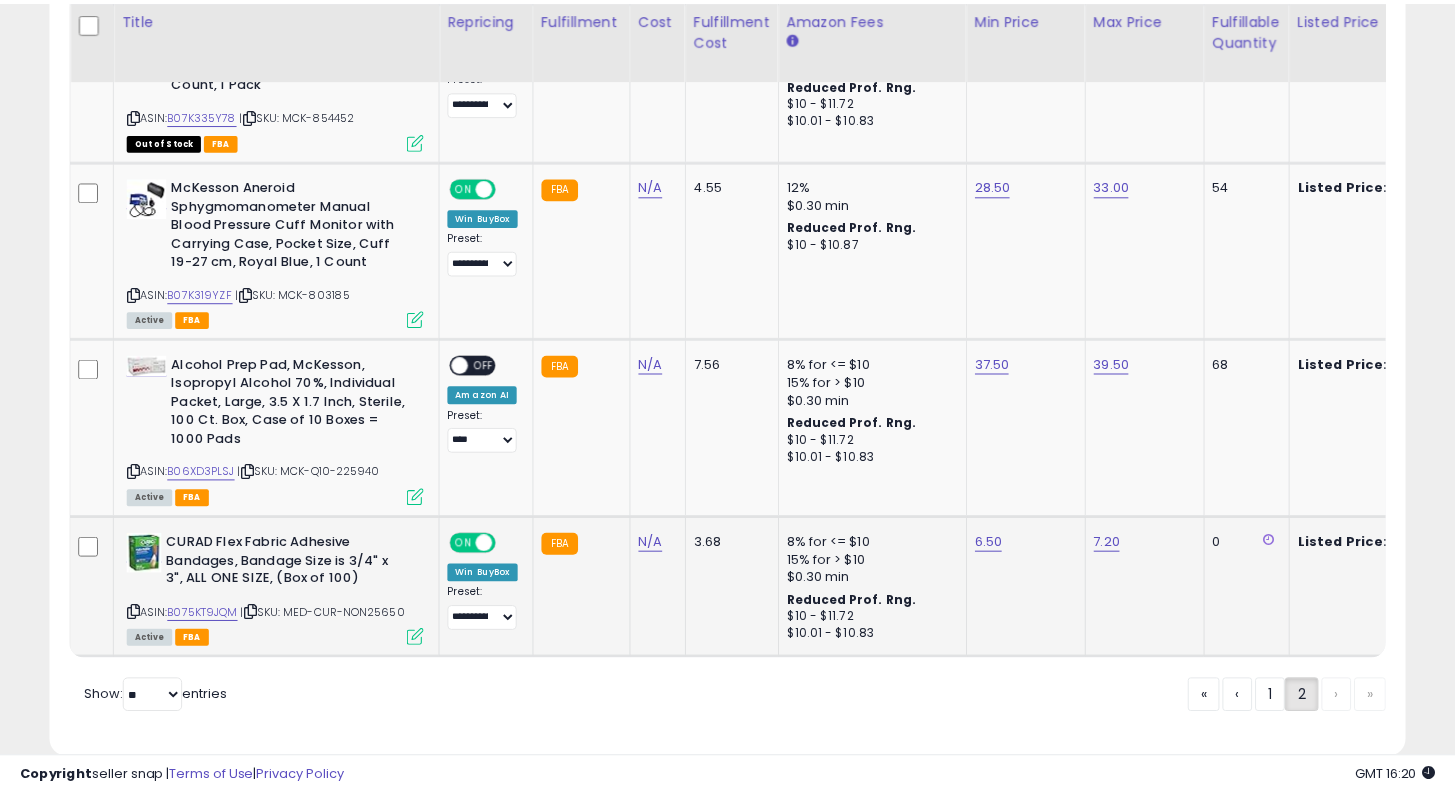 scroll, scrollTop: 410, scrollLeft: 784, axis: both 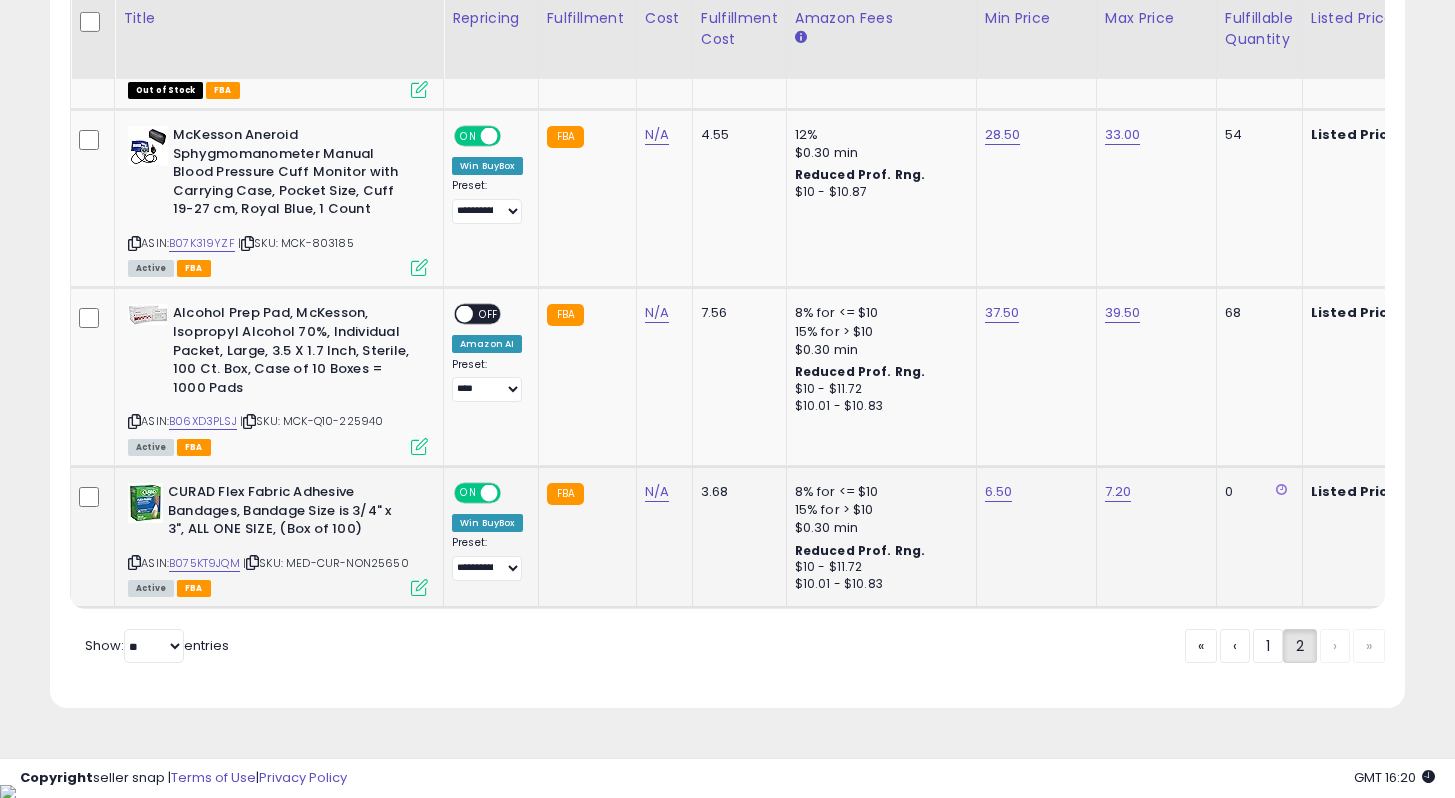 click at bounding box center (419, 587) 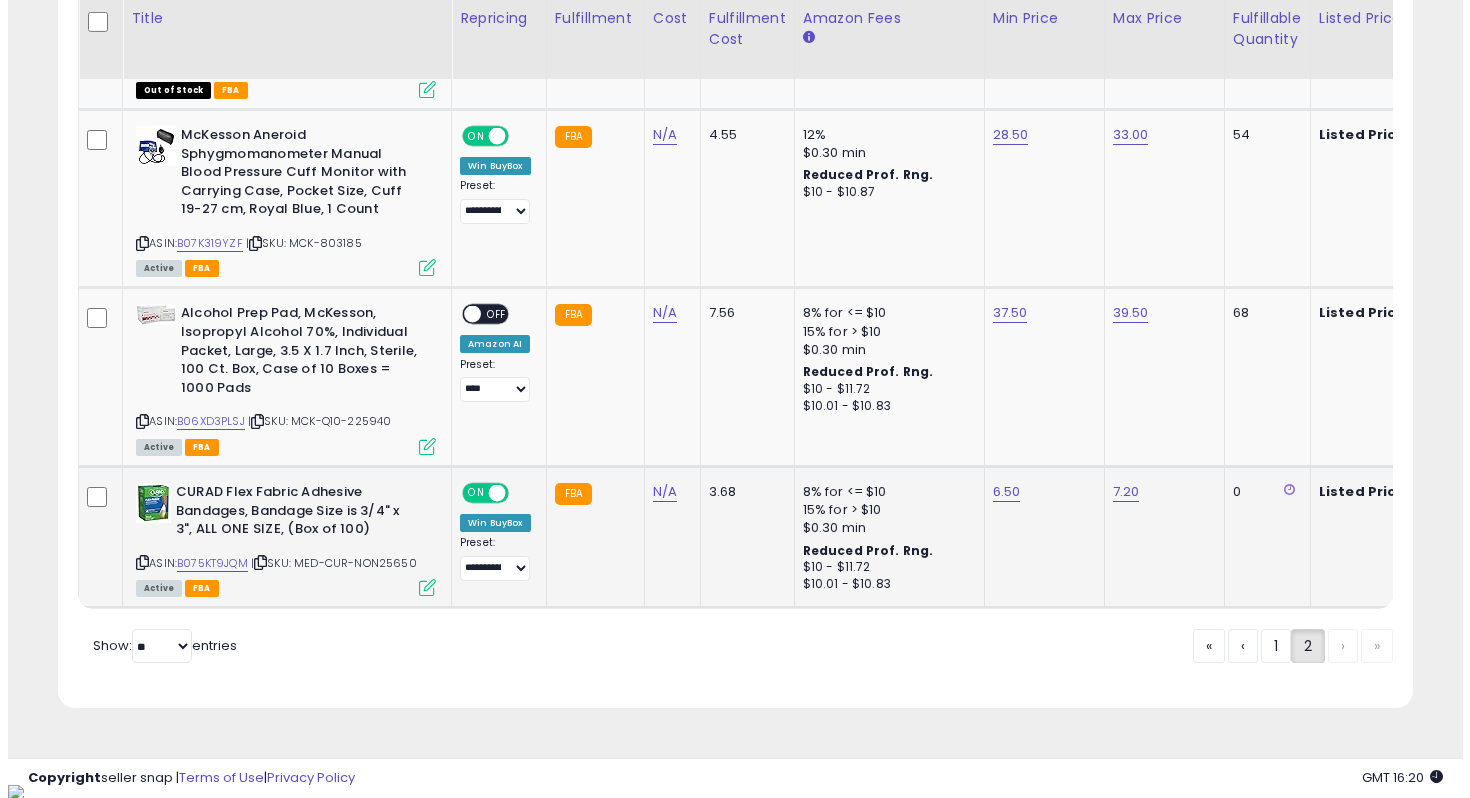 scroll, scrollTop: 999590, scrollLeft: 999207, axis: both 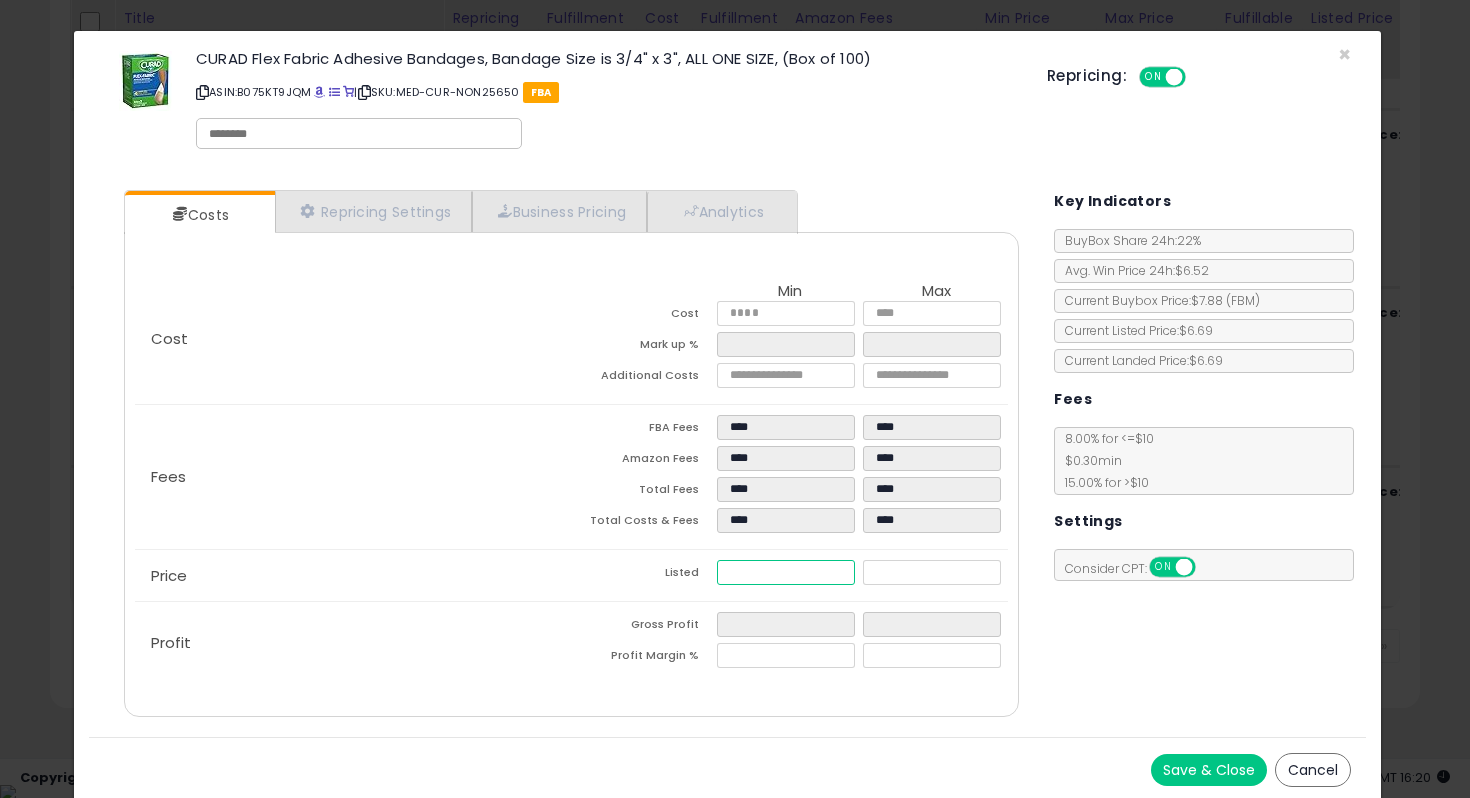 drag, startPoint x: 763, startPoint y: 577, endPoint x: 736, endPoint y: 575, distance: 27.073973 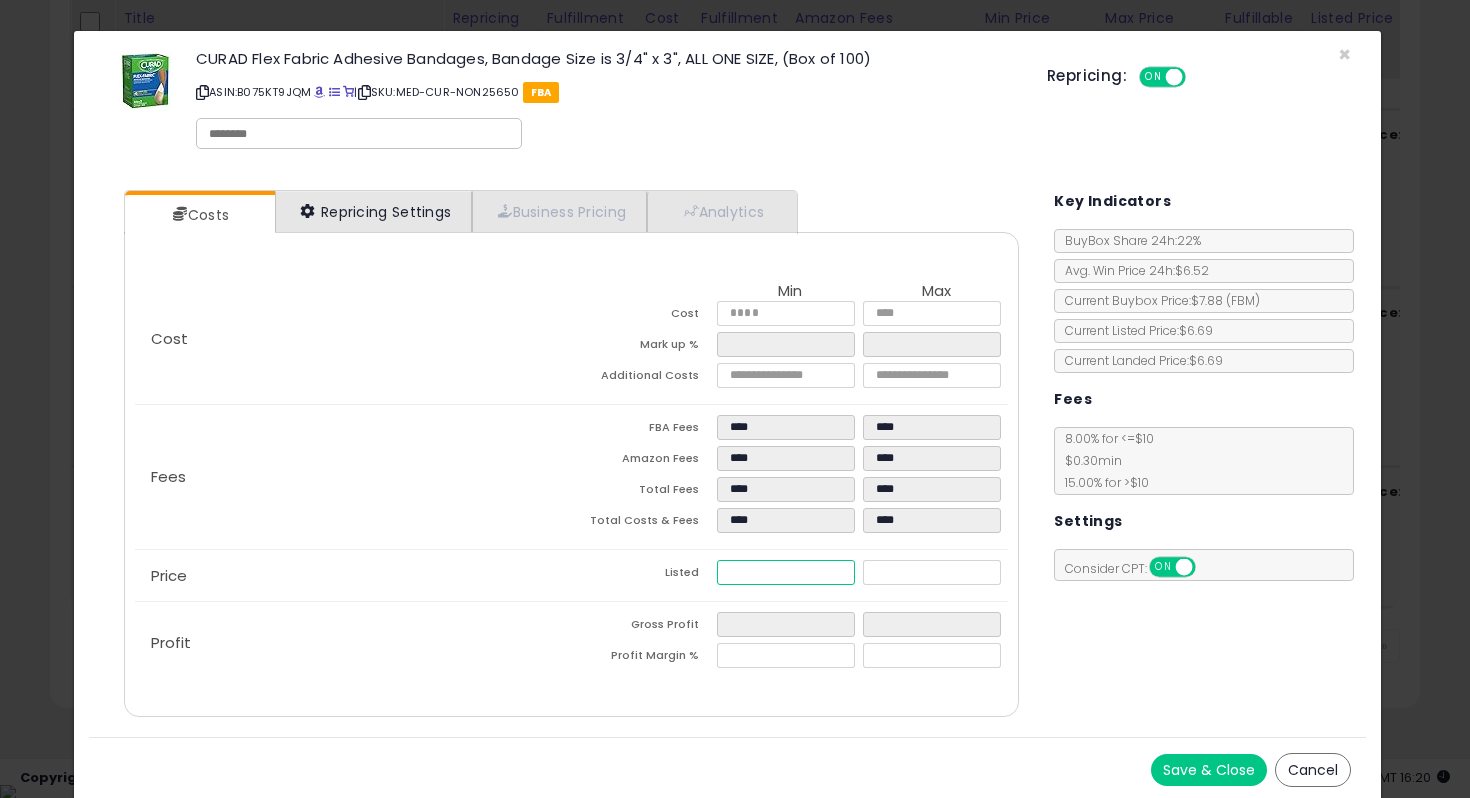 type on "****" 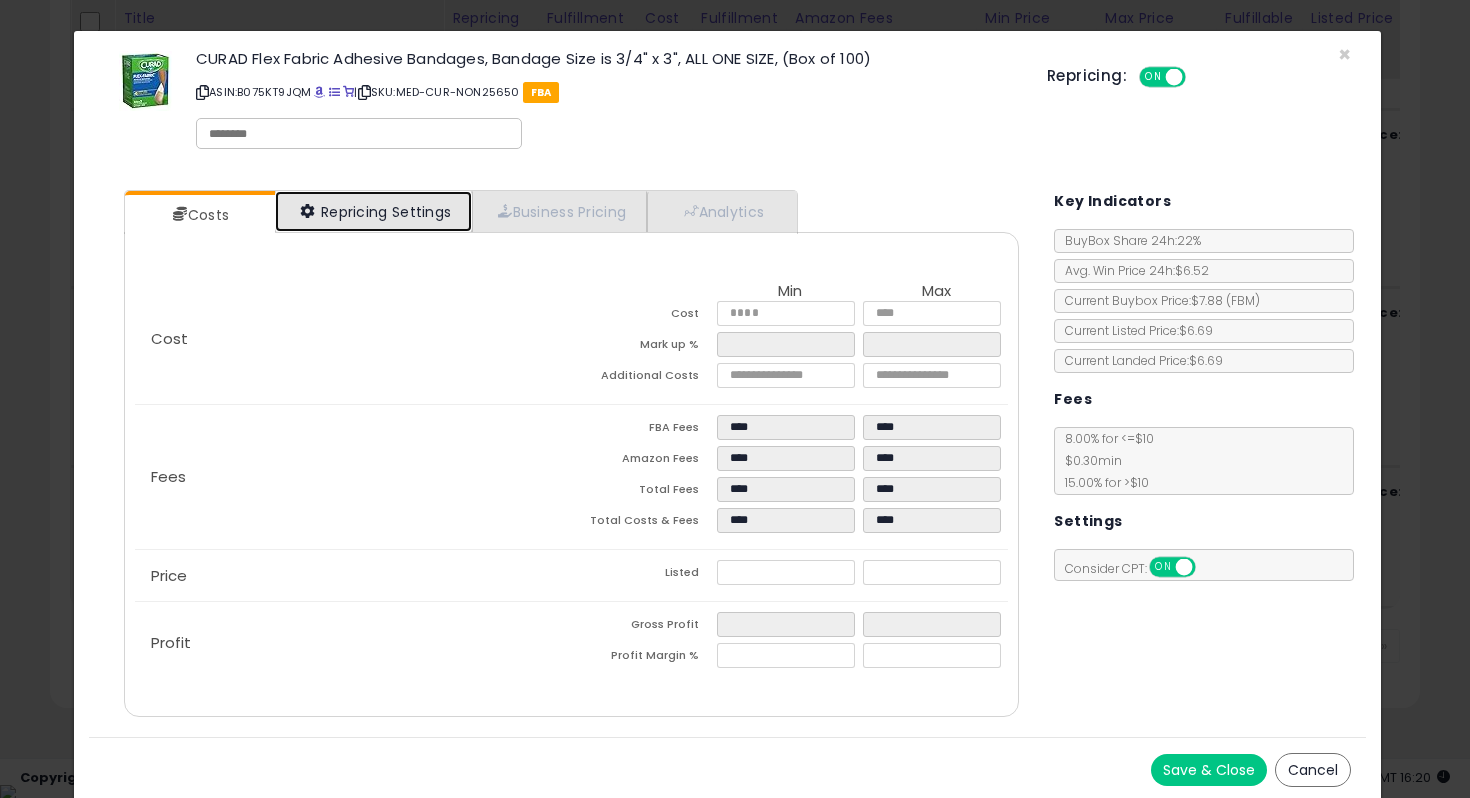 click on "Repricing Settings" at bounding box center [374, 211] 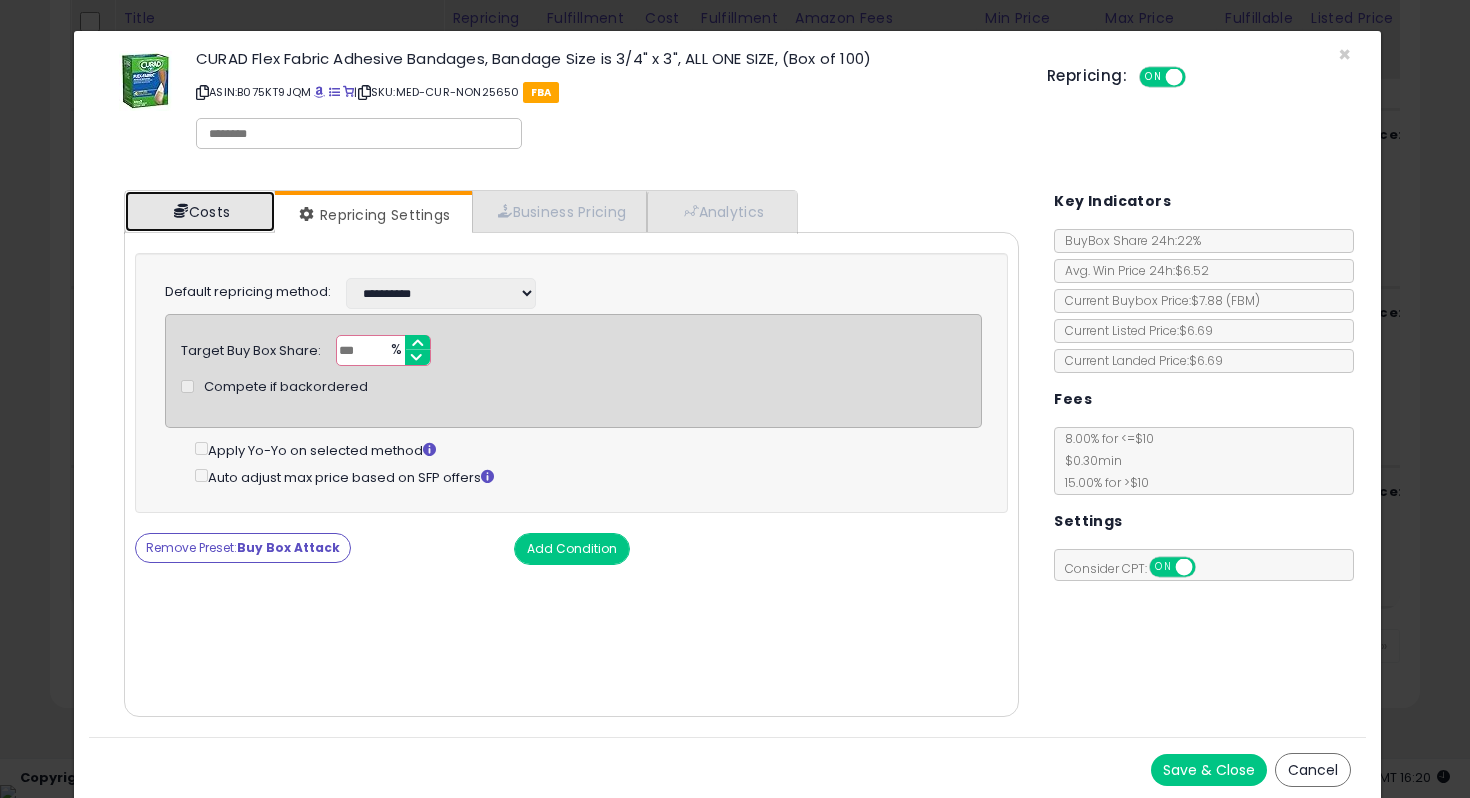 drag, startPoint x: 232, startPoint y: 219, endPoint x: 259, endPoint y: 240, distance: 34.20526 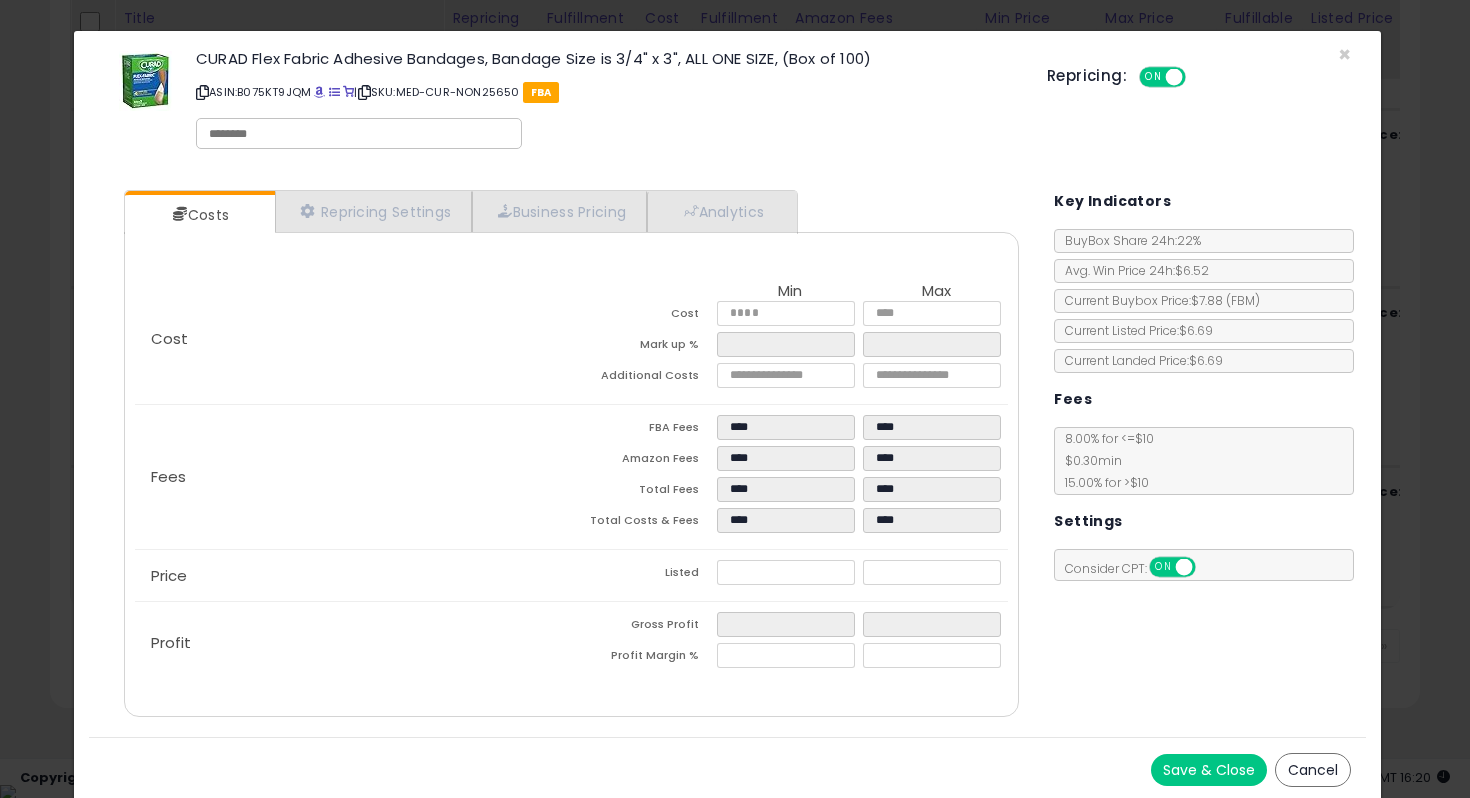 click on "Save & Close" at bounding box center (1209, 770) 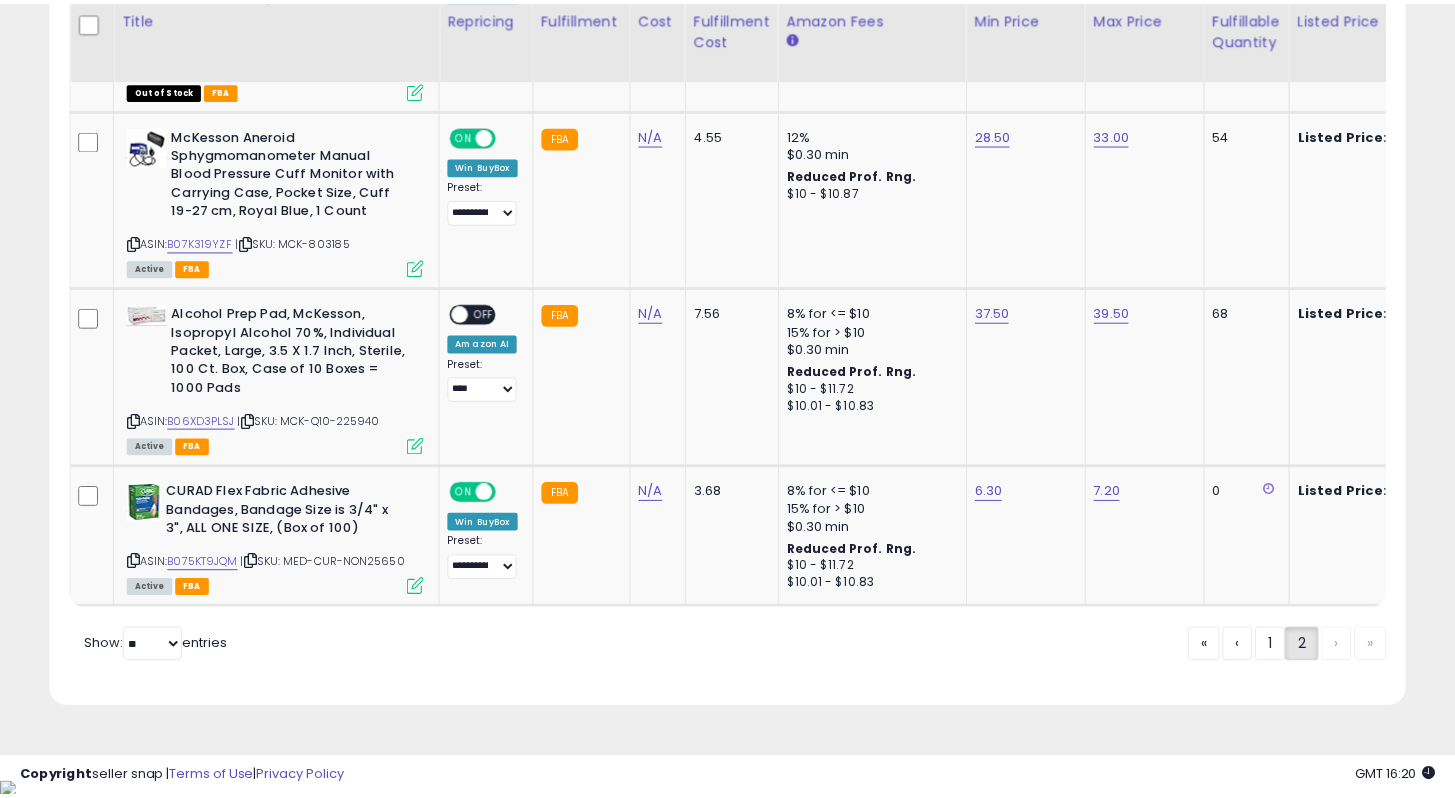 scroll, scrollTop: 410, scrollLeft: 784, axis: both 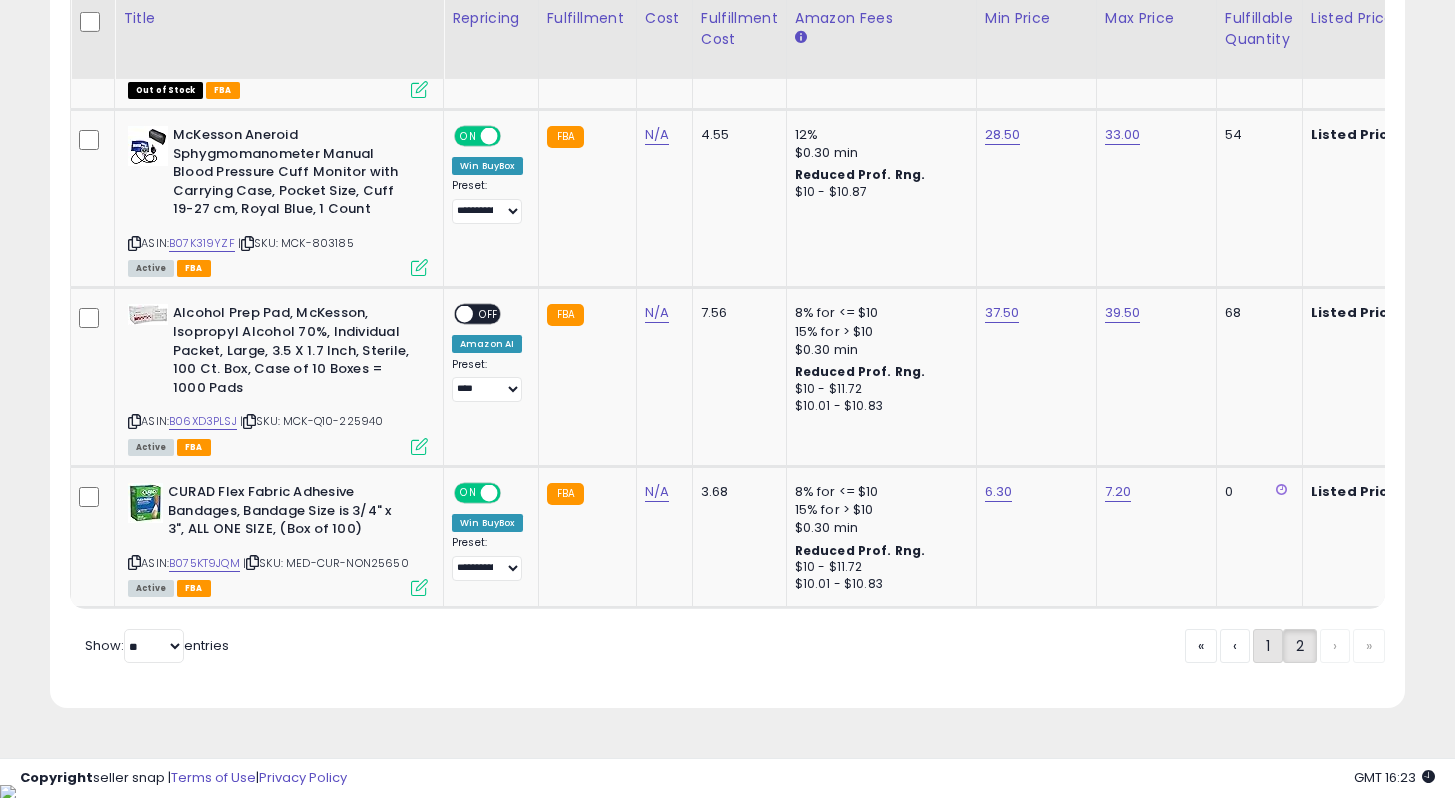 click on "1" 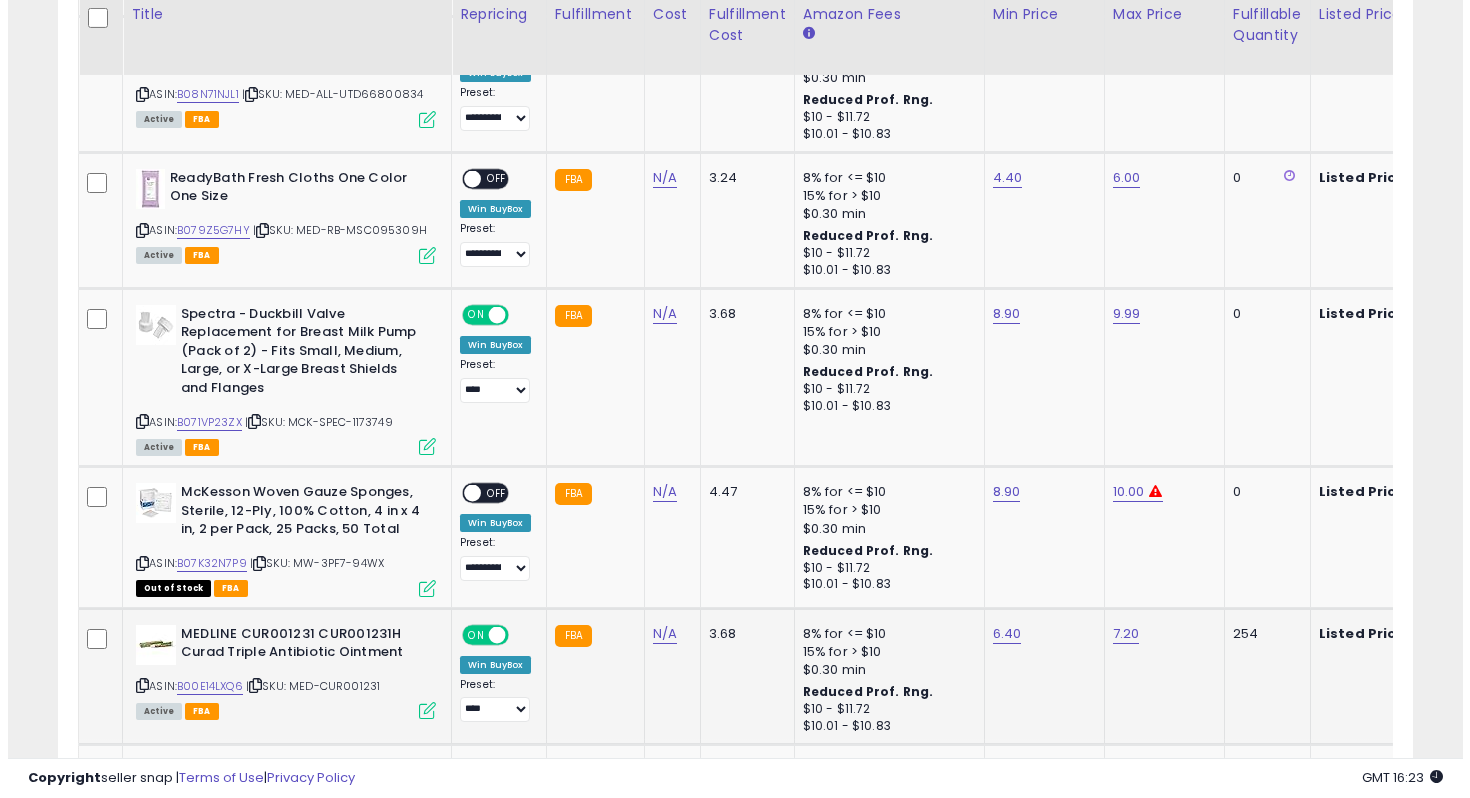 scroll, scrollTop: 2742, scrollLeft: 0, axis: vertical 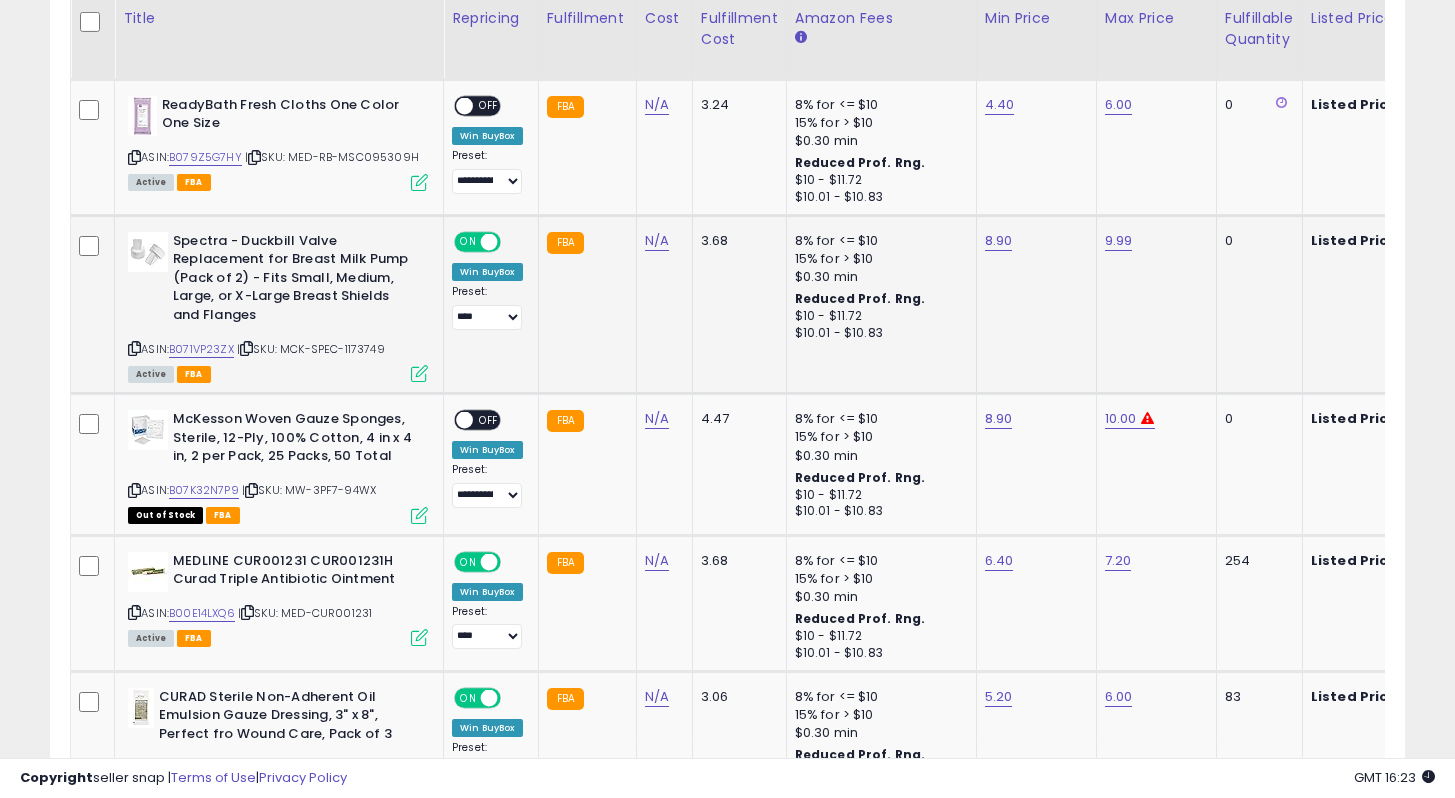 click at bounding box center (419, 373) 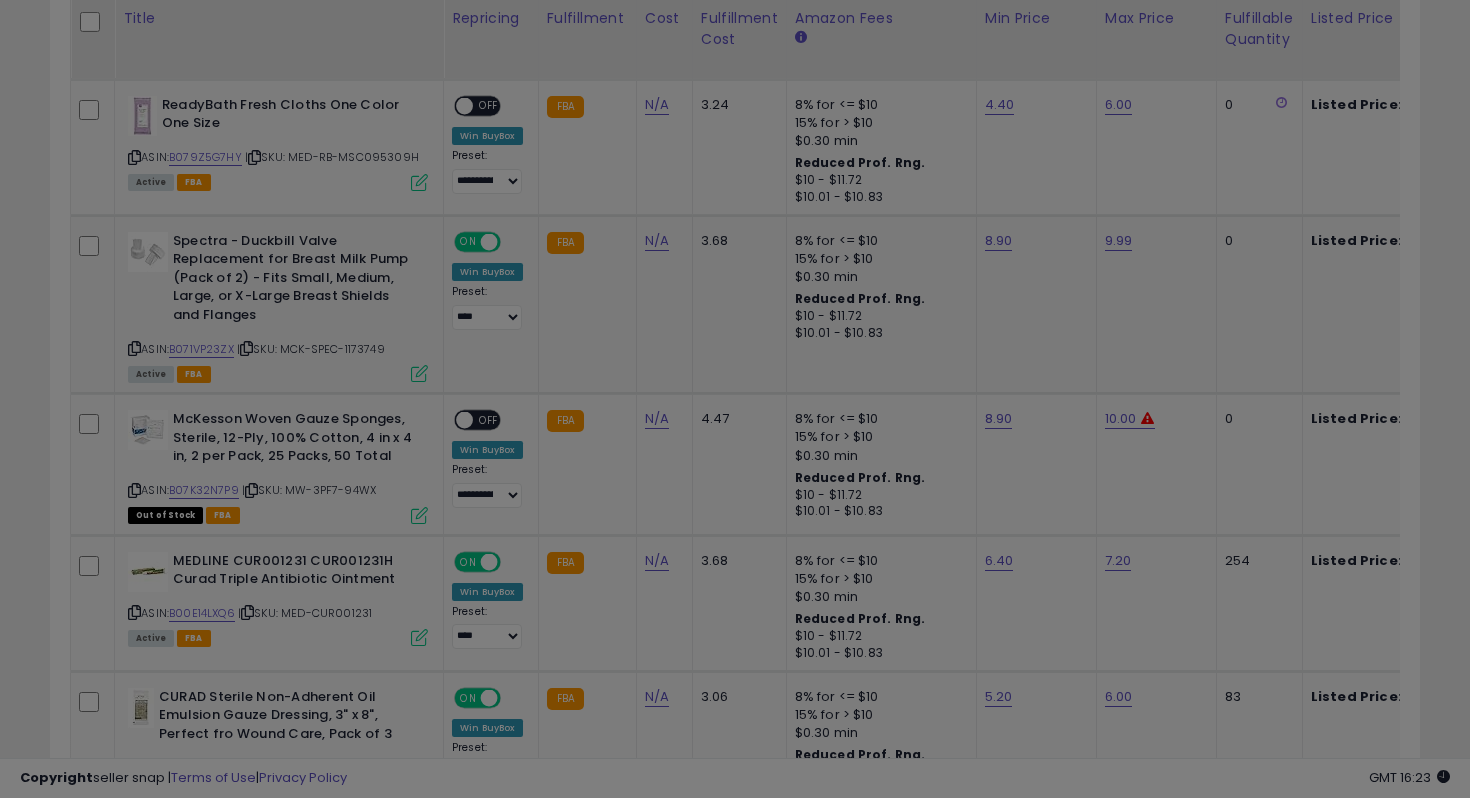 scroll, scrollTop: 999590, scrollLeft: 999207, axis: both 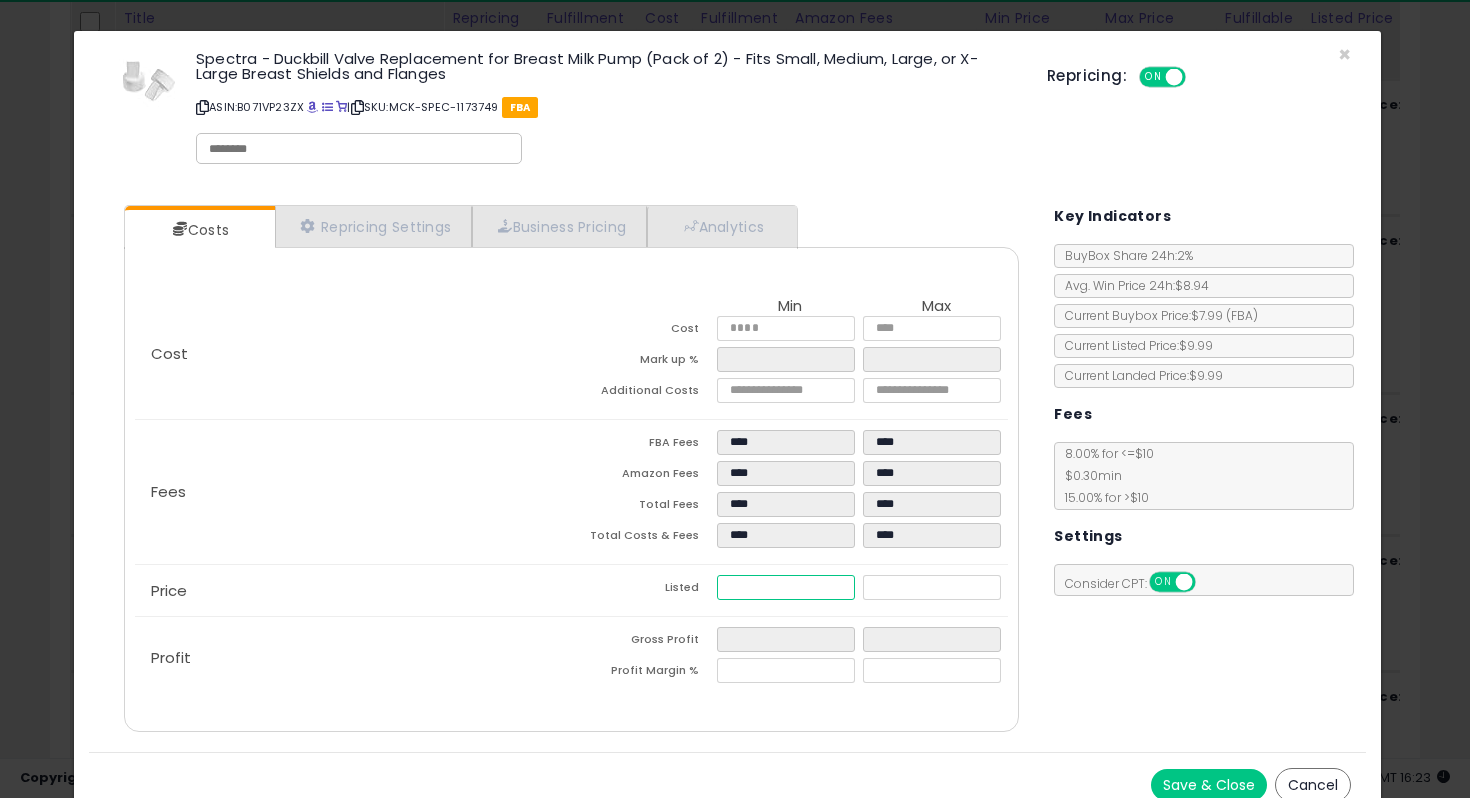drag, startPoint x: 757, startPoint y: 587, endPoint x: 676, endPoint y: 573, distance: 82.20097 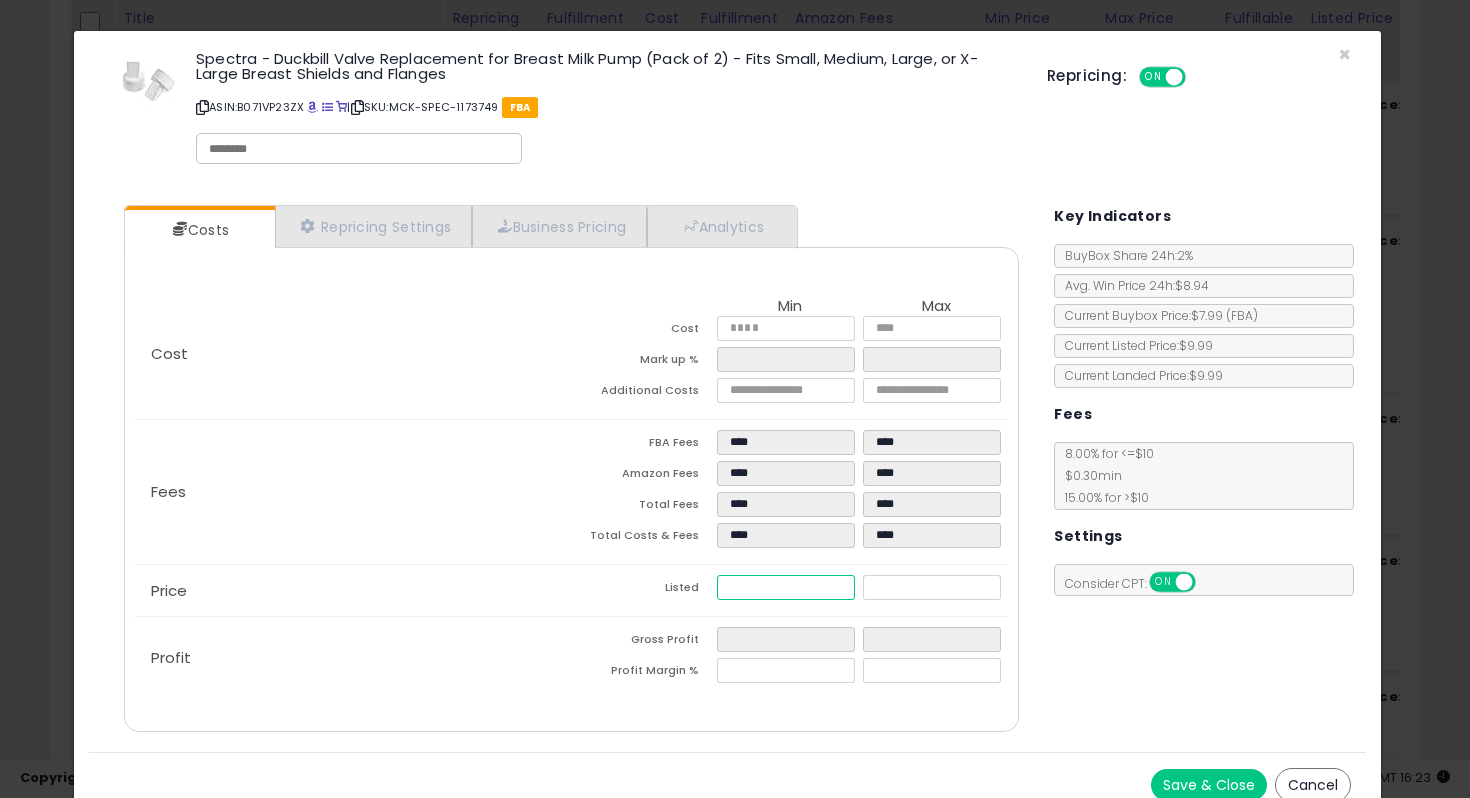 type on "****" 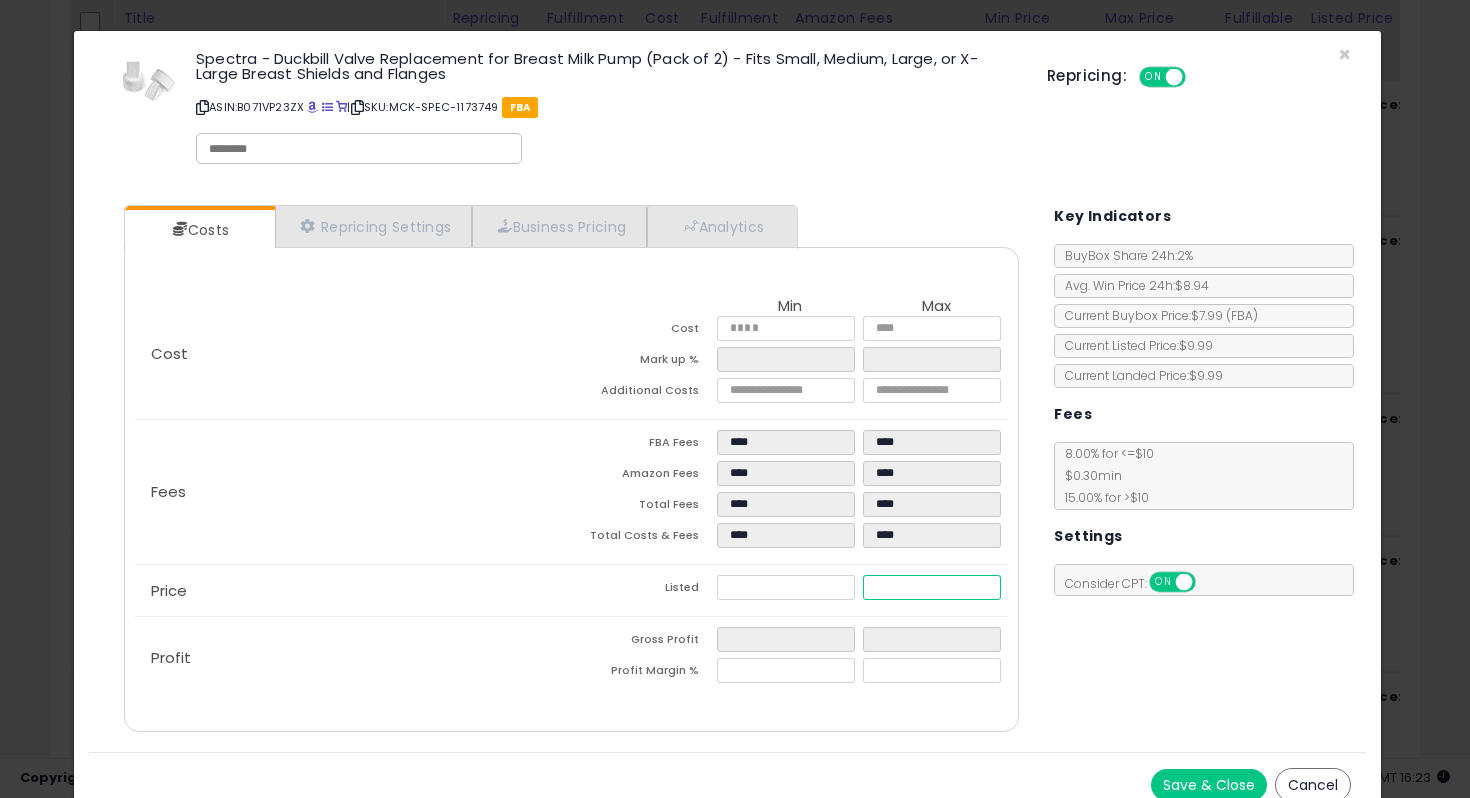 drag, startPoint x: 926, startPoint y: 595, endPoint x: 813, endPoint y: 572, distance: 115.316956 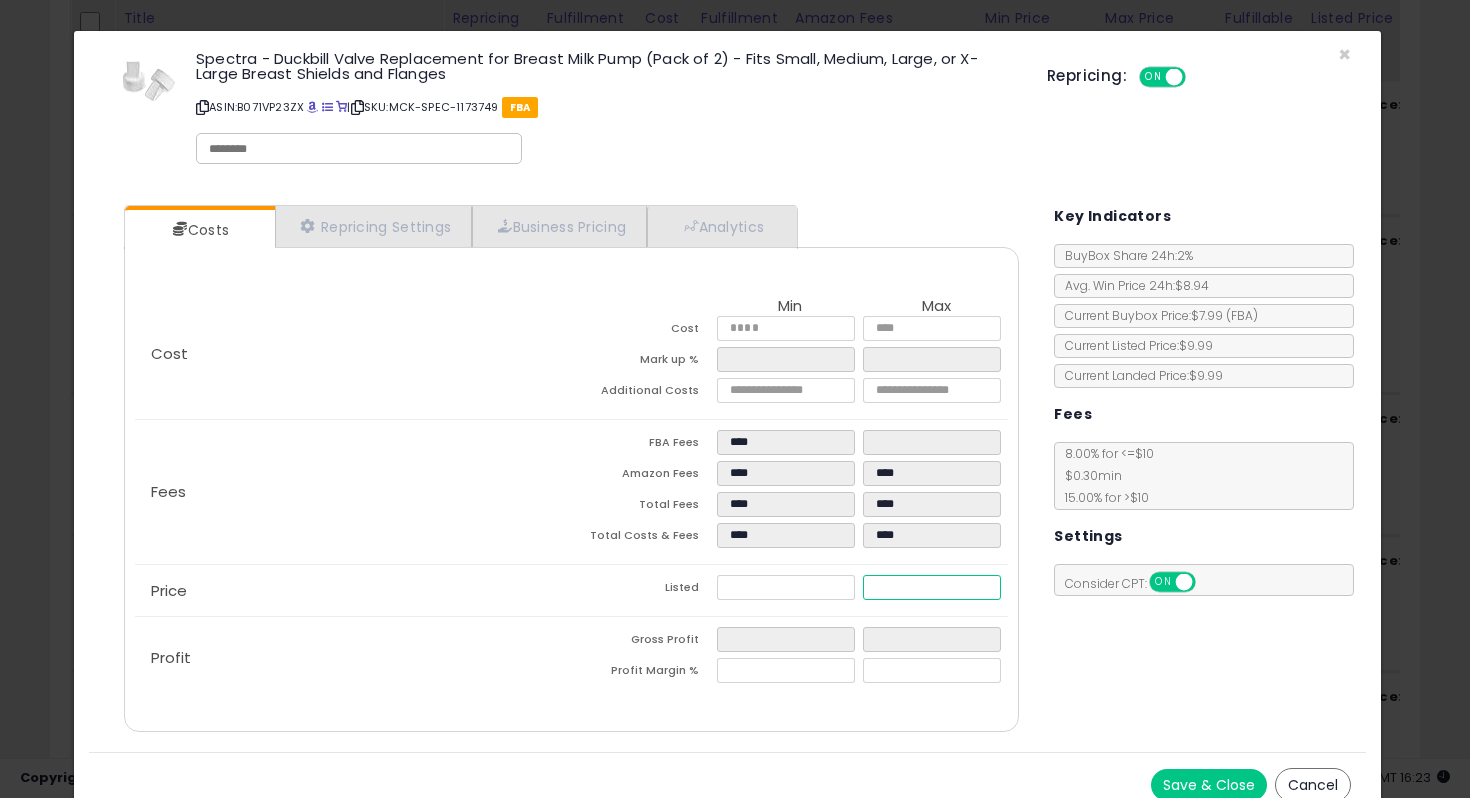 type on "****" 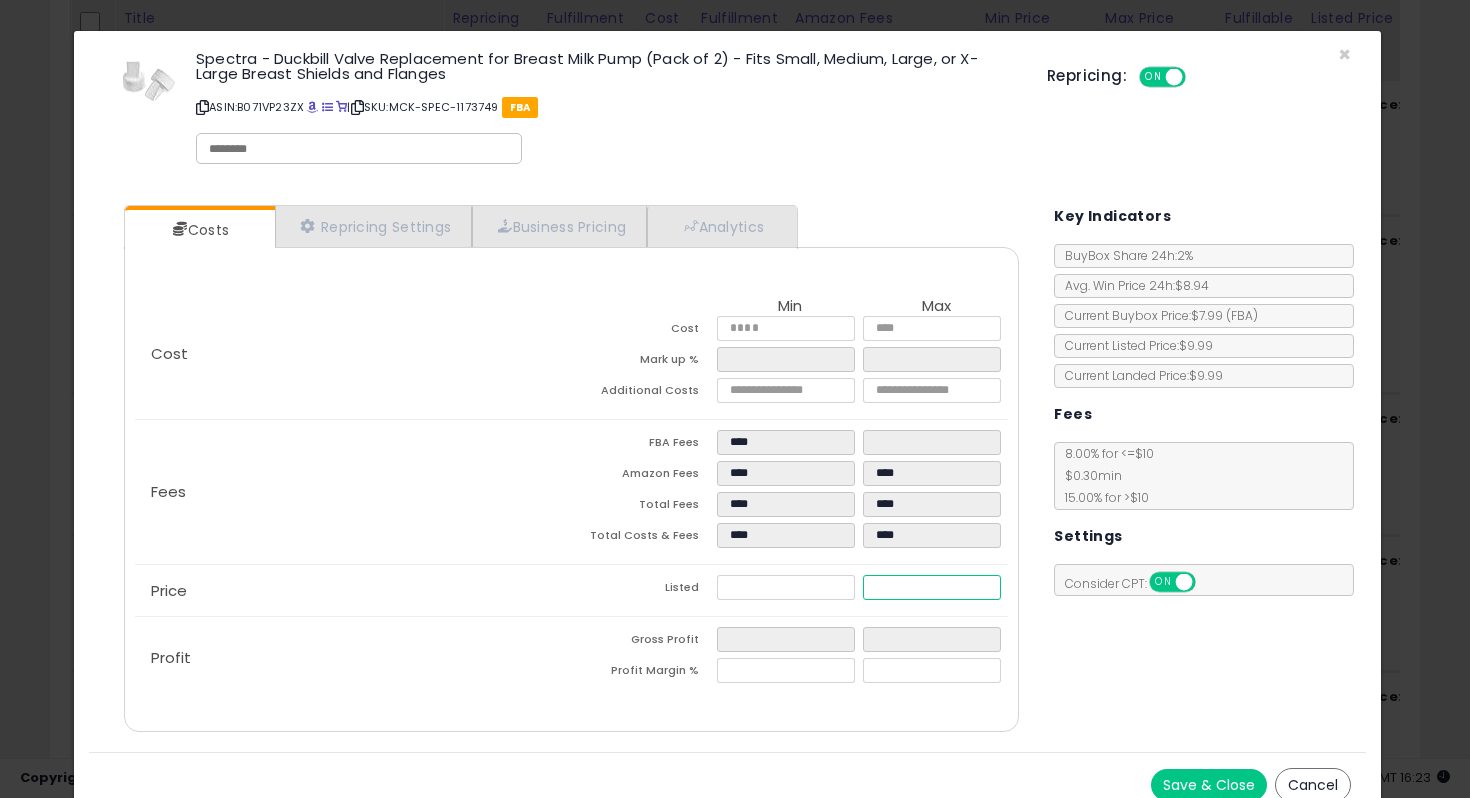 type on "*****" 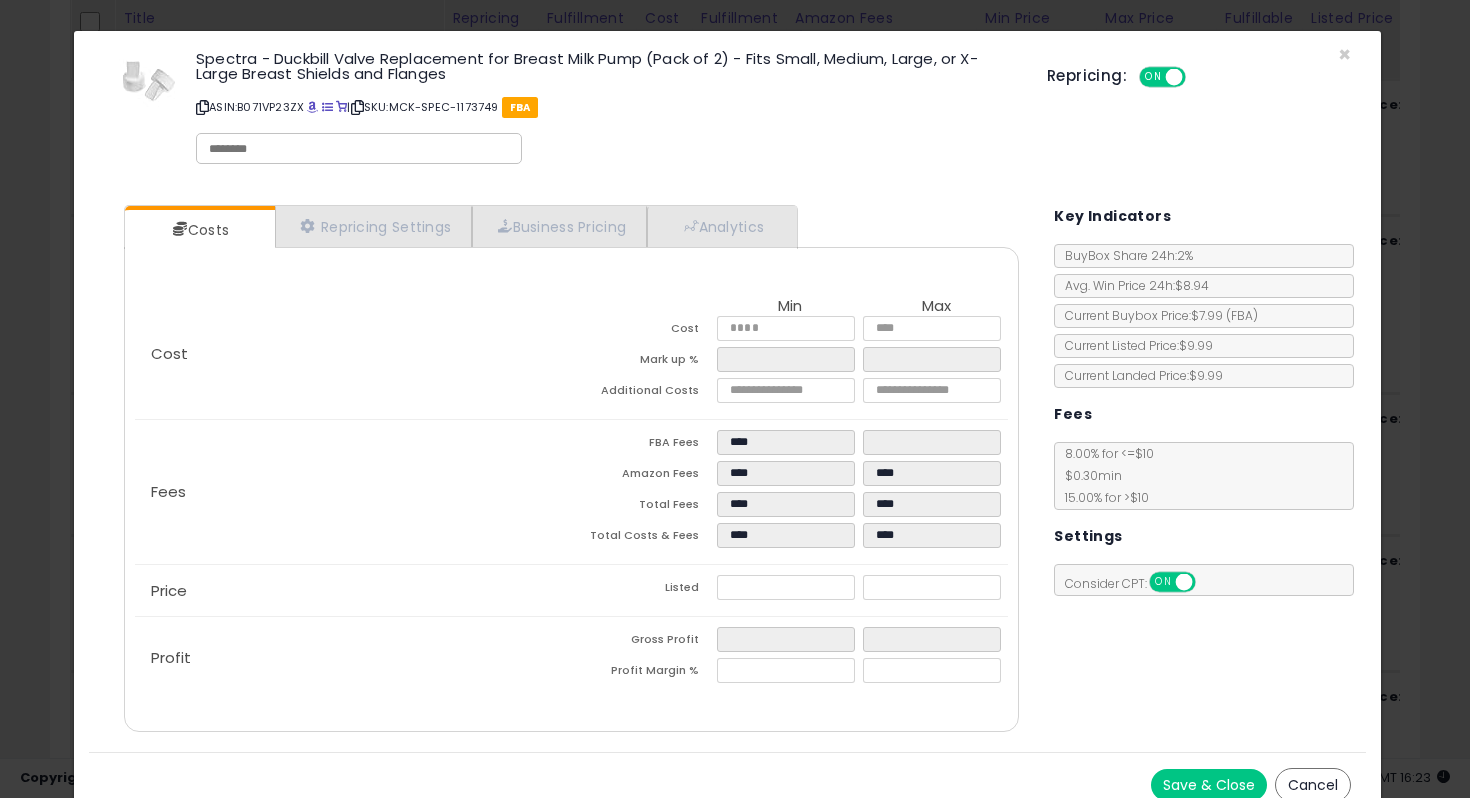 click on "Cost
Min
Max
Cost
Mark up %
Additional Costs
Fees" at bounding box center (572, 489) 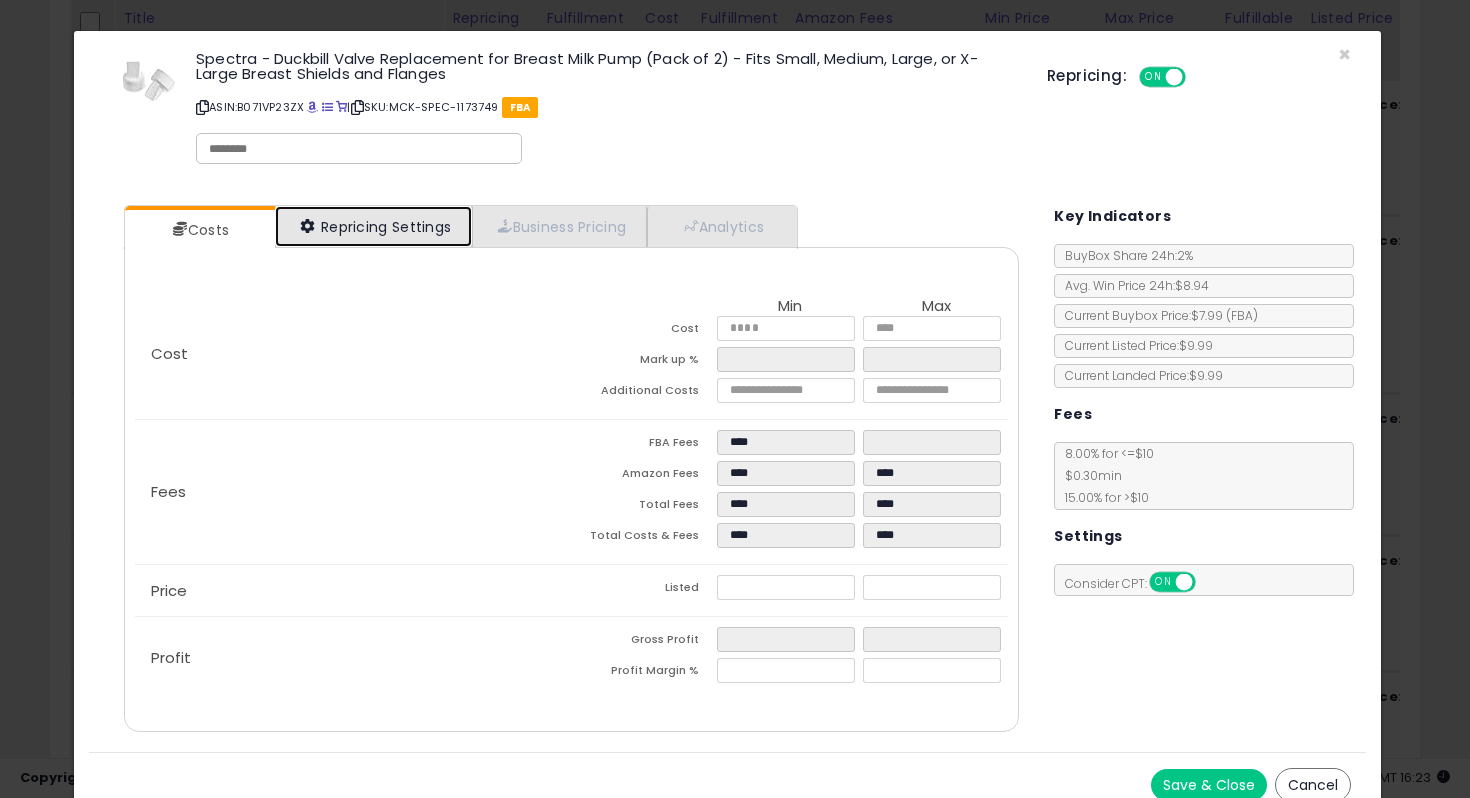 click on "Repricing Settings" at bounding box center (374, 226) 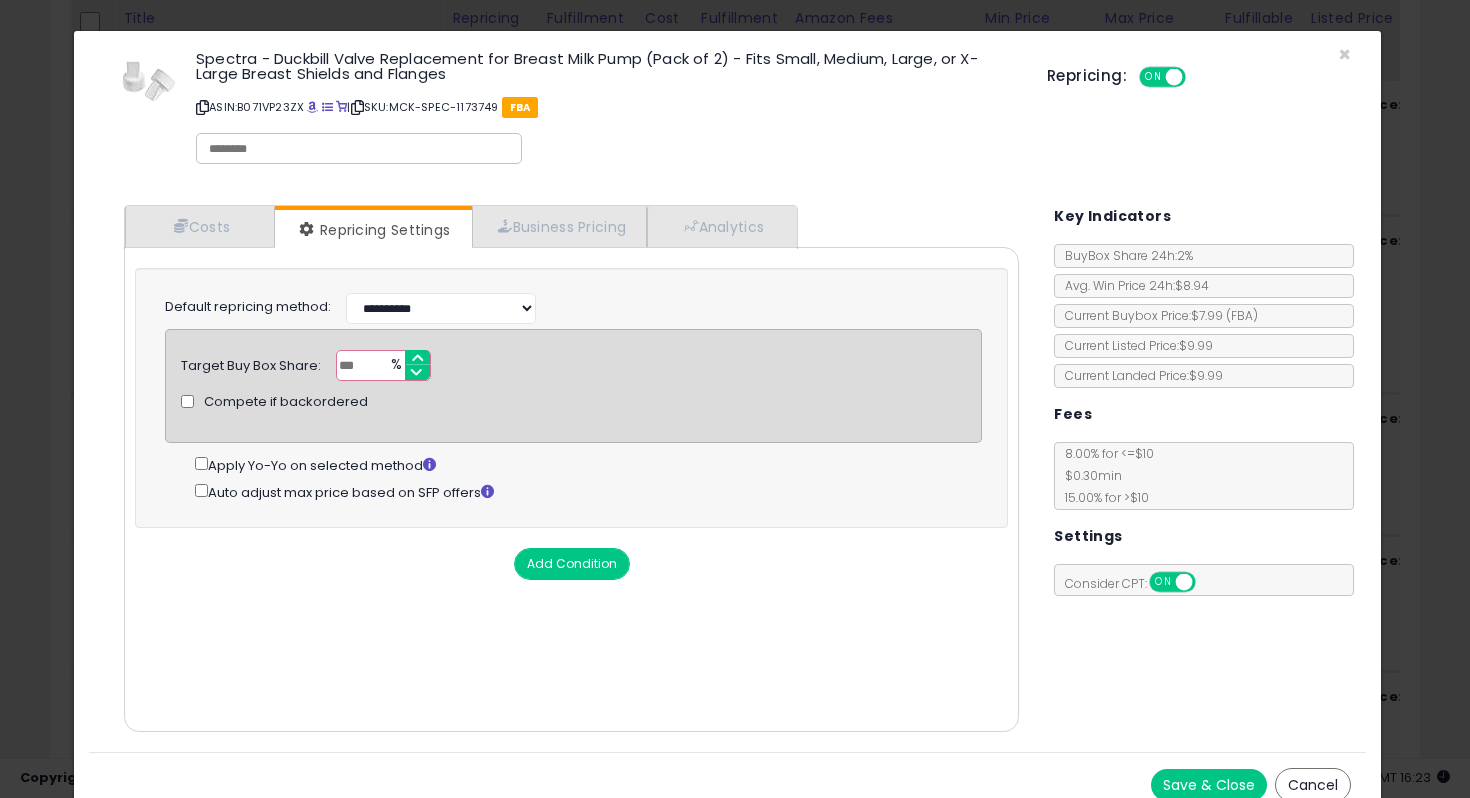 click on "Save & Close" at bounding box center [1209, 785] 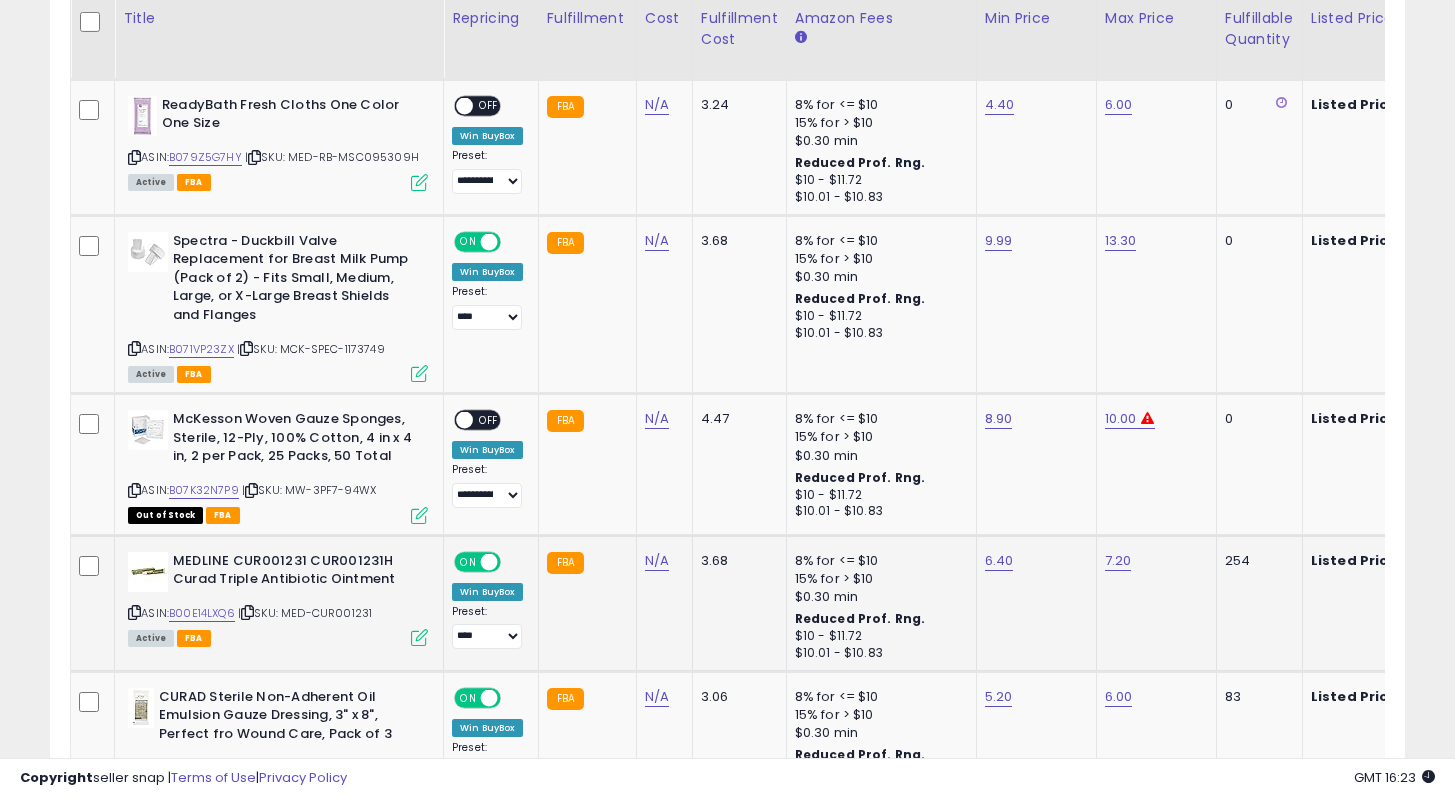 scroll, scrollTop: 410, scrollLeft: 784, axis: both 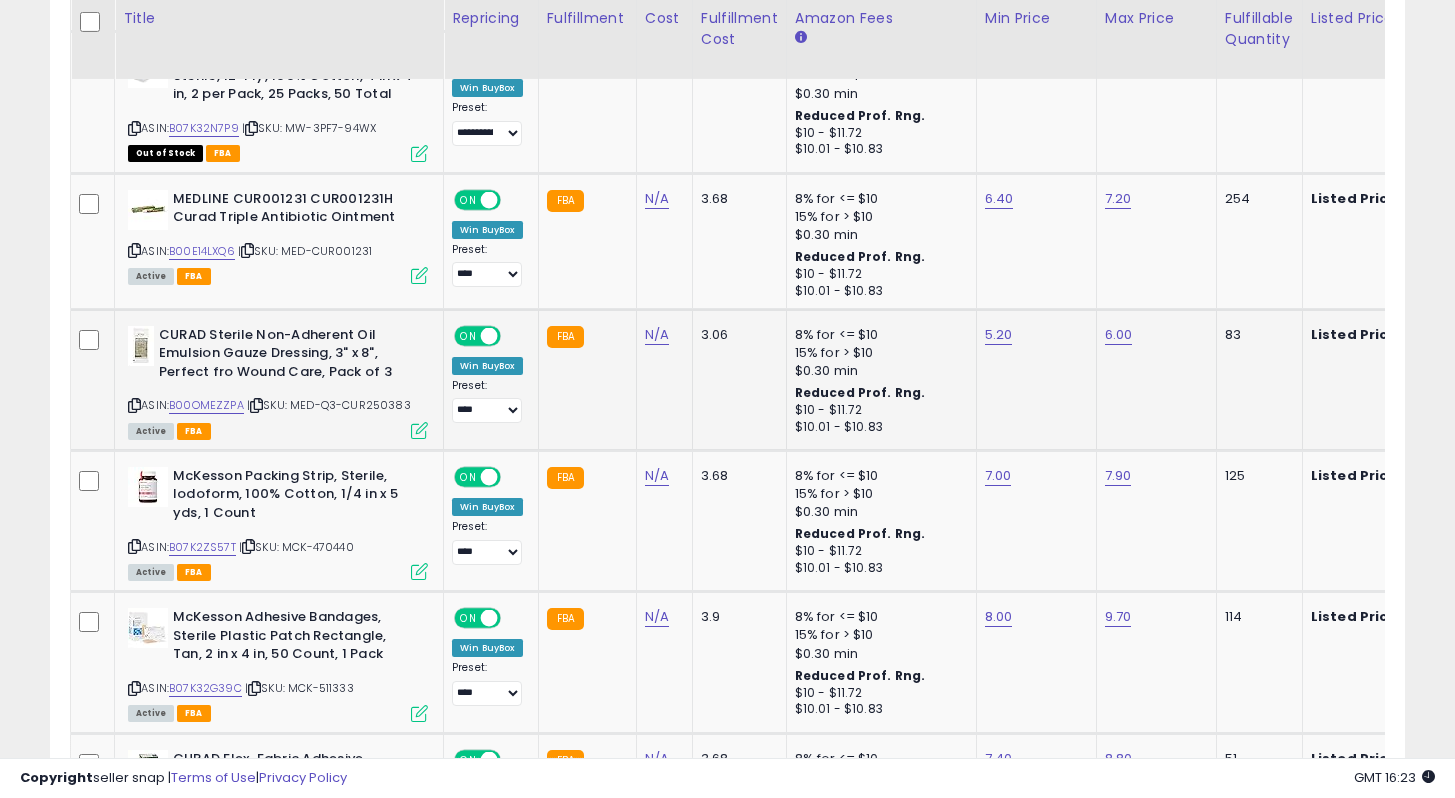 click at bounding box center [419, 430] 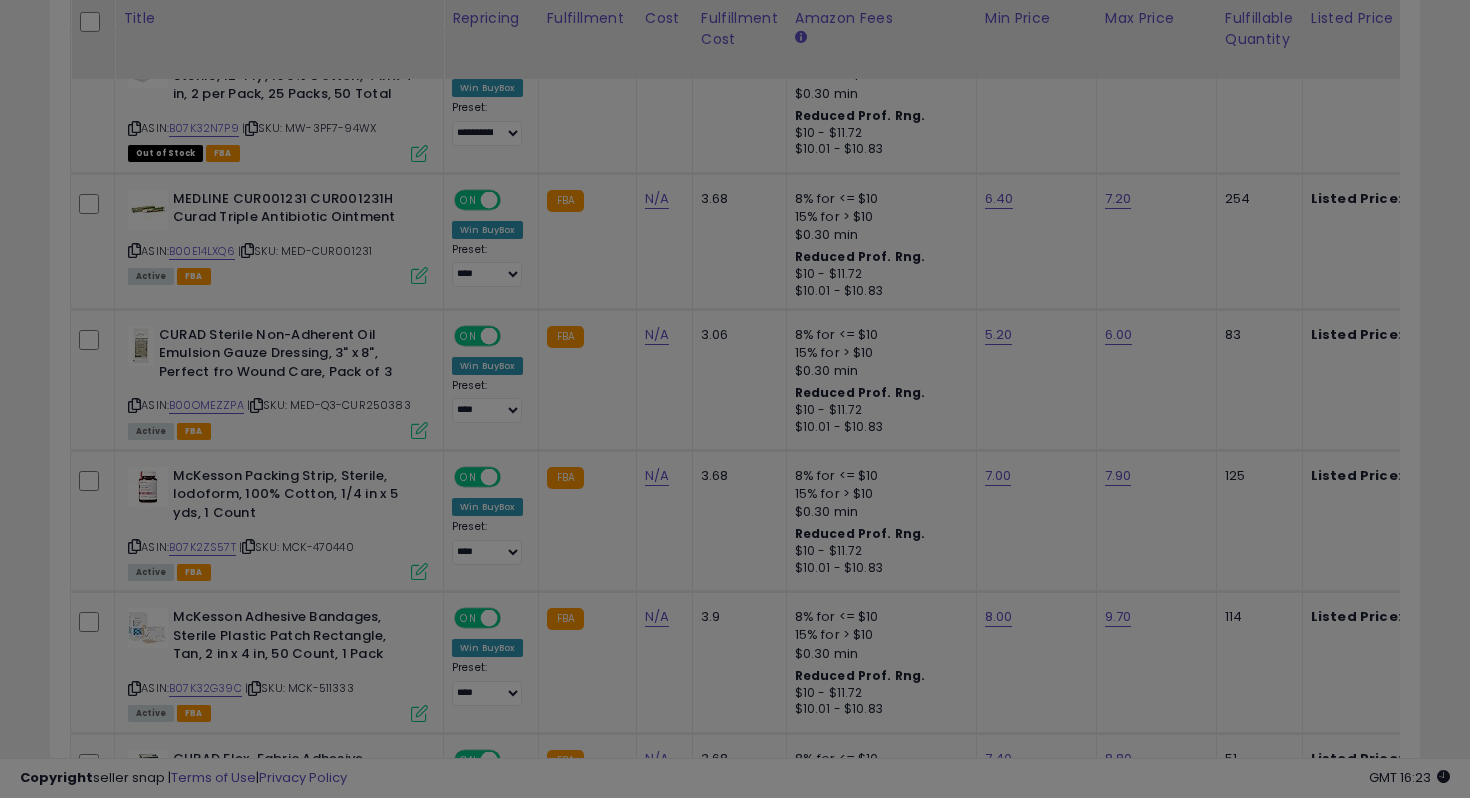 scroll, scrollTop: 999590, scrollLeft: 999207, axis: both 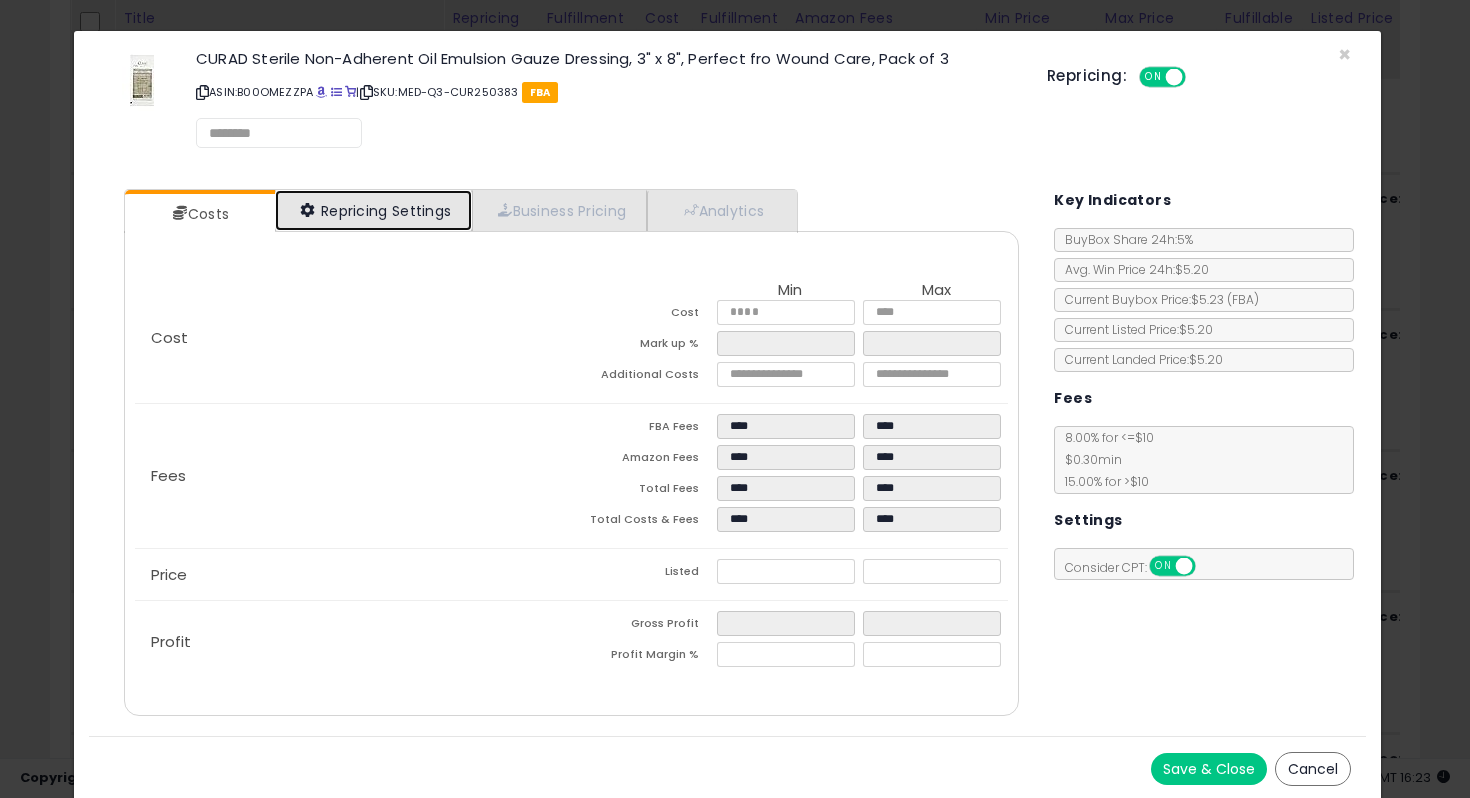 click on "Repricing Settings" at bounding box center [374, 210] 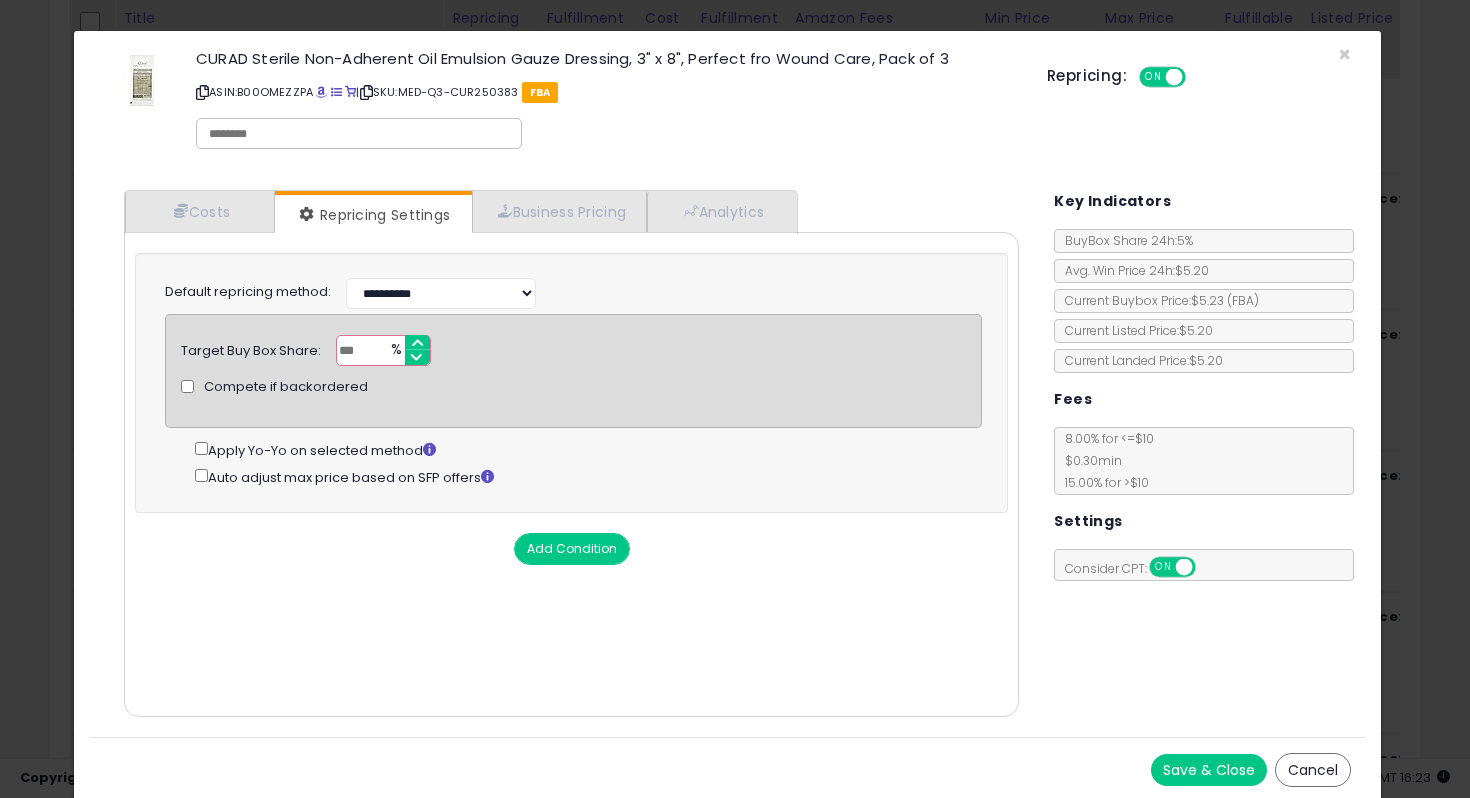 click on "Cost
Min
Max
Cost
Mark up %
Additional Costs
Fees" at bounding box center (572, 474) 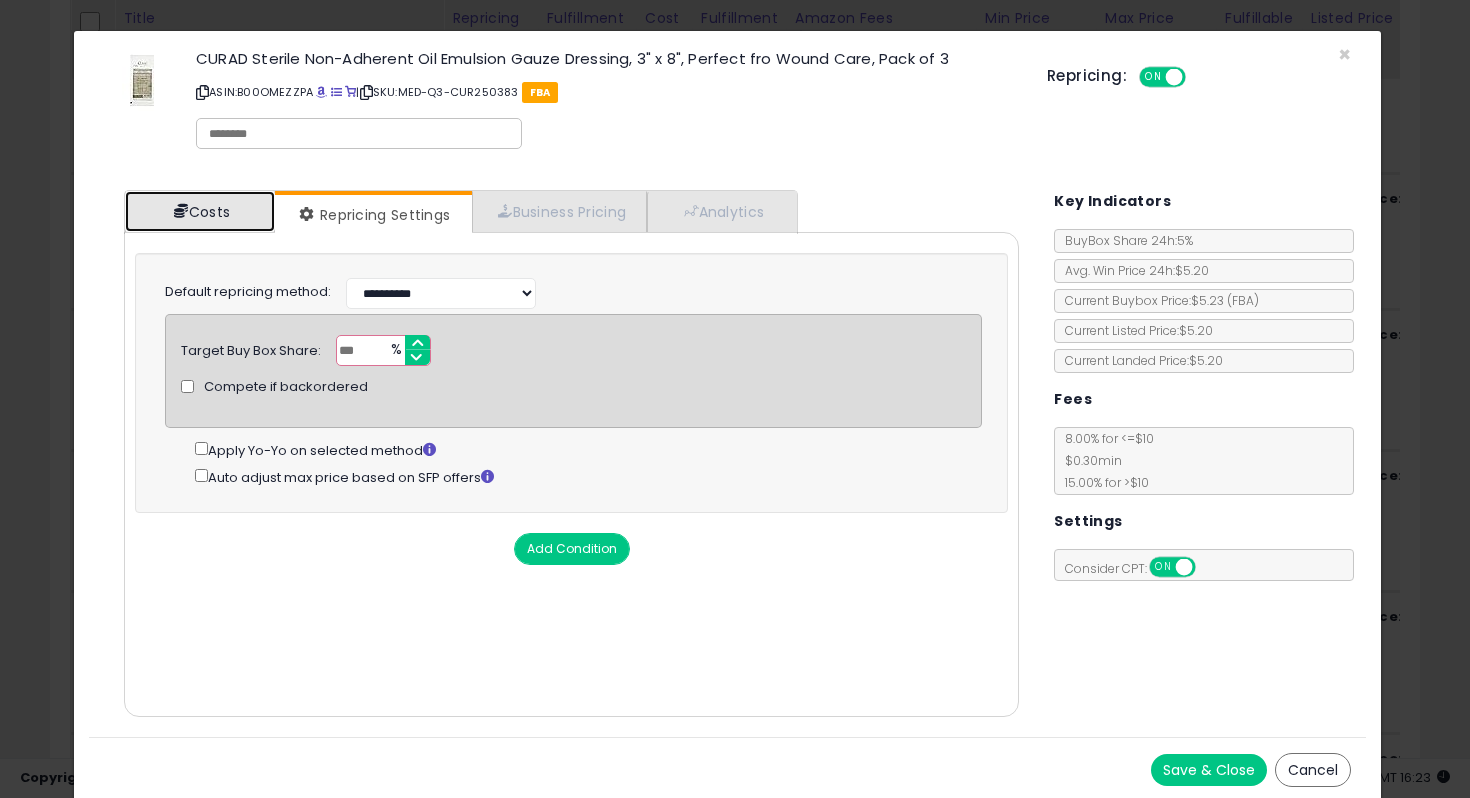 click on "Costs" at bounding box center (200, 211) 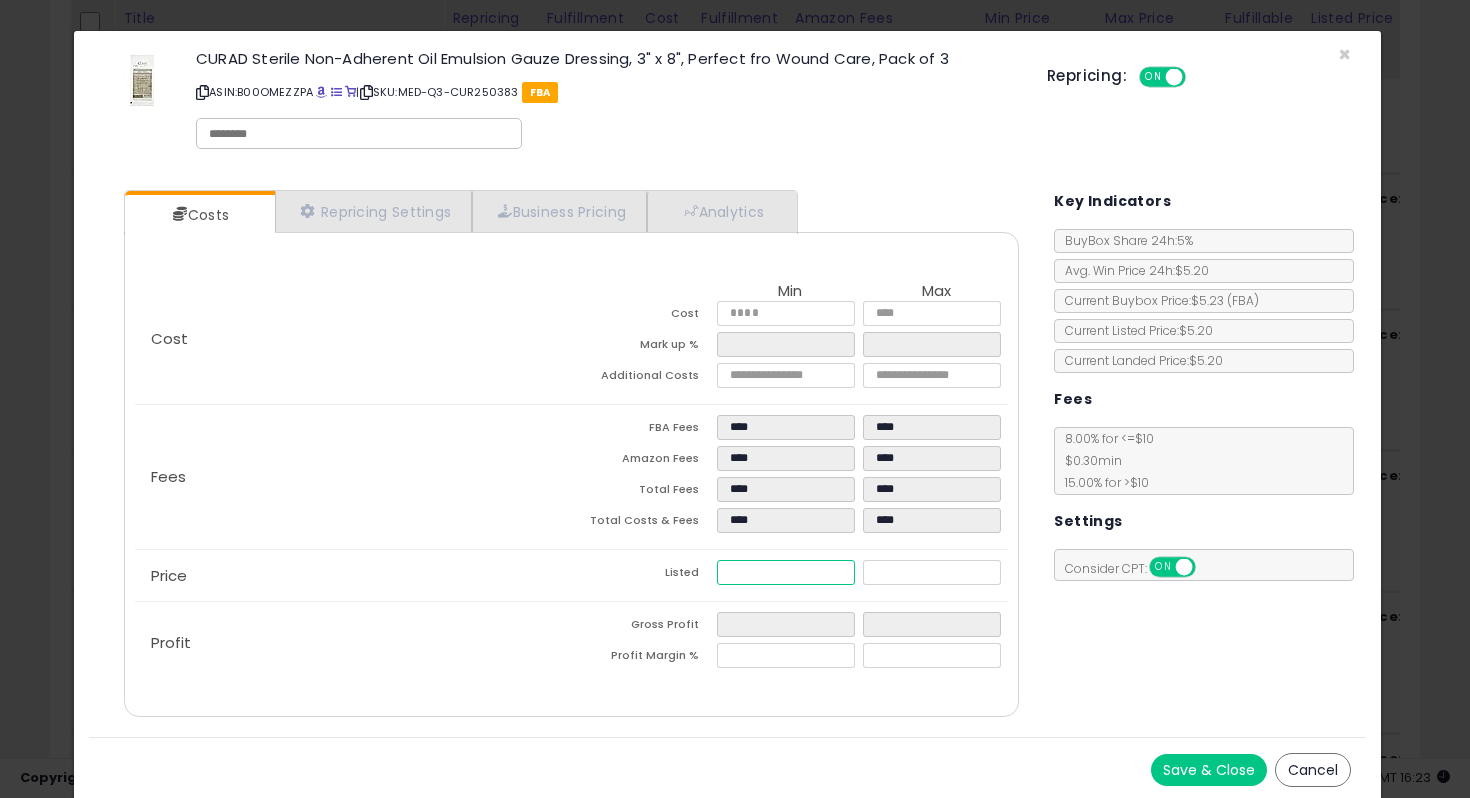 drag, startPoint x: 765, startPoint y: 572, endPoint x: 730, endPoint y: 571, distance: 35.014282 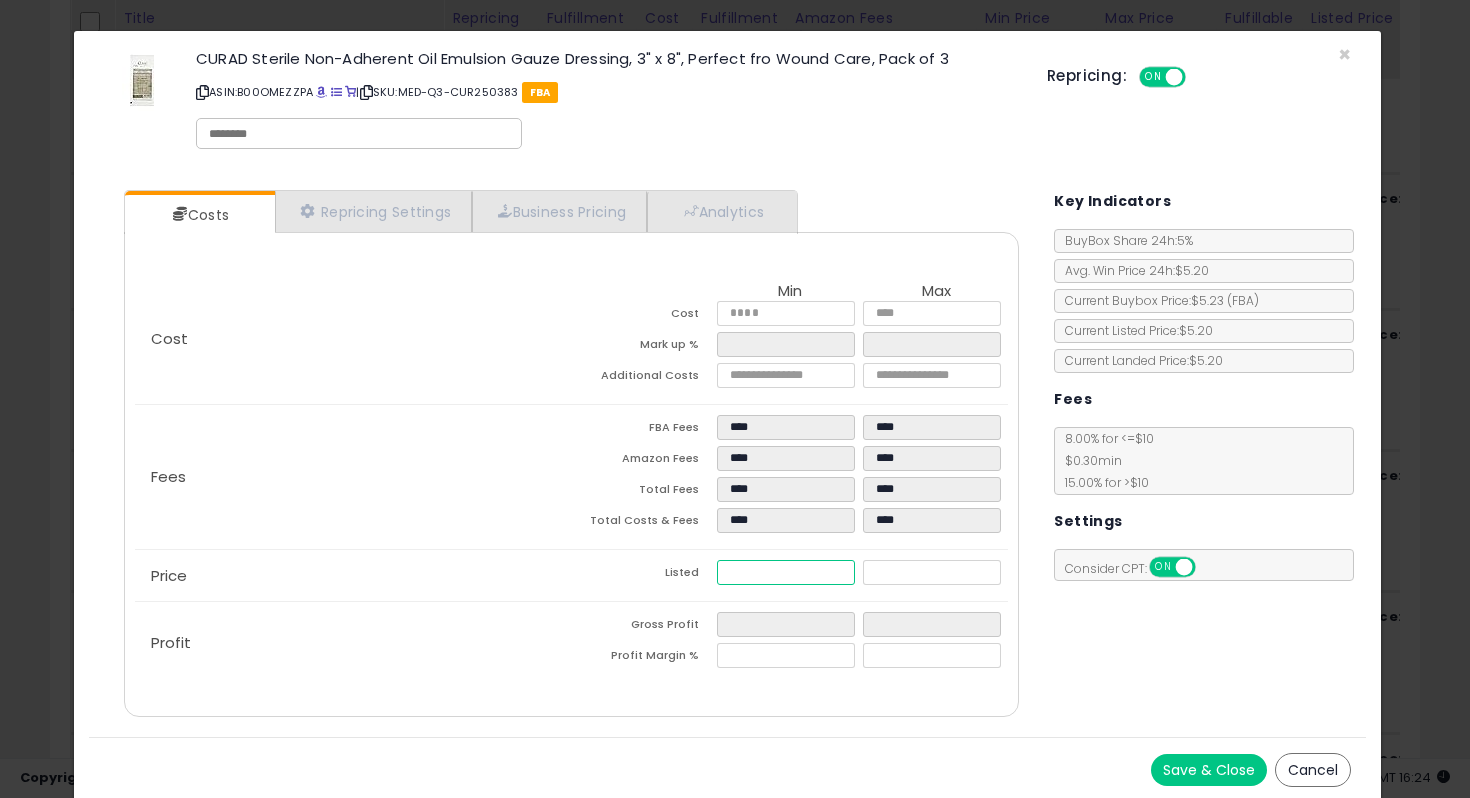 type on "****" 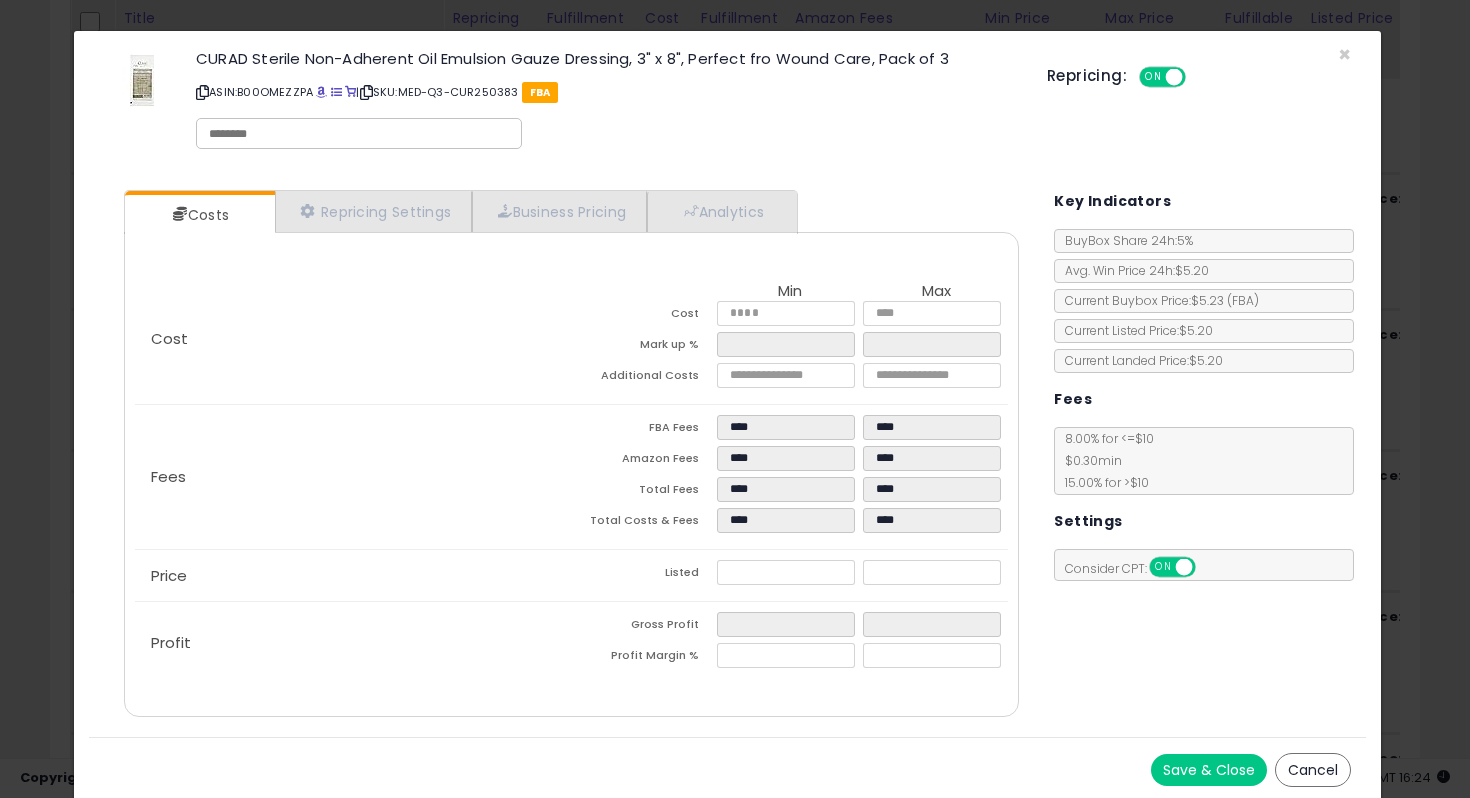 click on "Save & Close" at bounding box center (1209, 770) 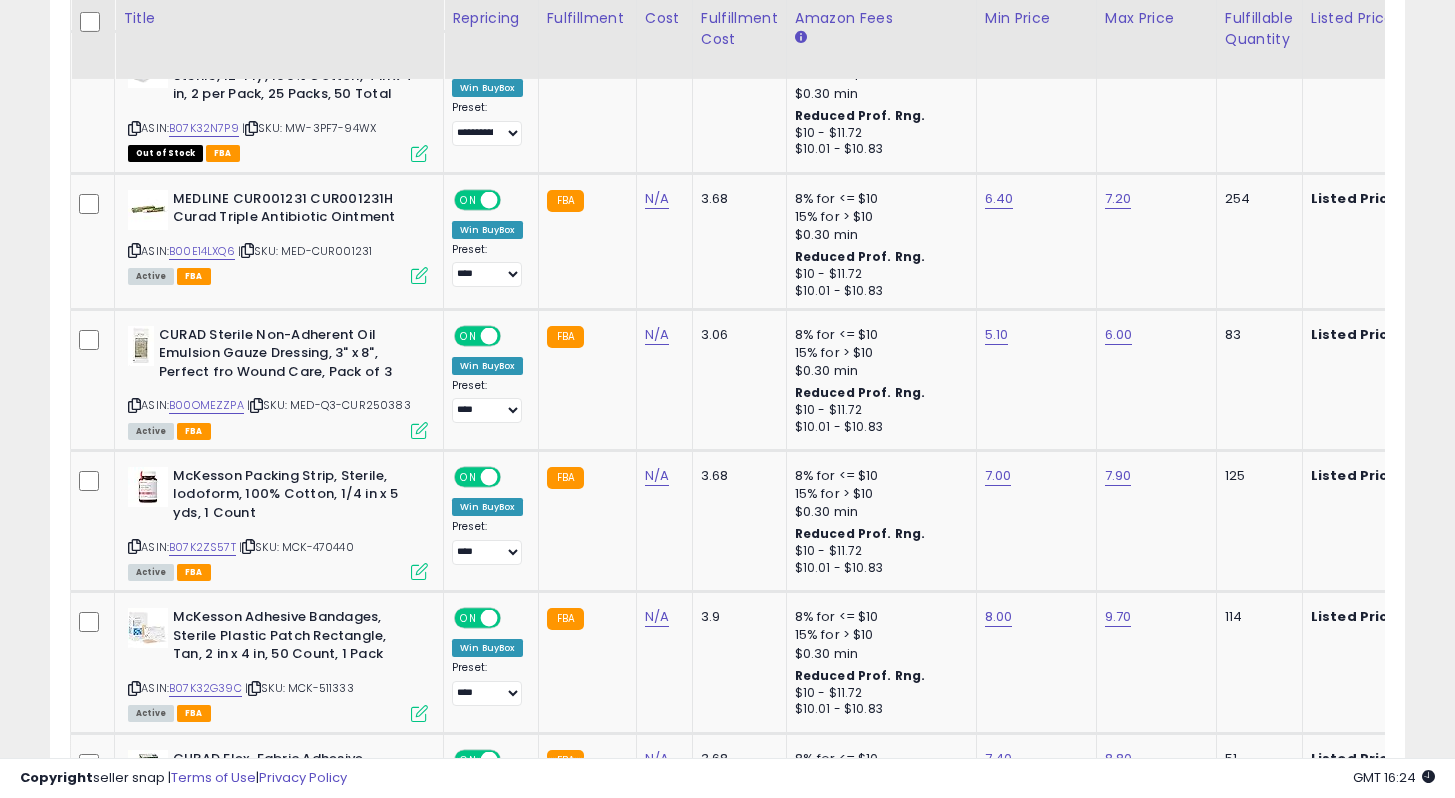 scroll, scrollTop: 410, scrollLeft: 784, axis: both 